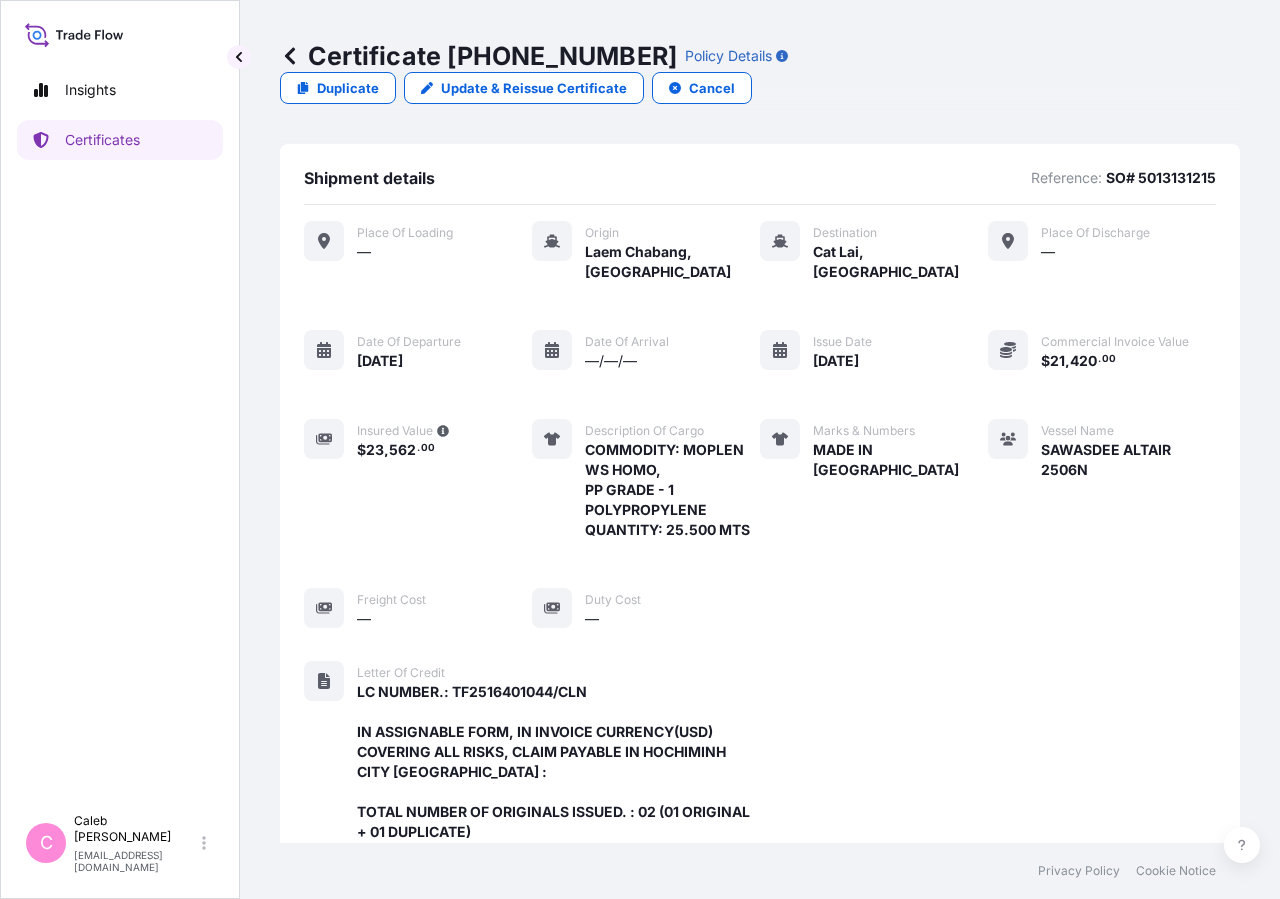 scroll, scrollTop: 0, scrollLeft: 0, axis: both 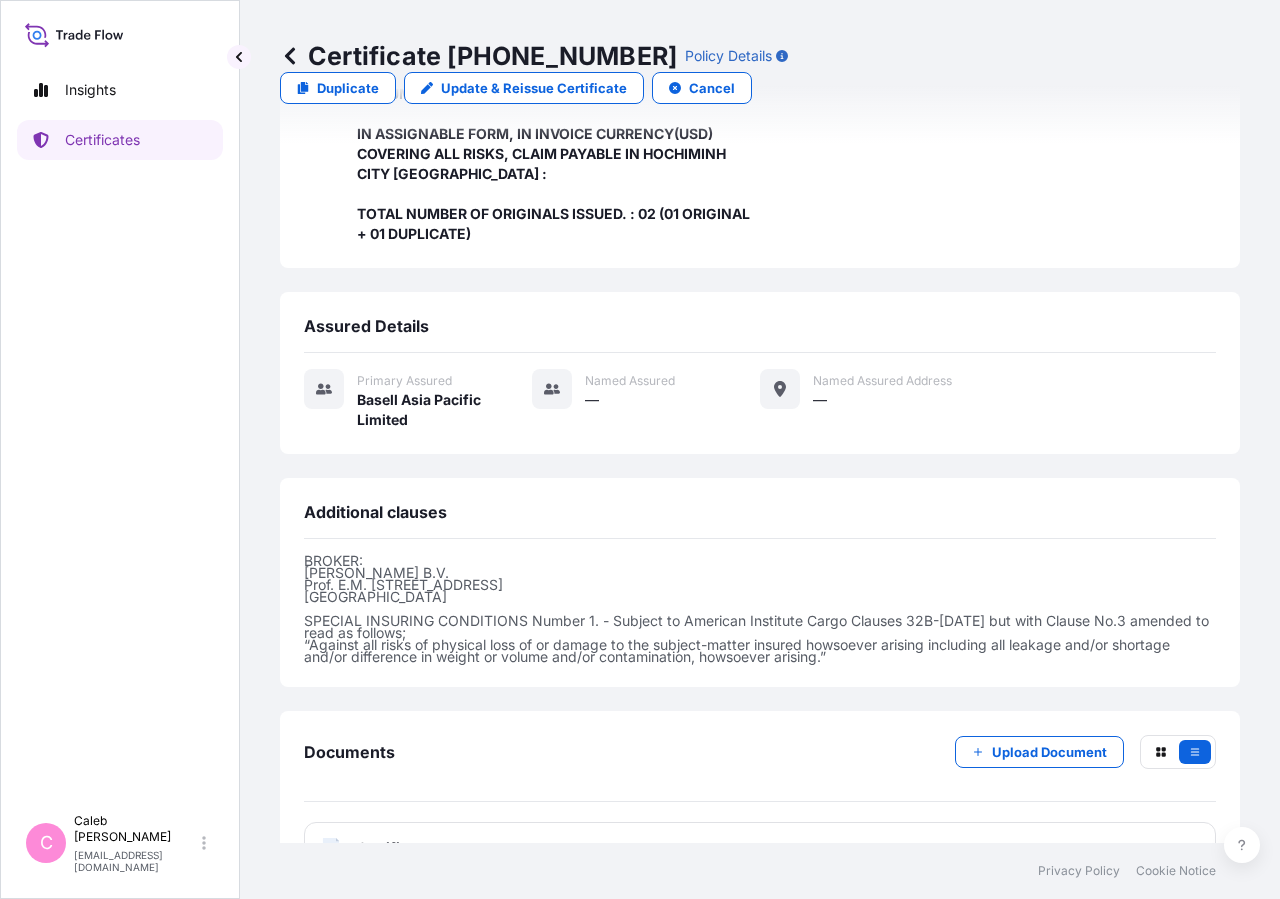 click on "Certificates" at bounding box center [120, 140] 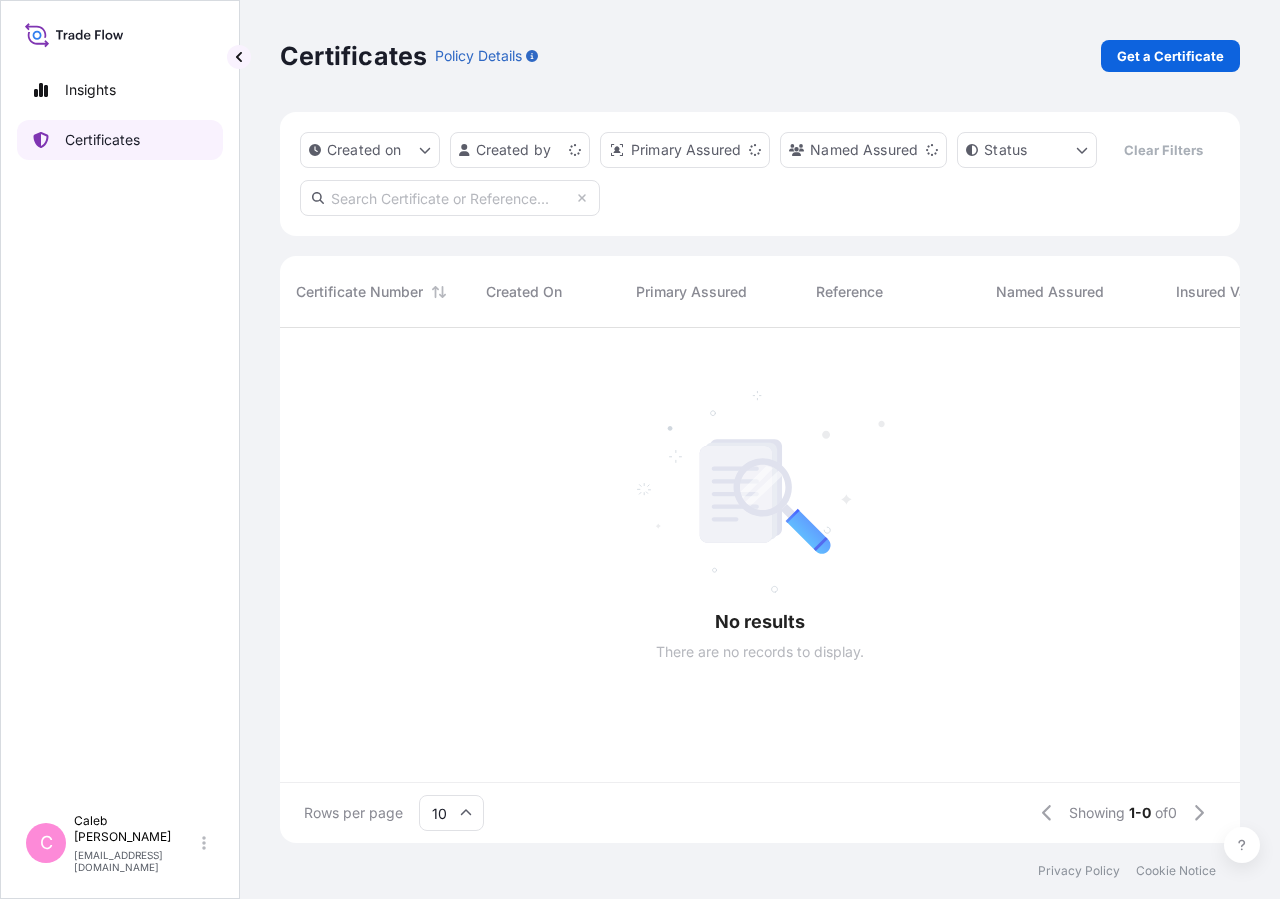 scroll, scrollTop: 0, scrollLeft: 0, axis: both 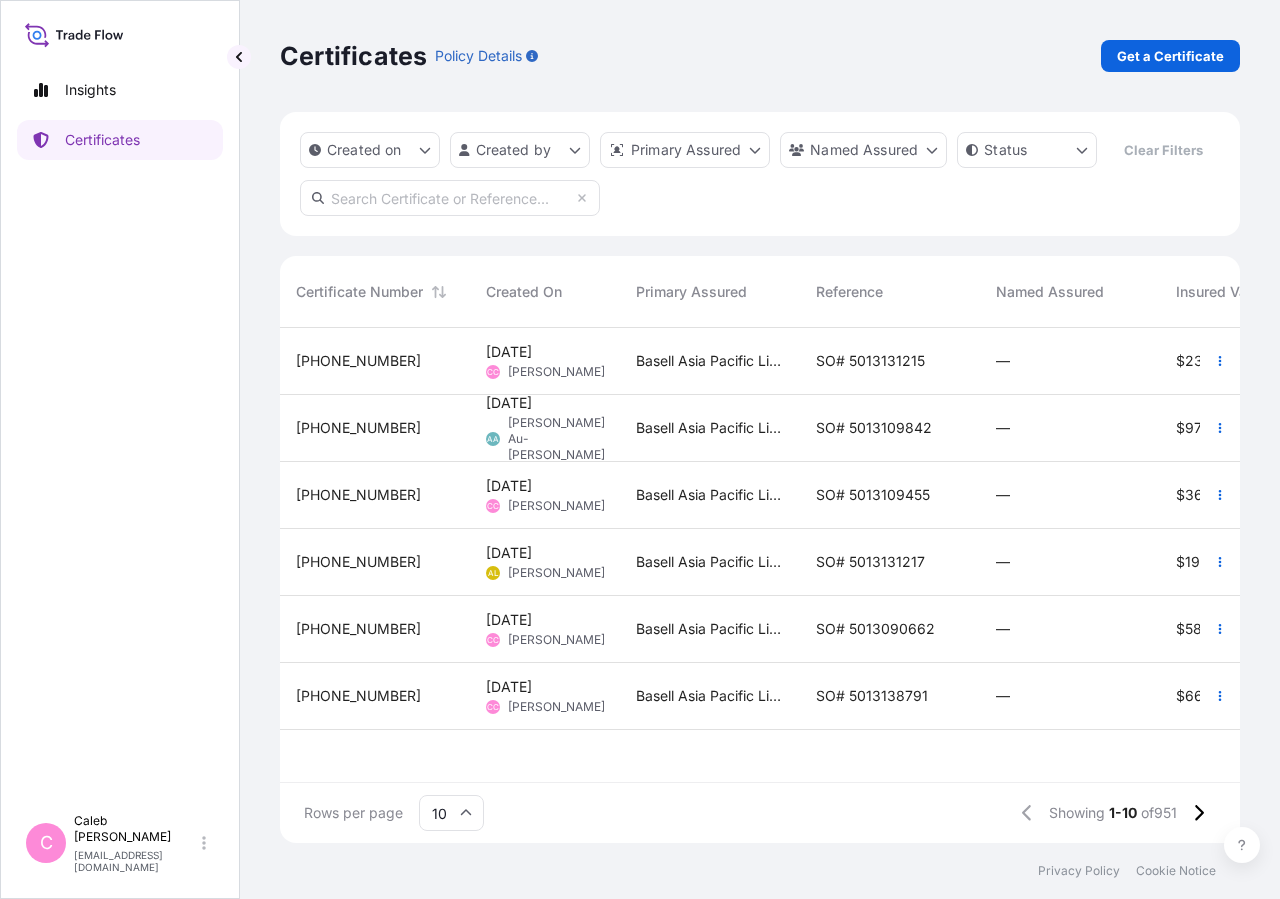 click at bounding box center [450, 198] 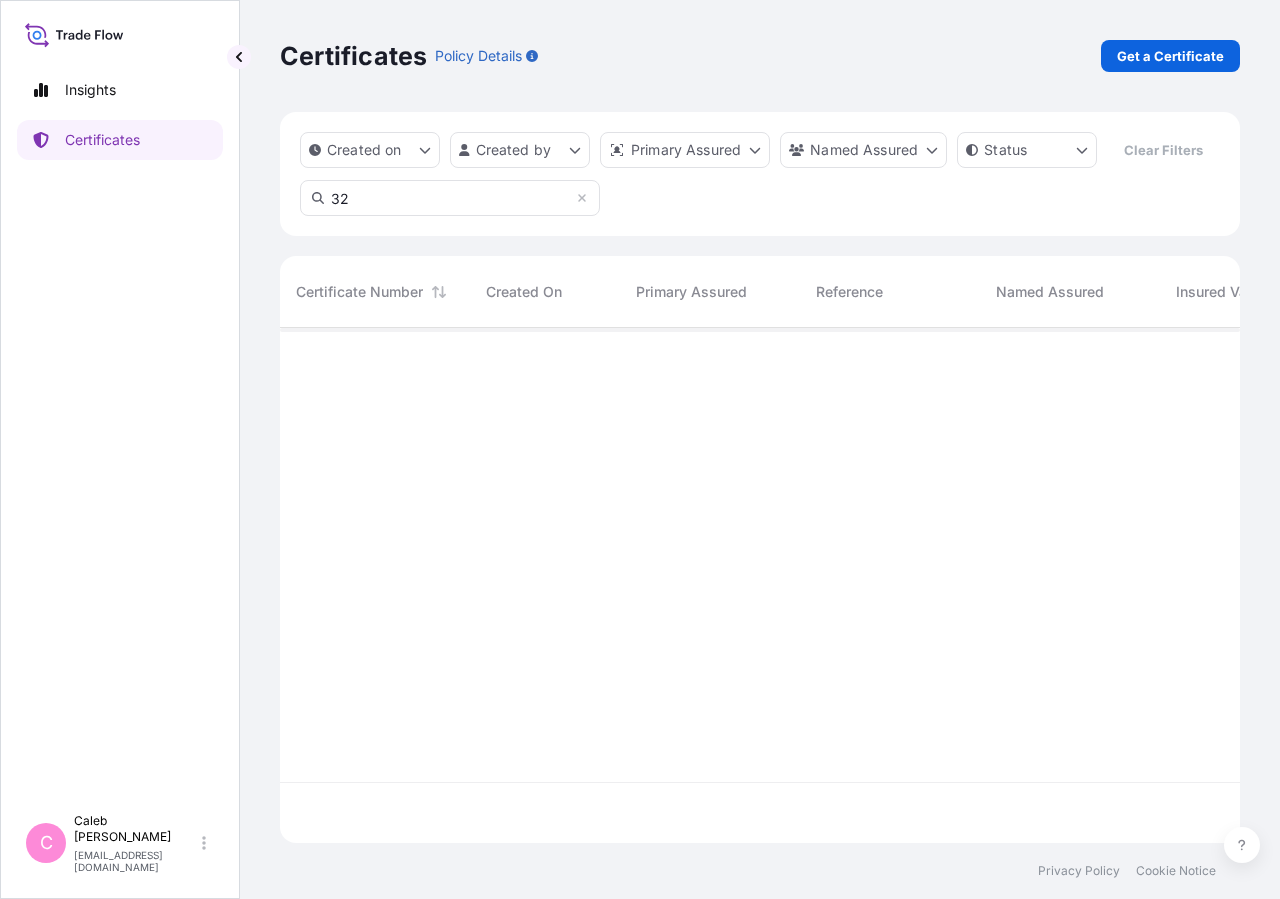 type on "3" 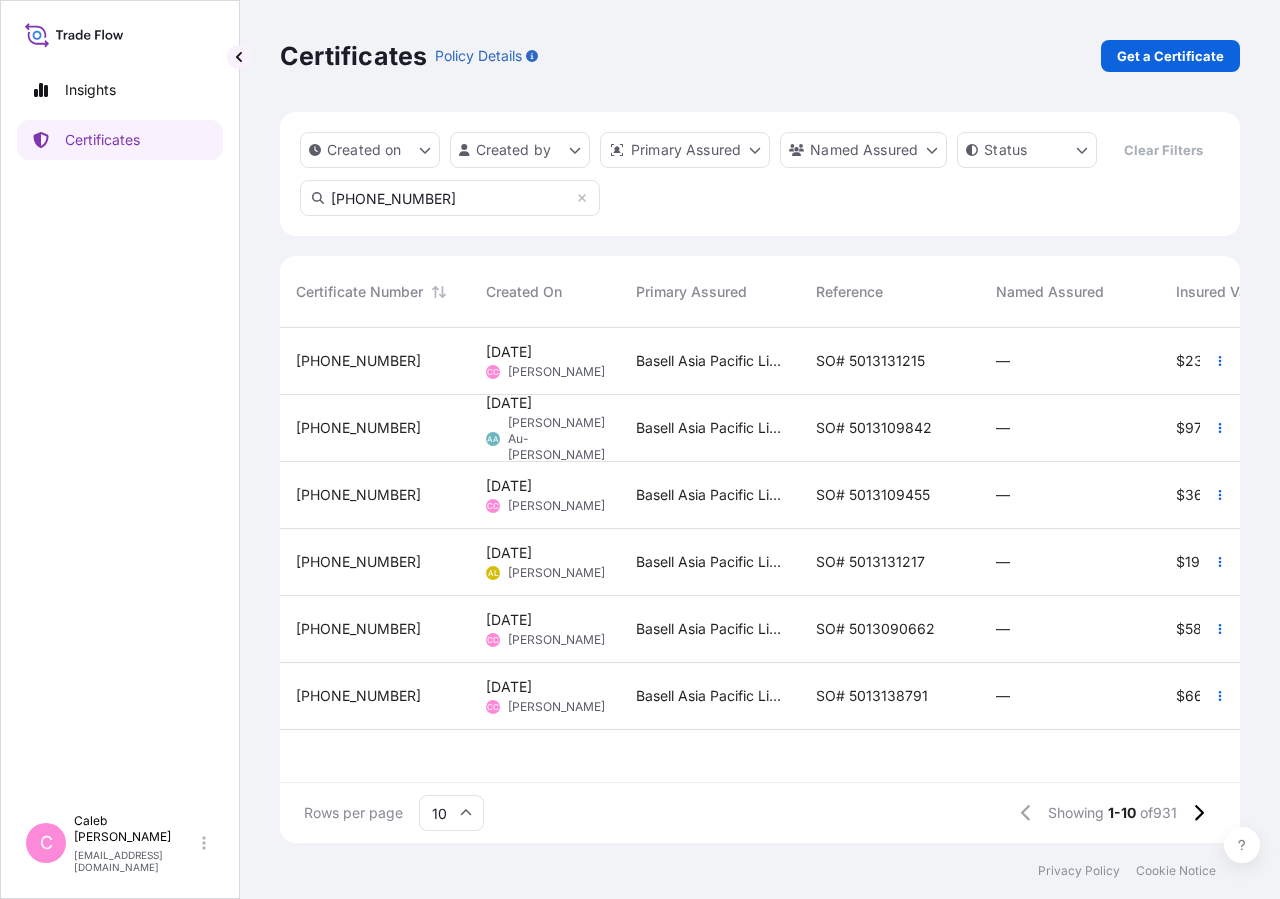 click on "[PHONE_NUMBER]" at bounding box center [450, 198] 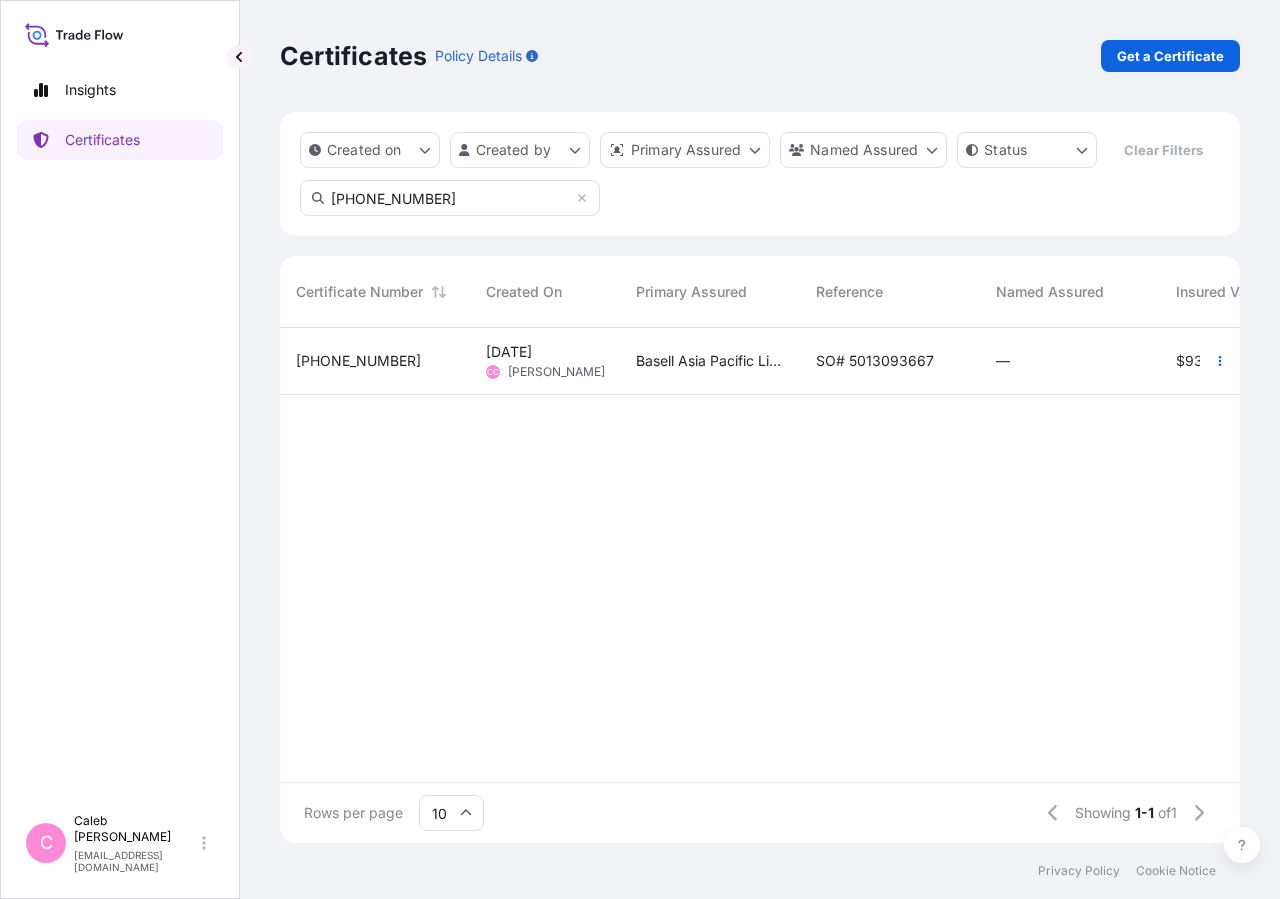 type on "[PHONE_NUMBER]" 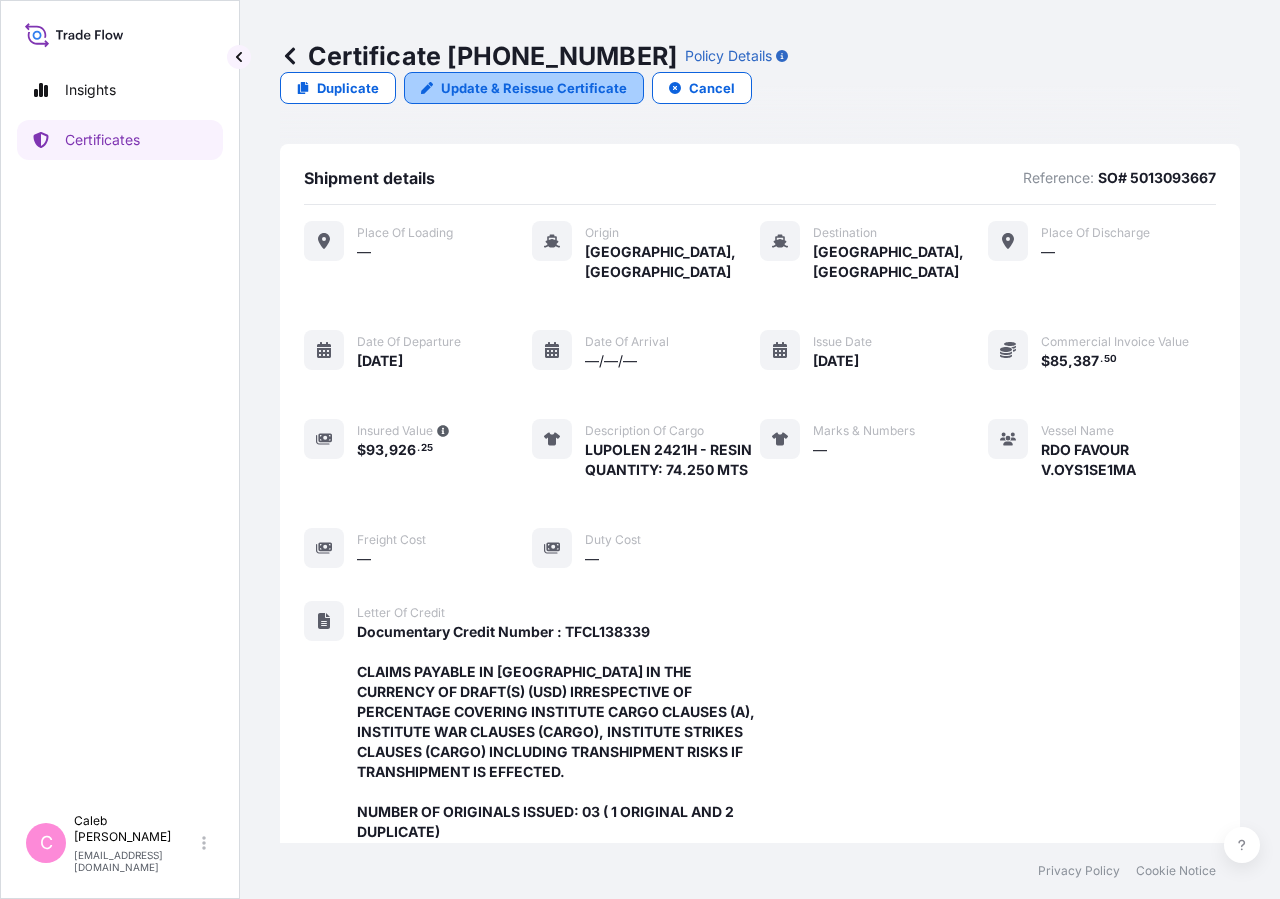 click on "Update & Reissue Certificate" at bounding box center [534, 88] 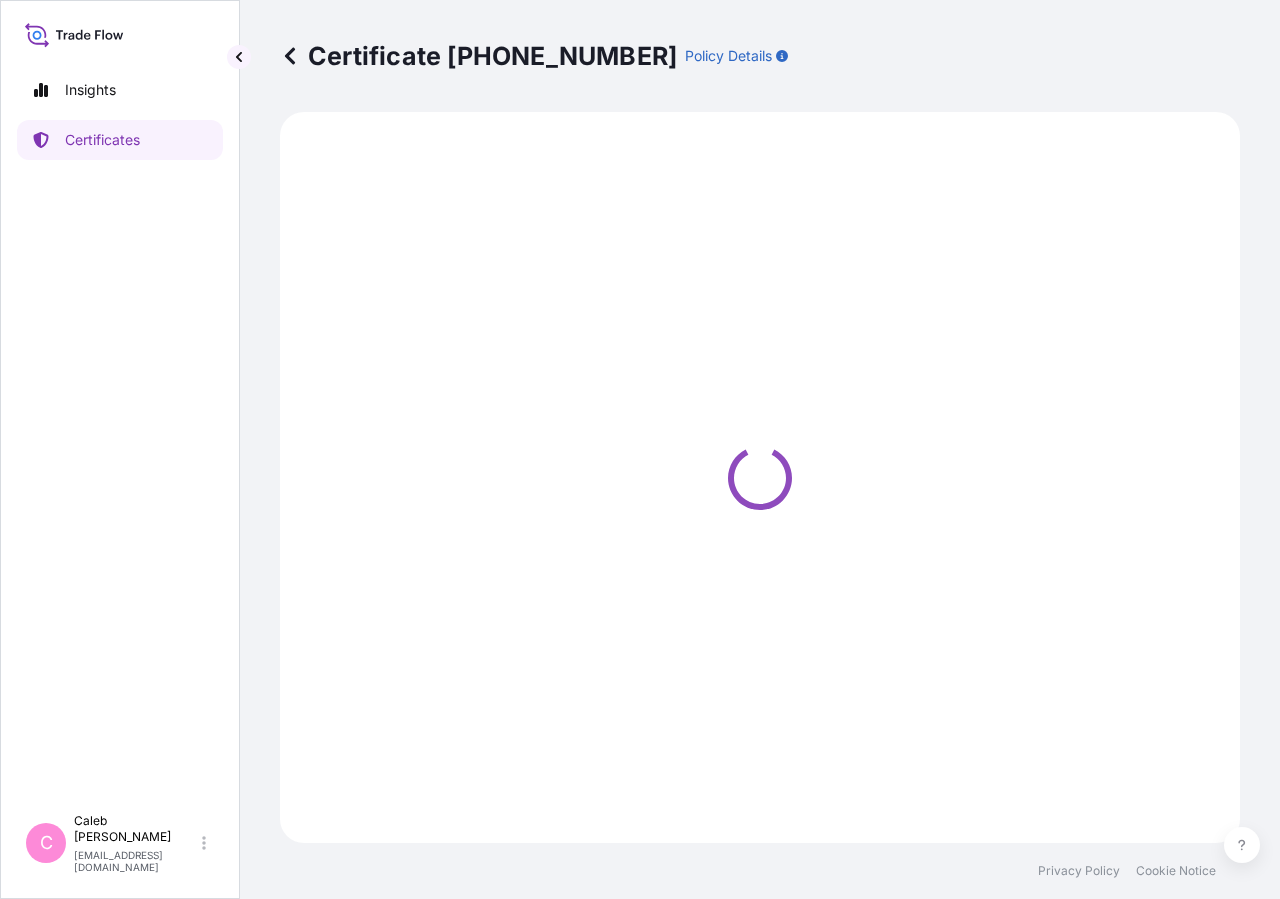 select on "Sea" 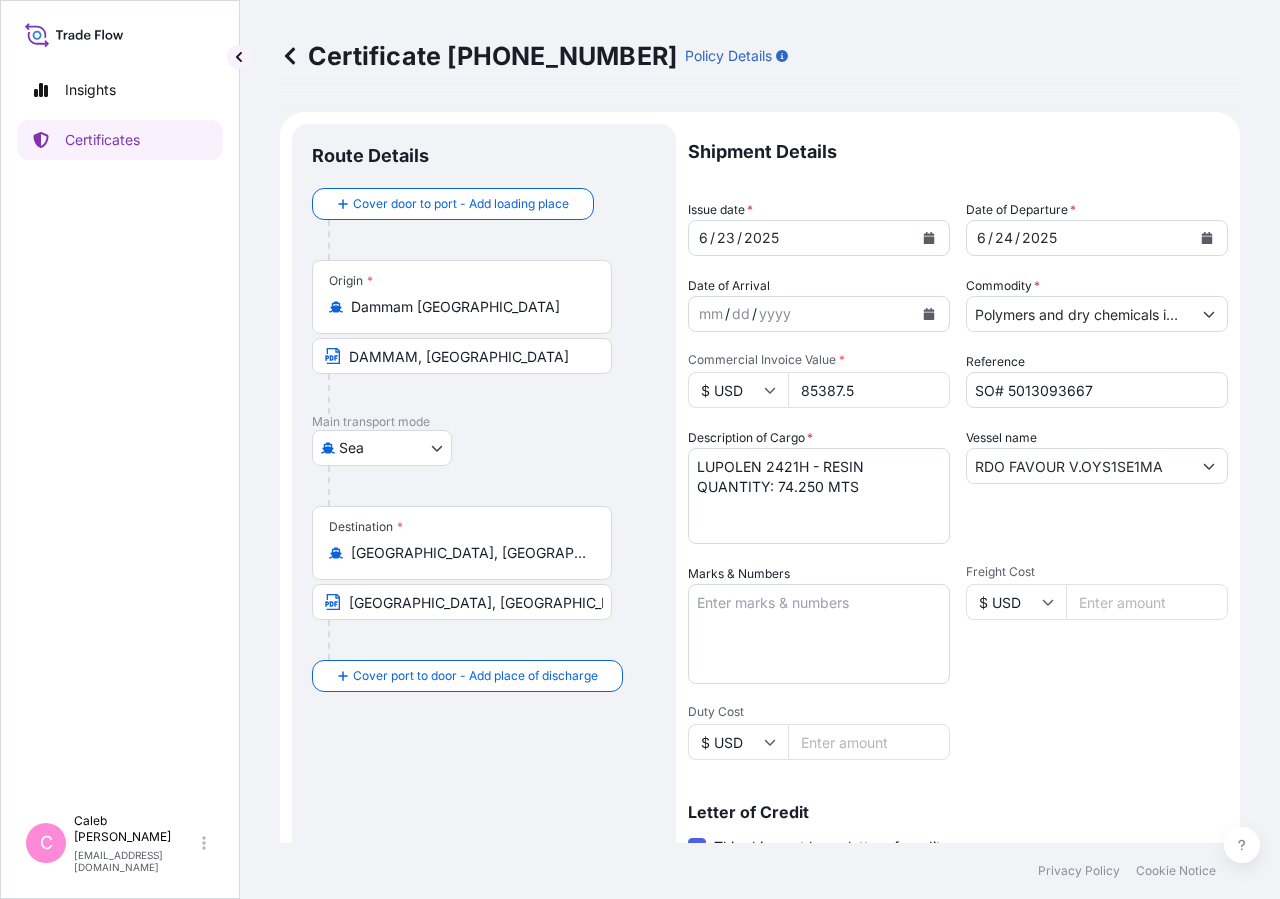 select on "32034" 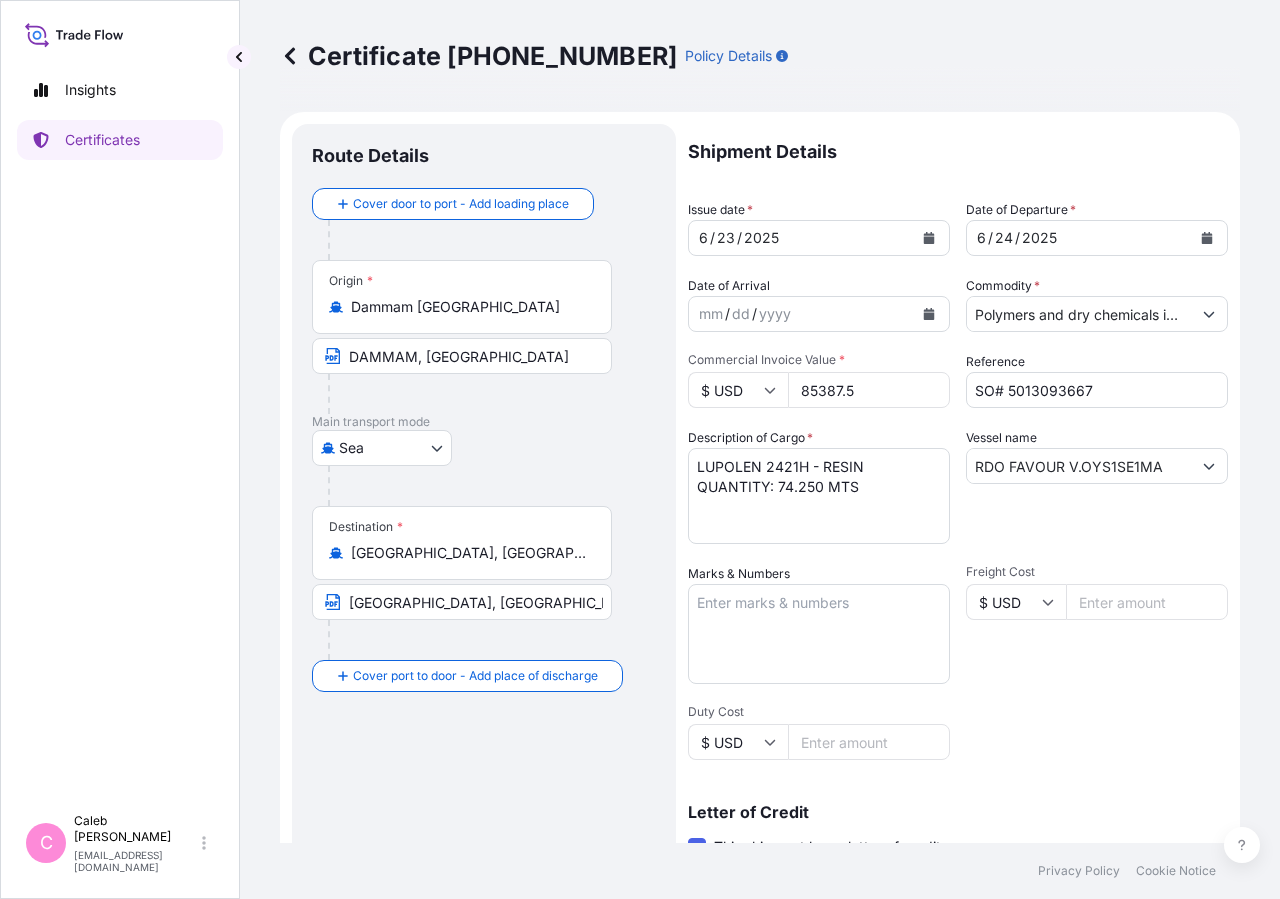 click 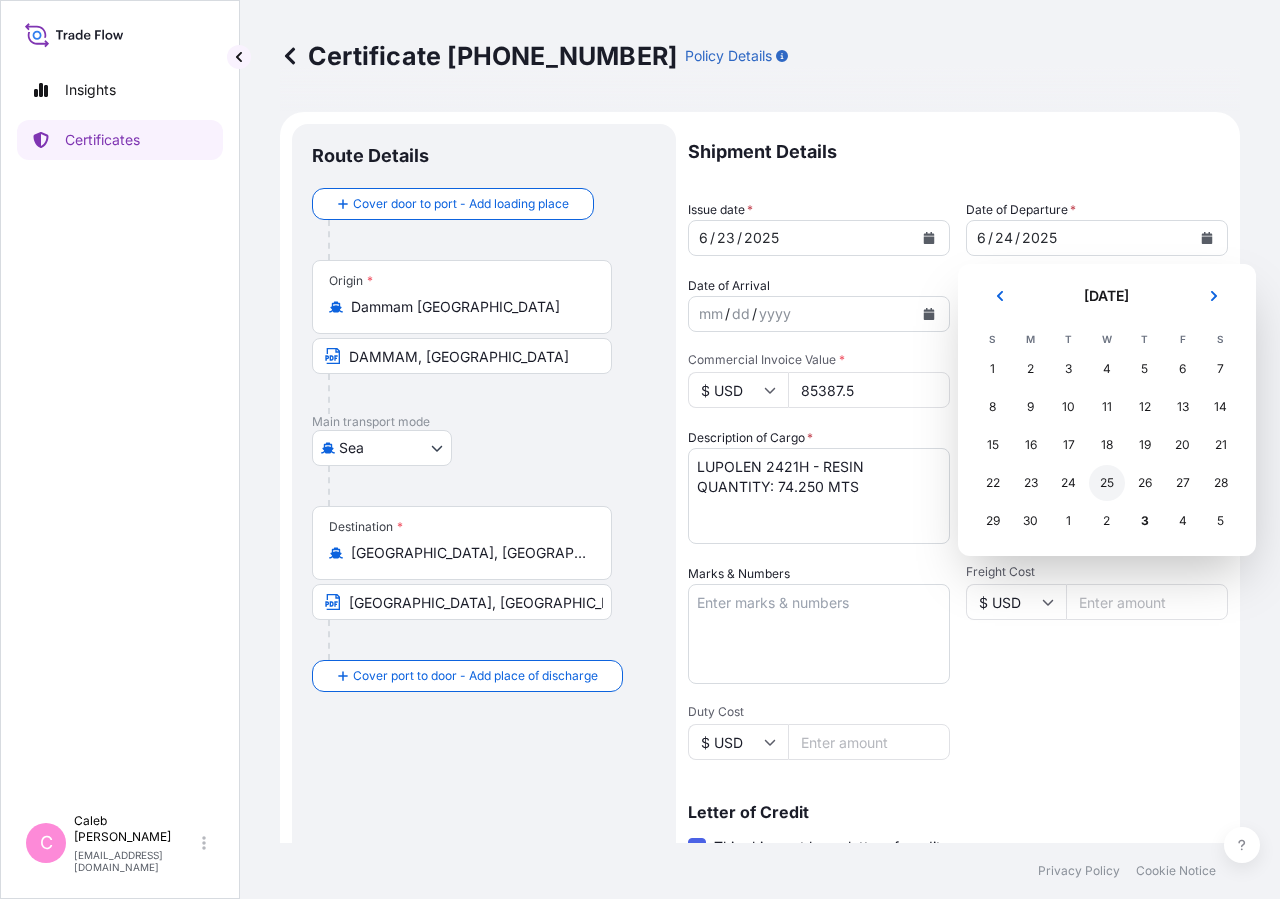 click on "25" at bounding box center (1107, 483) 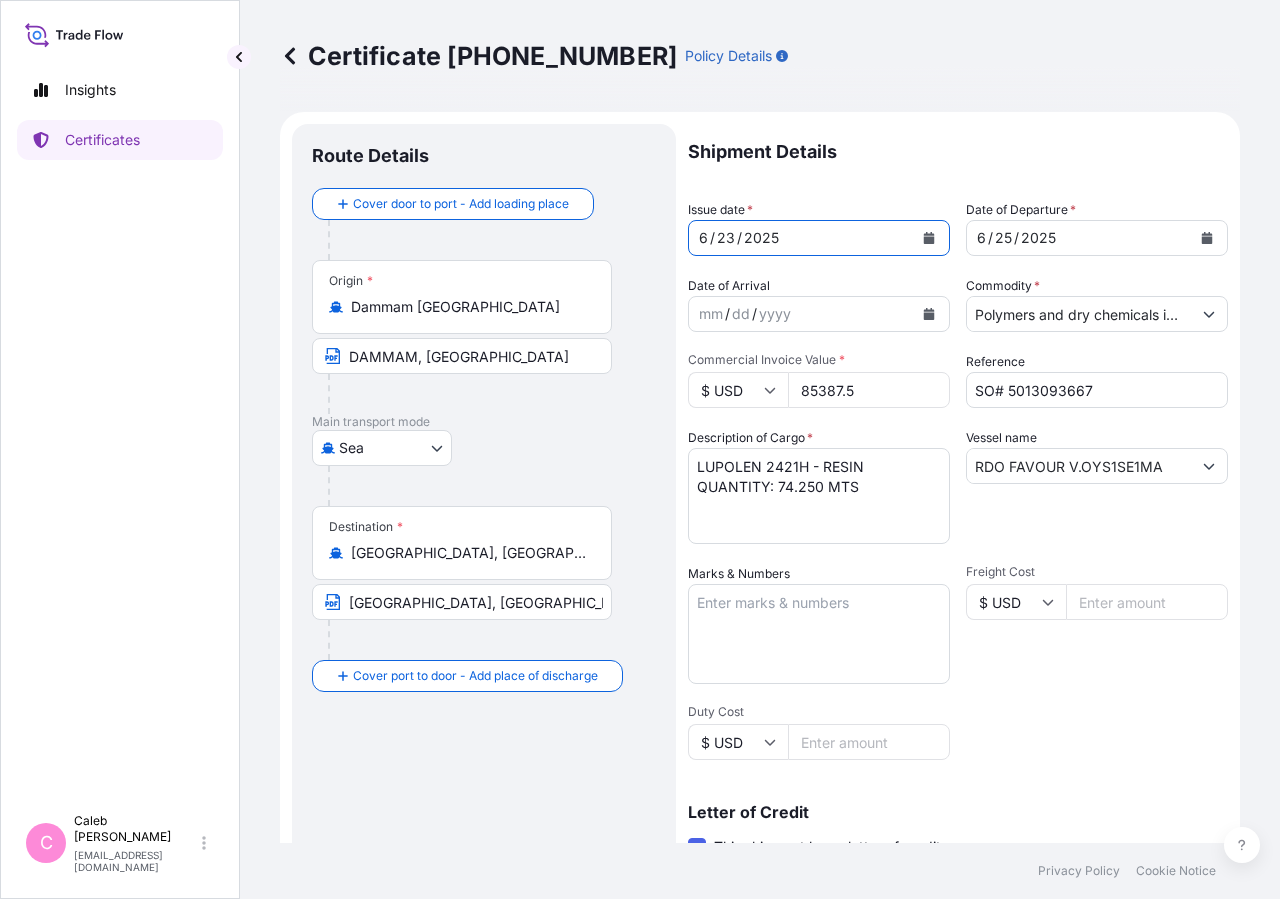 click 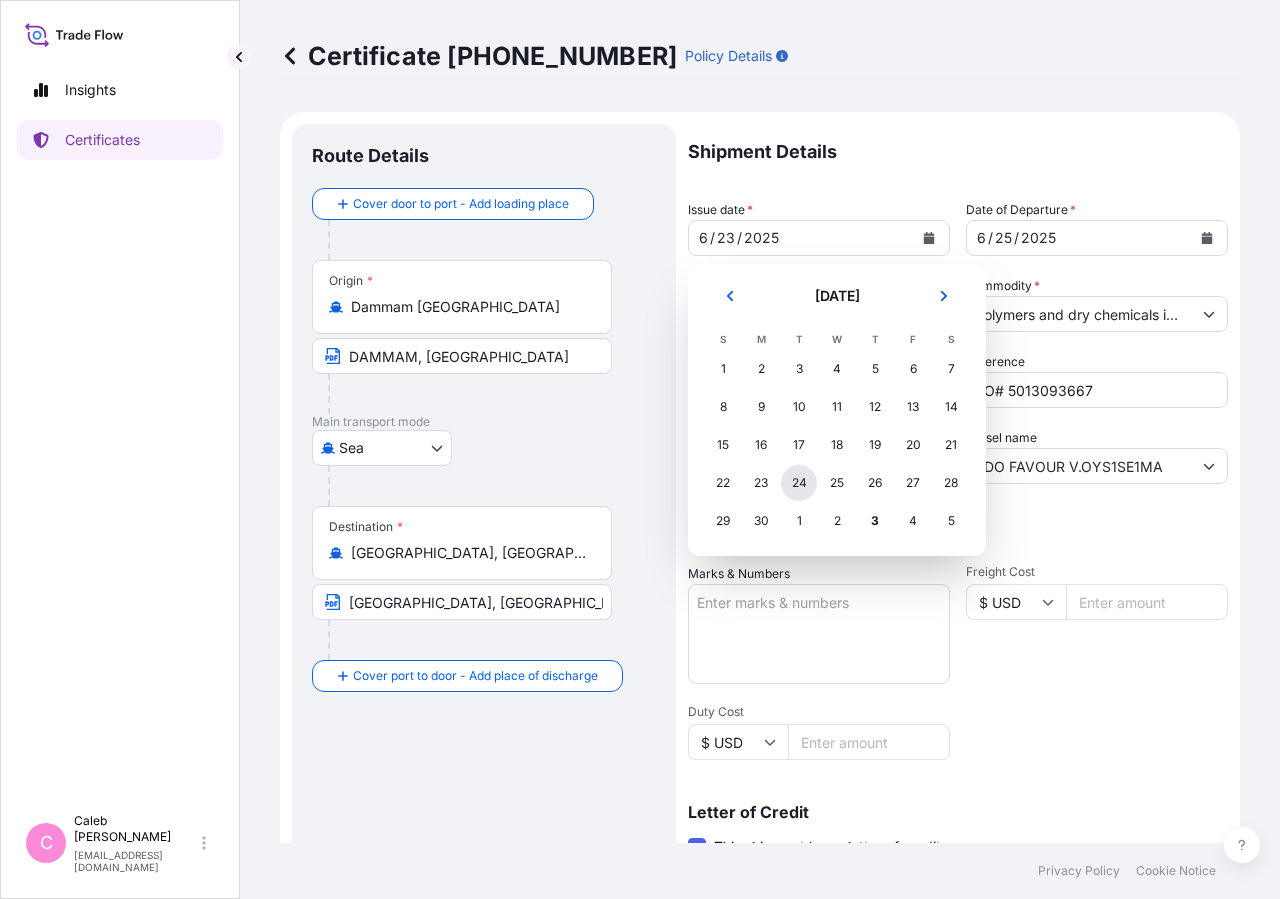 click on "24" at bounding box center [799, 483] 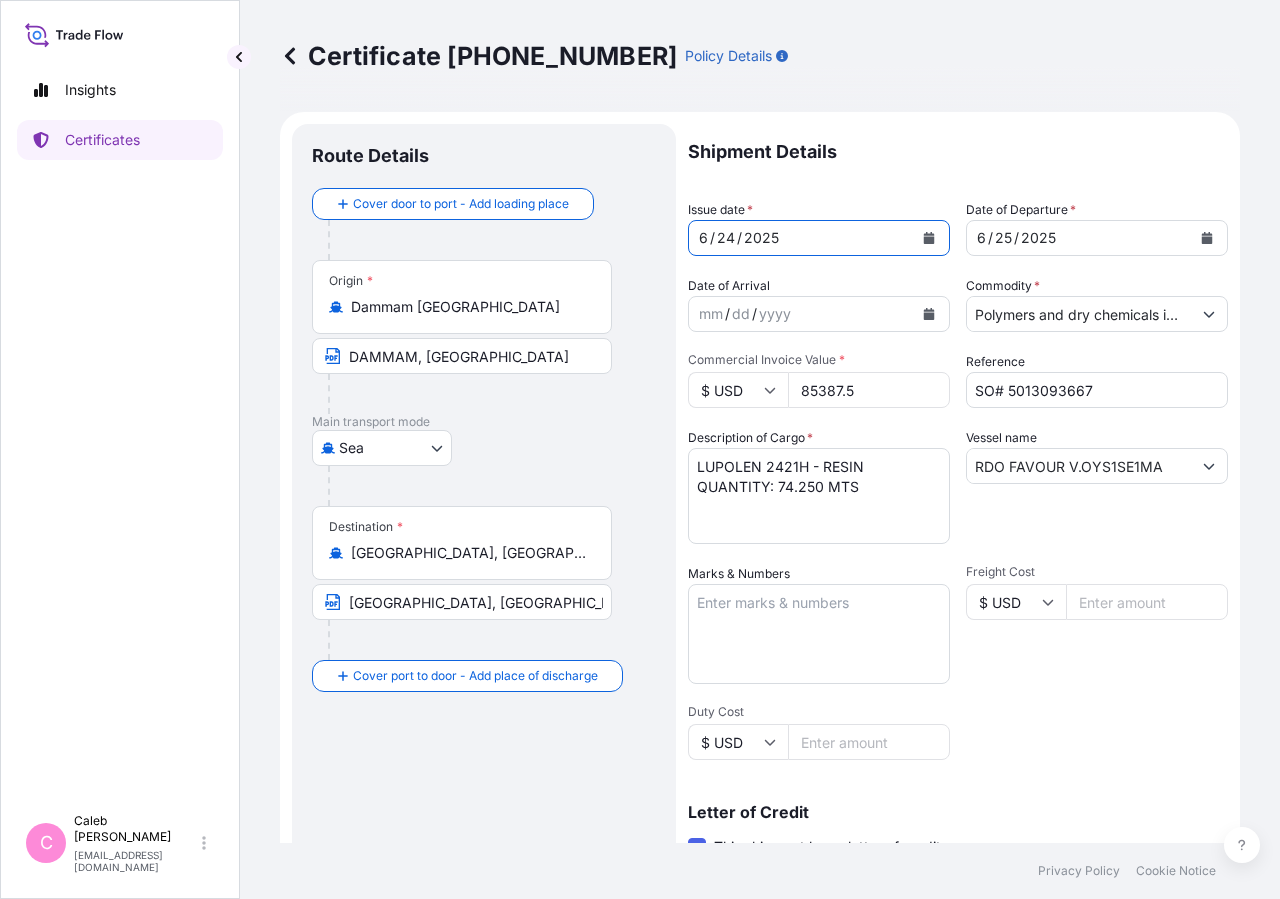 click on "RDO FAVOUR V.OYS1SE1MA" at bounding box center [1079, 466] 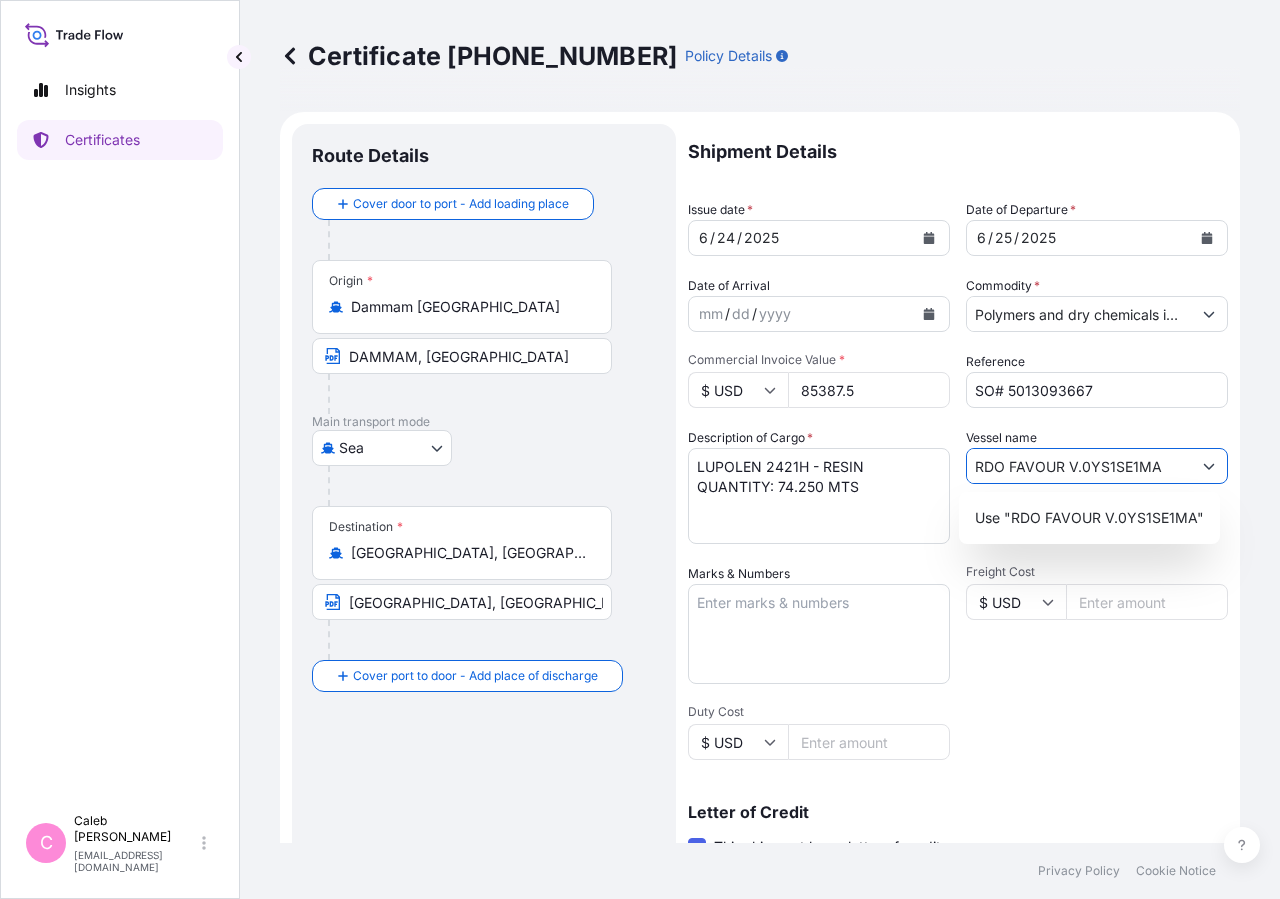 type on "RDO FAVOUR V.0YS1SE1MA" 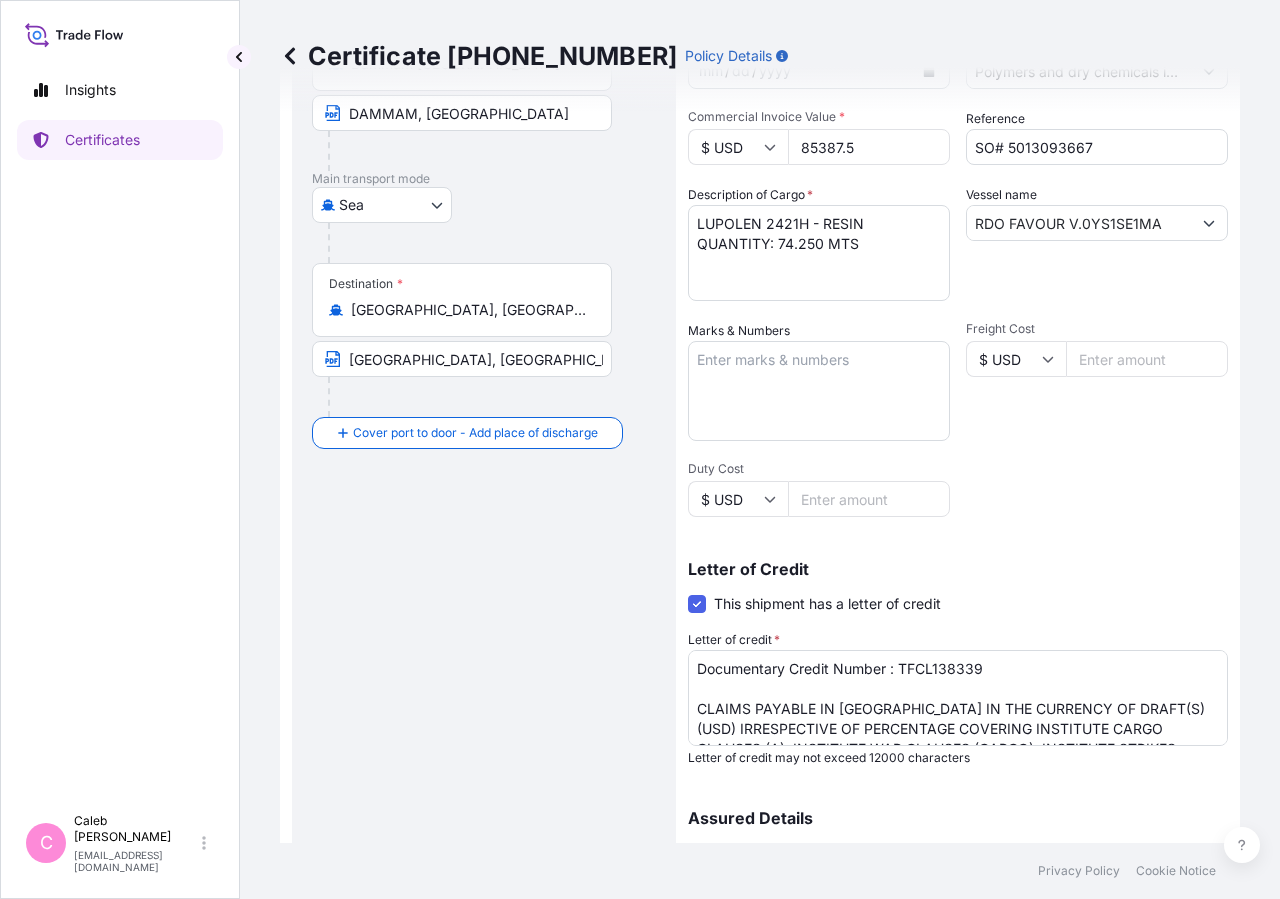 scroll, scrollTop: 442, scrollLeft: 0, axis: vertical 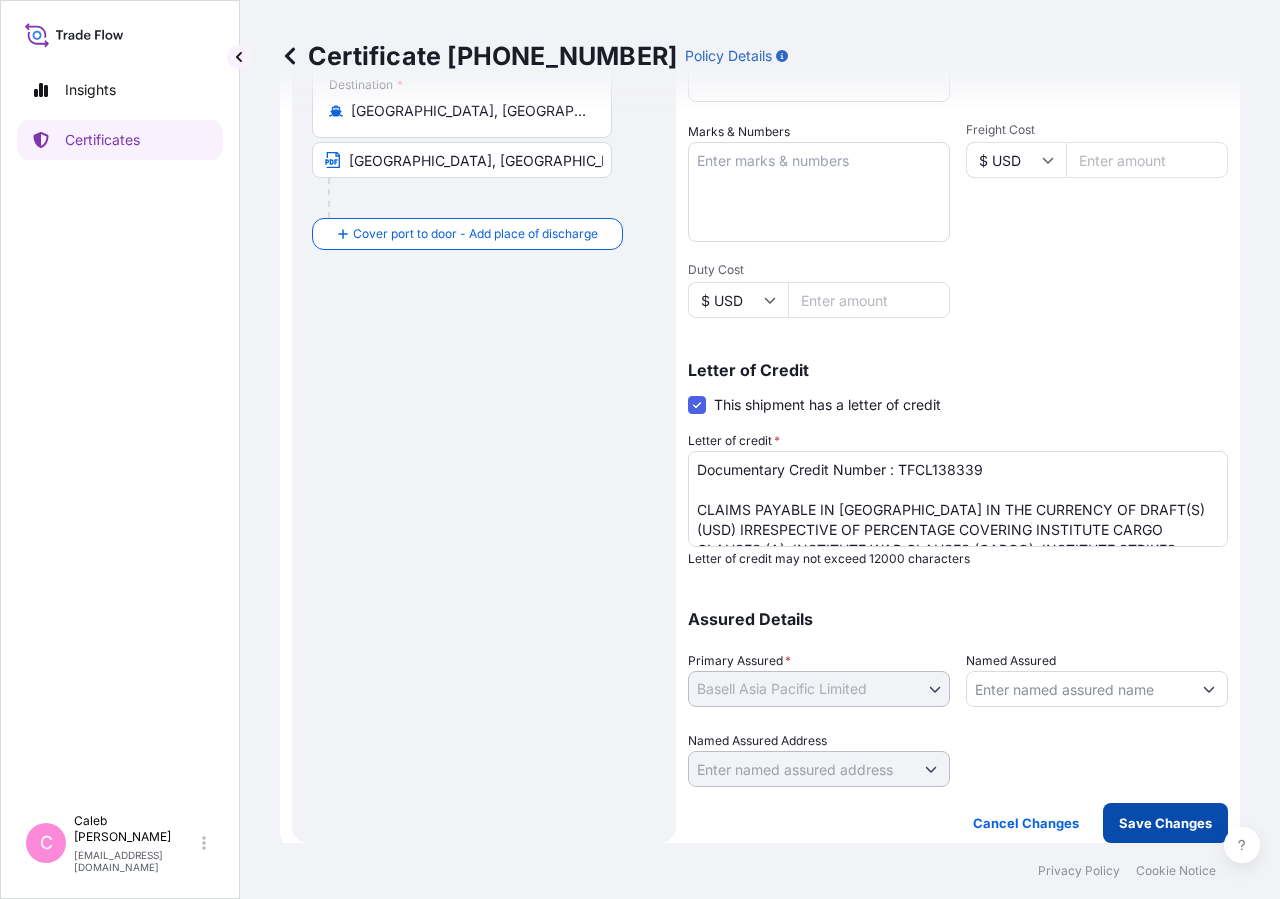 click on "Save Changes" at bounding box center (1165, 823) 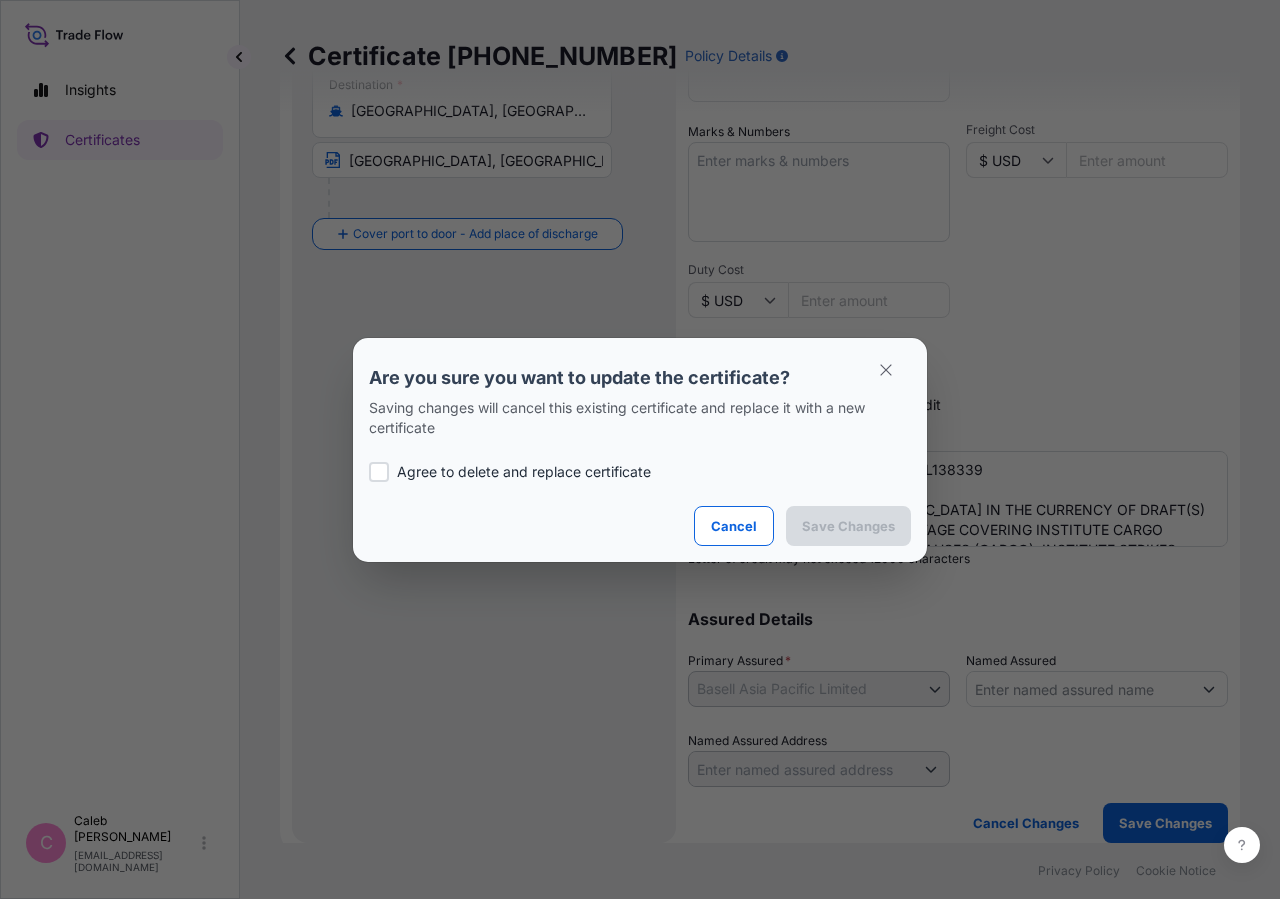 click at bounding box center (379, 472) 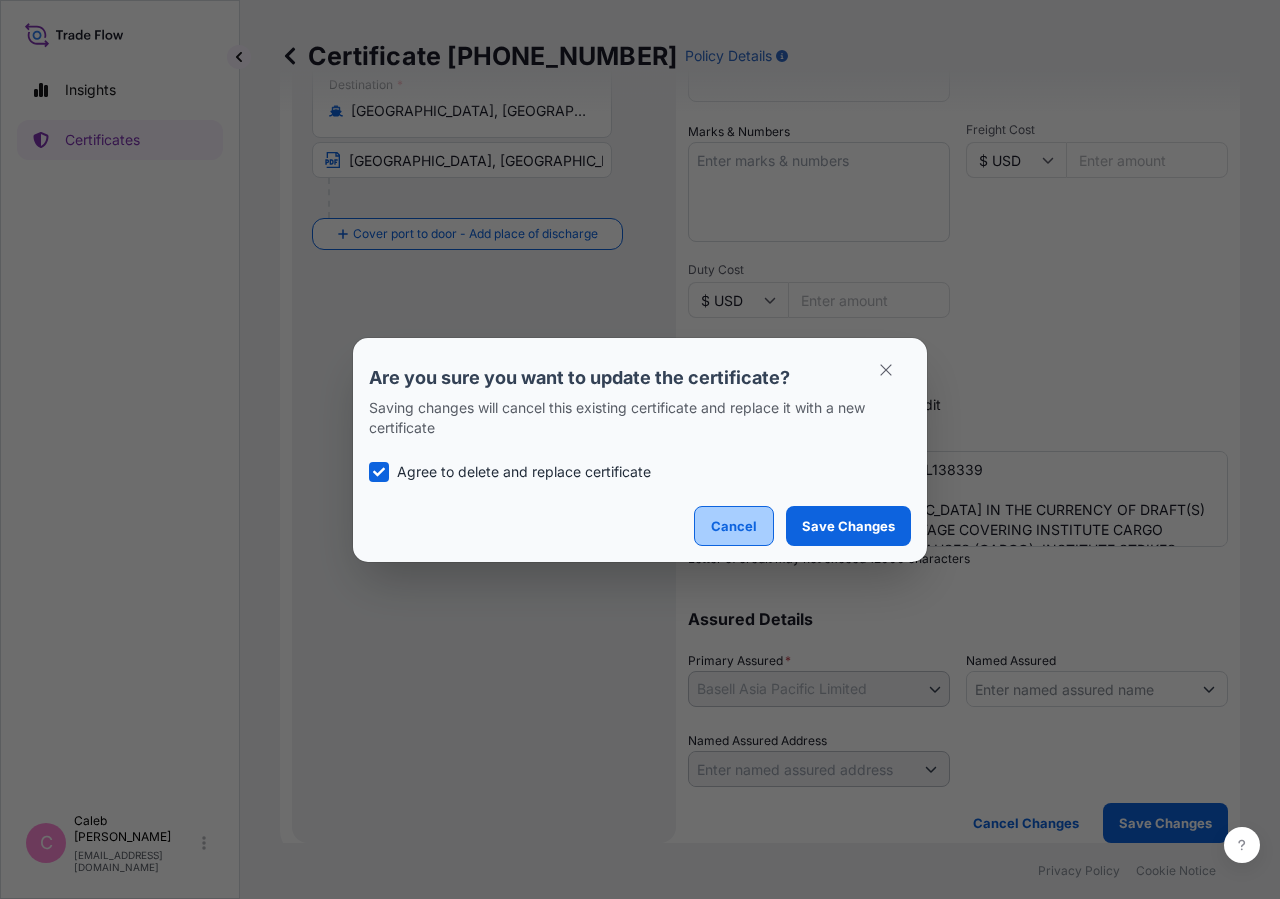 click on "Save Changes" at bounding box center (848, 526) 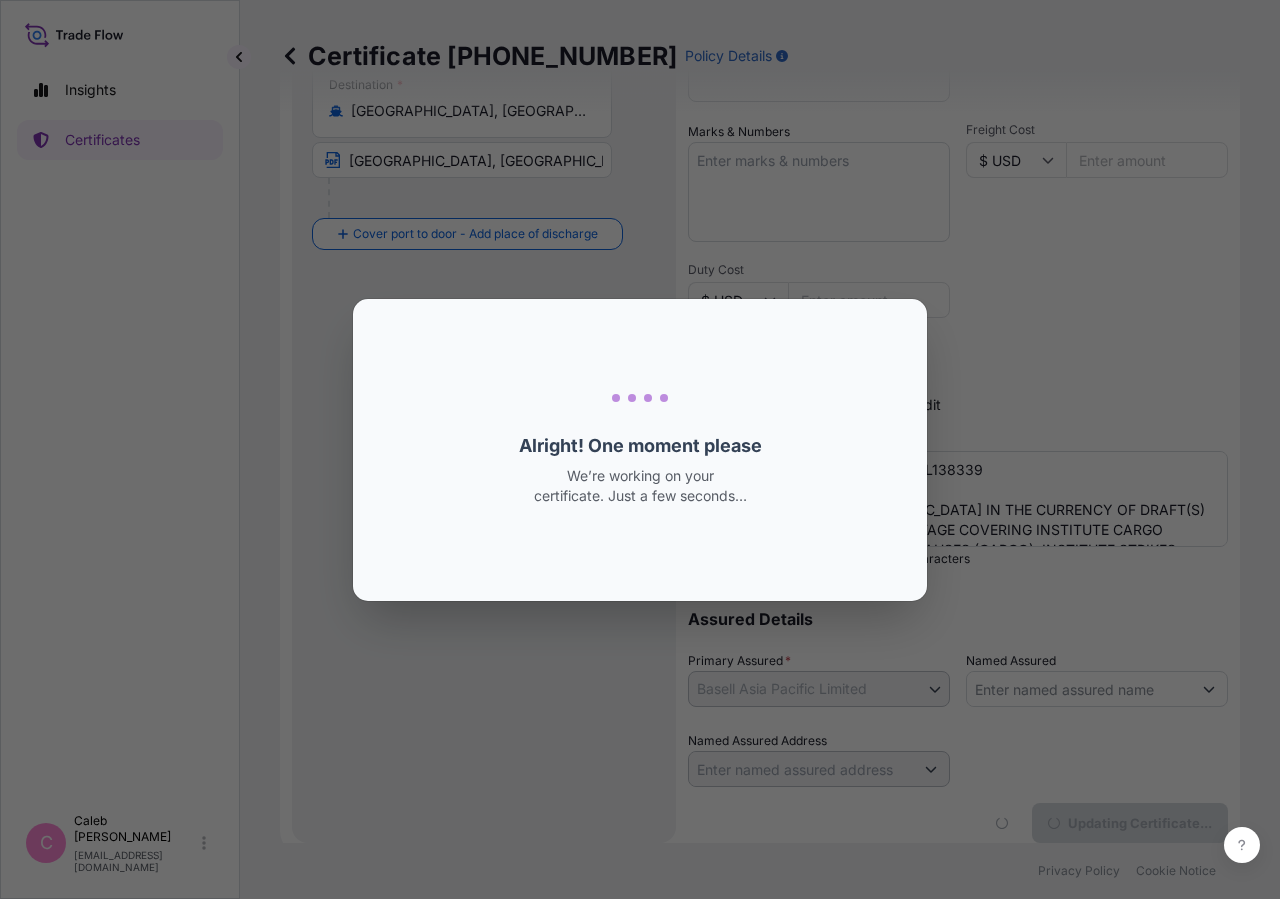 scroll, scrollTop: 0, scrollLeft: 0, axis: both 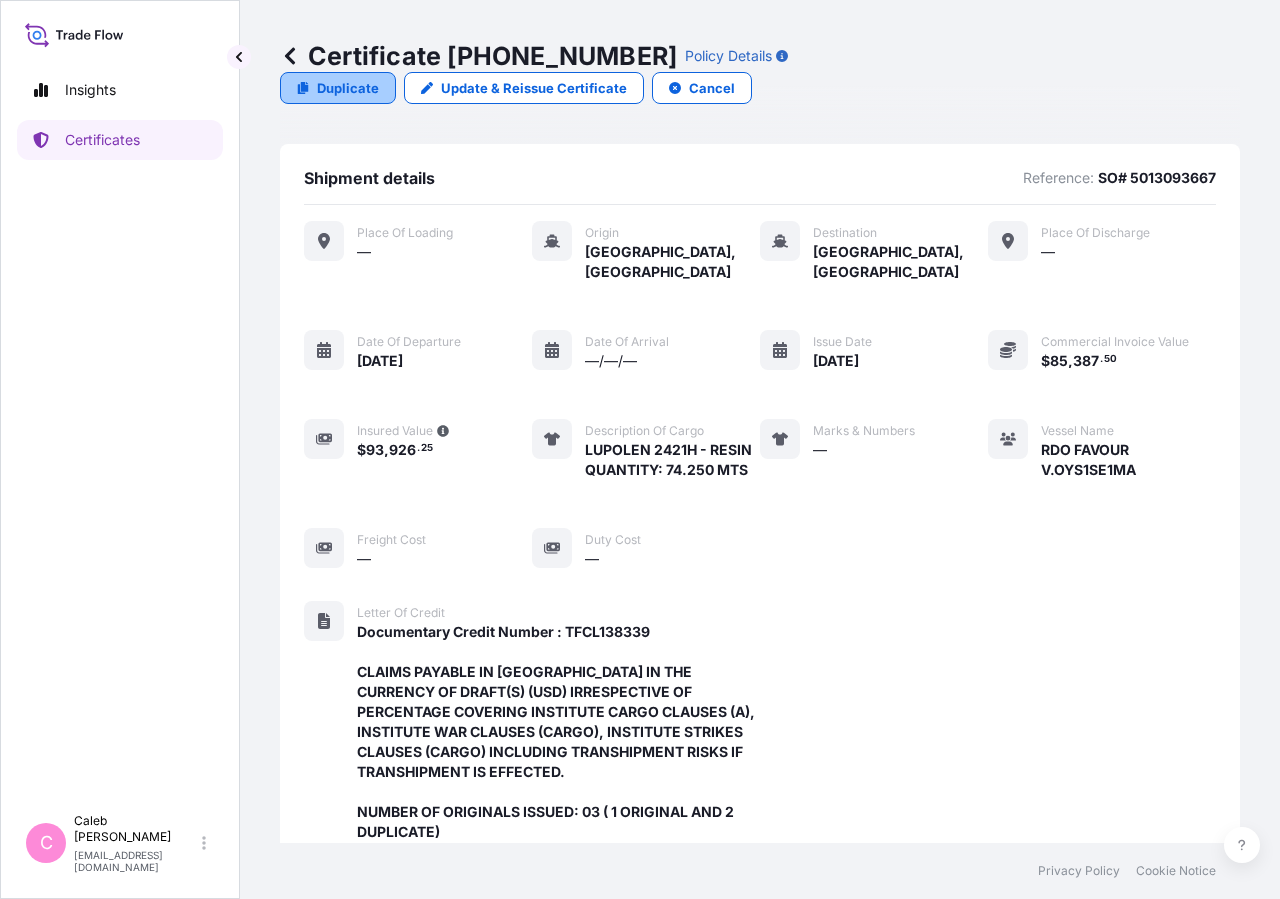 click on "Duplicate" at bounding box center [348, 88] 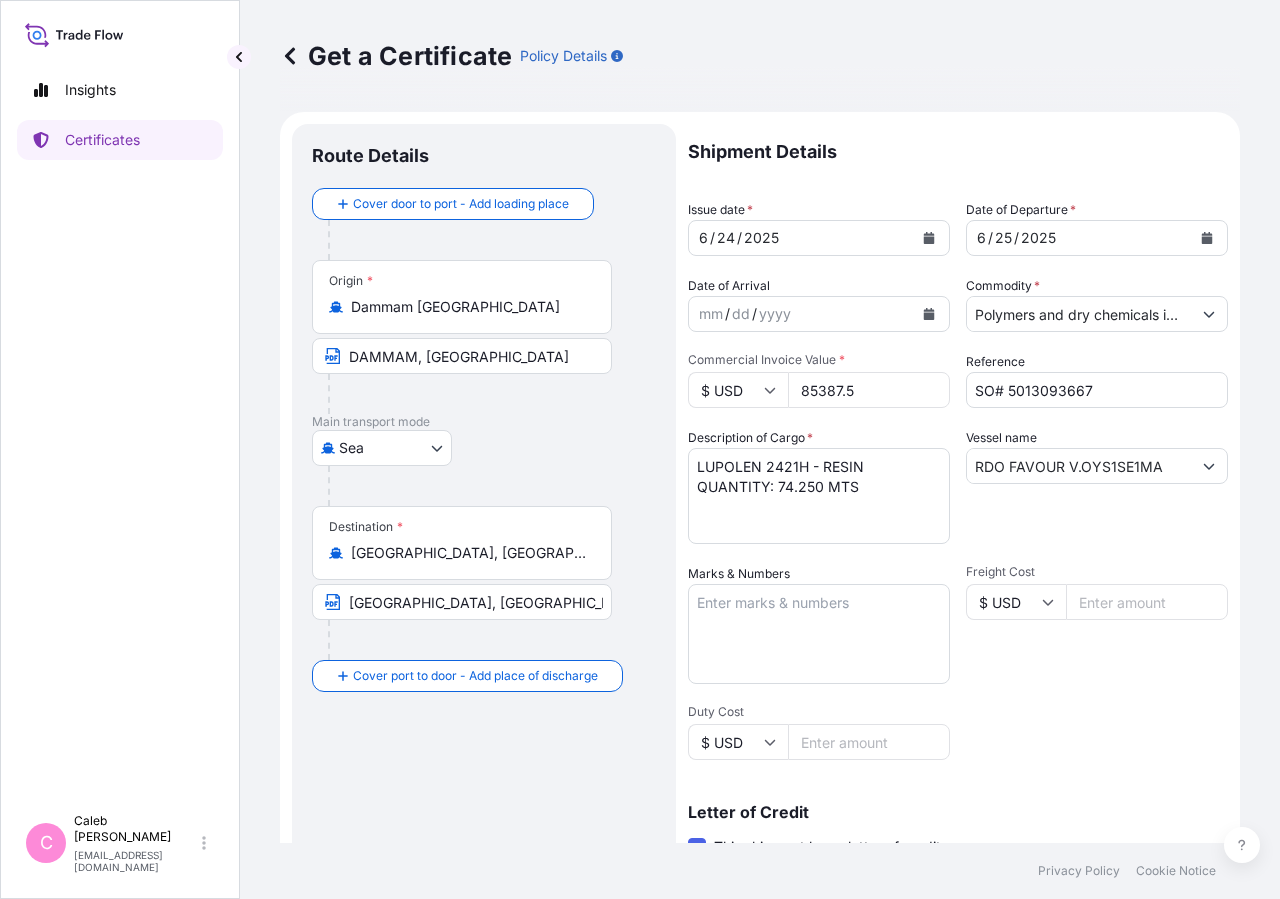 select on "32034" 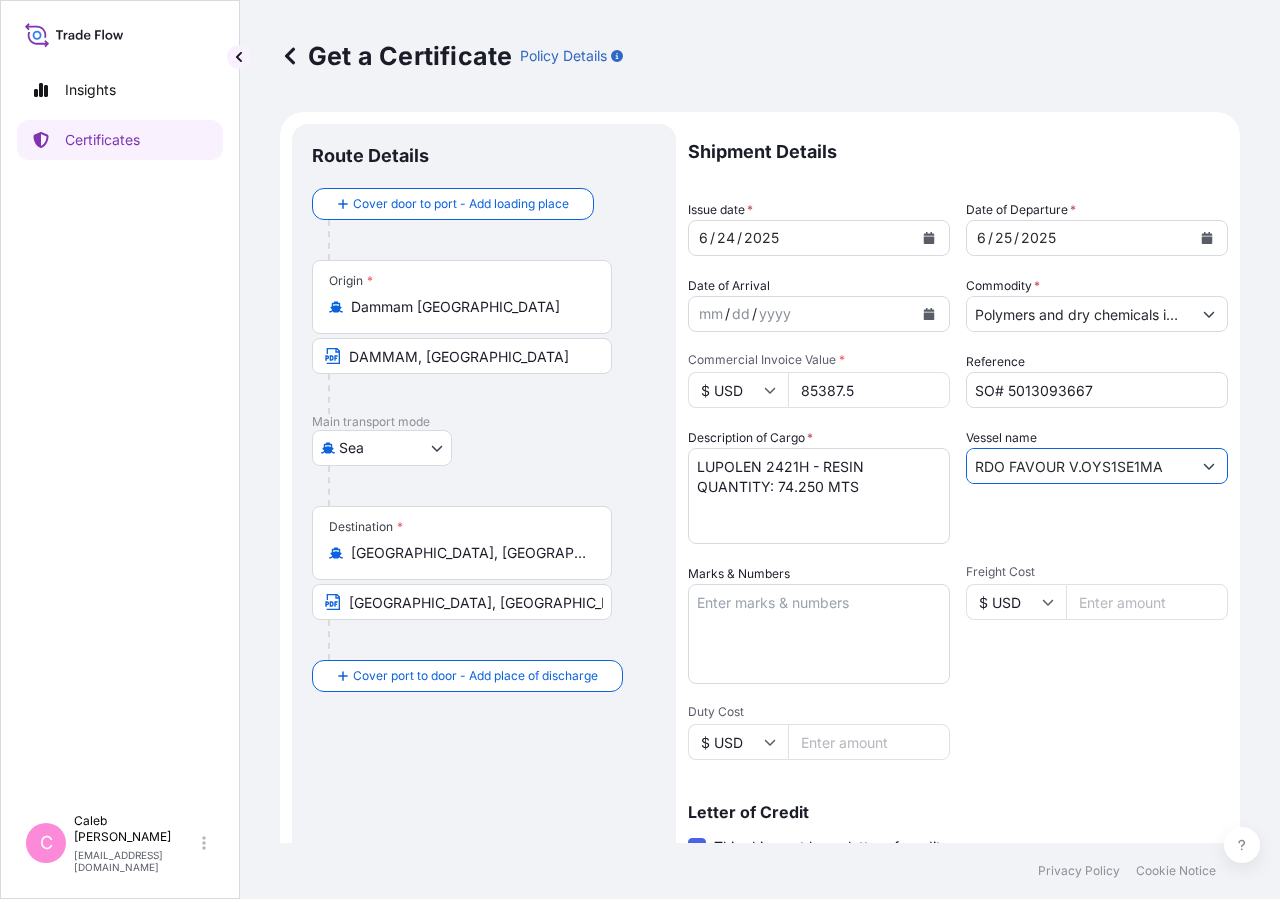 click on "RDO FAVOUR V.OYS1SE1MA" at bounding box center (1079, 466) 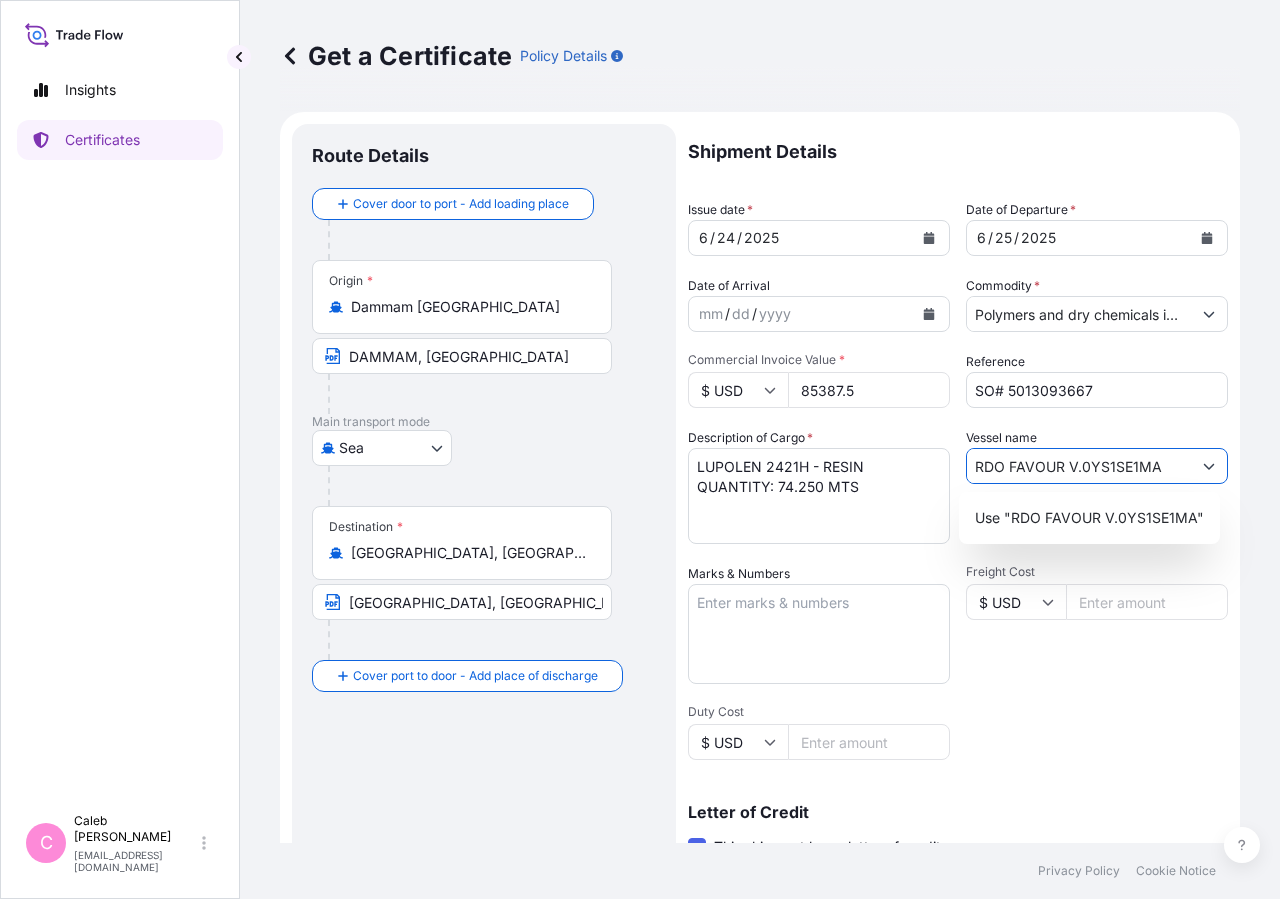 type on "RDO FAVOUR V.0YS1SE1MA" 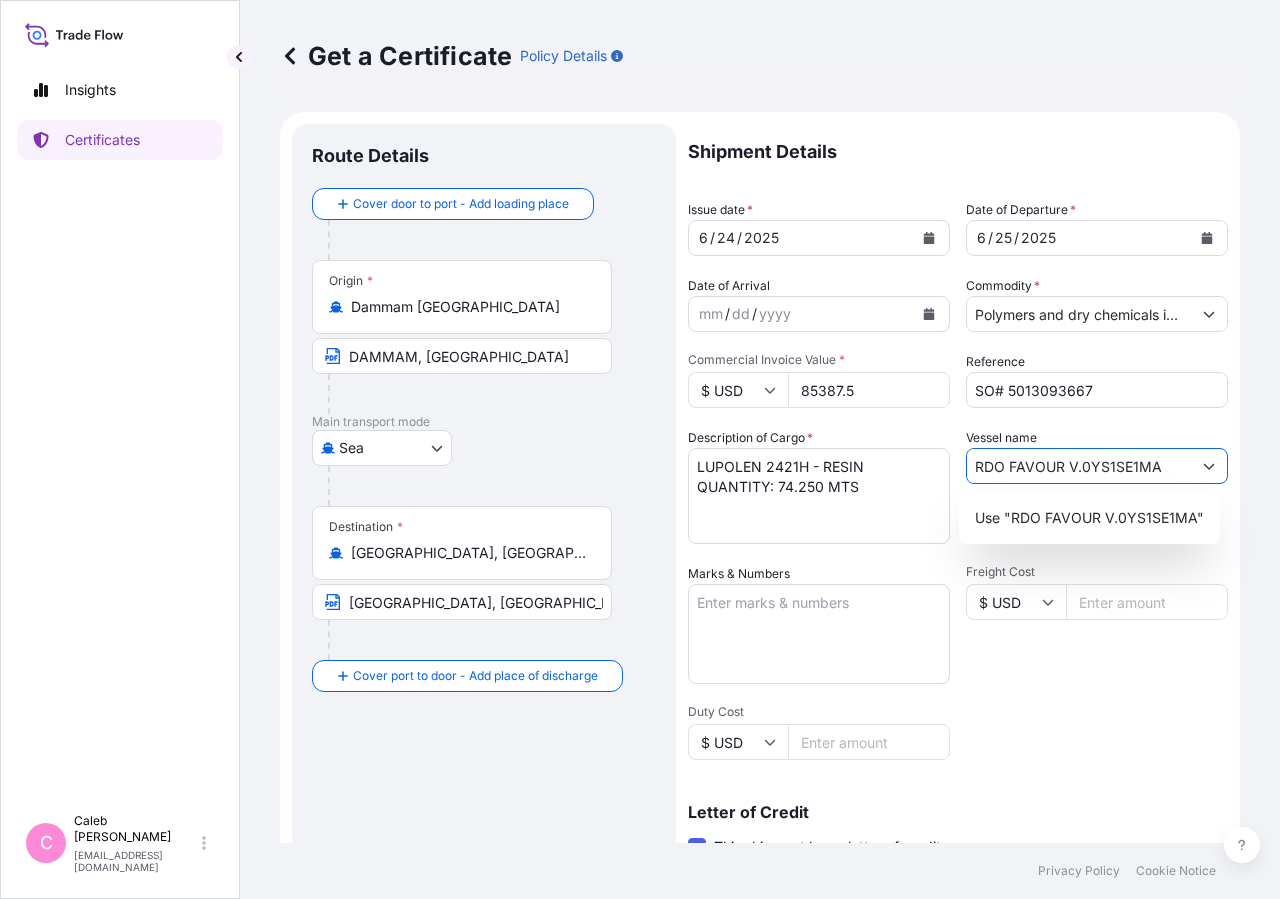 click 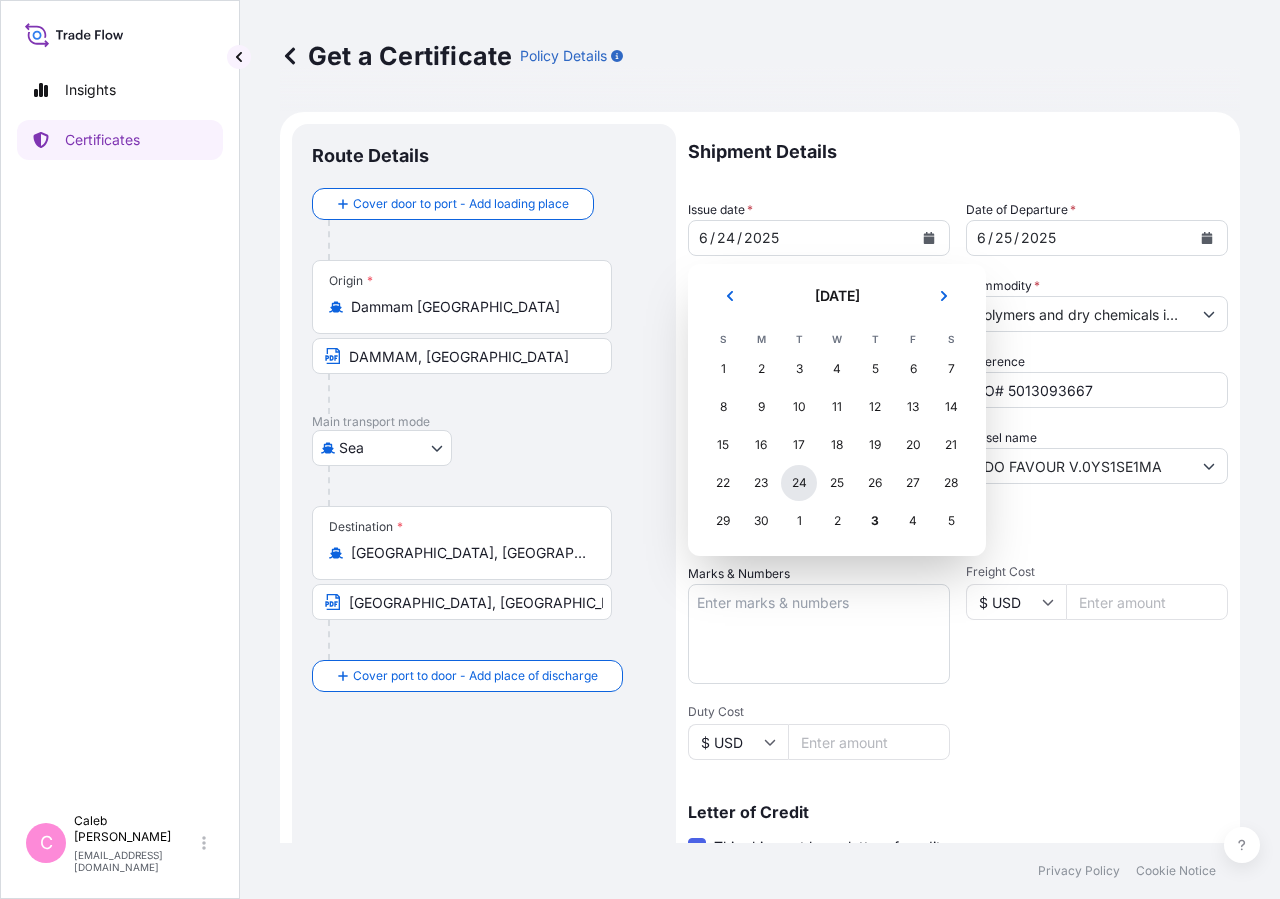 click on "24" at bounding box center (799, 483) 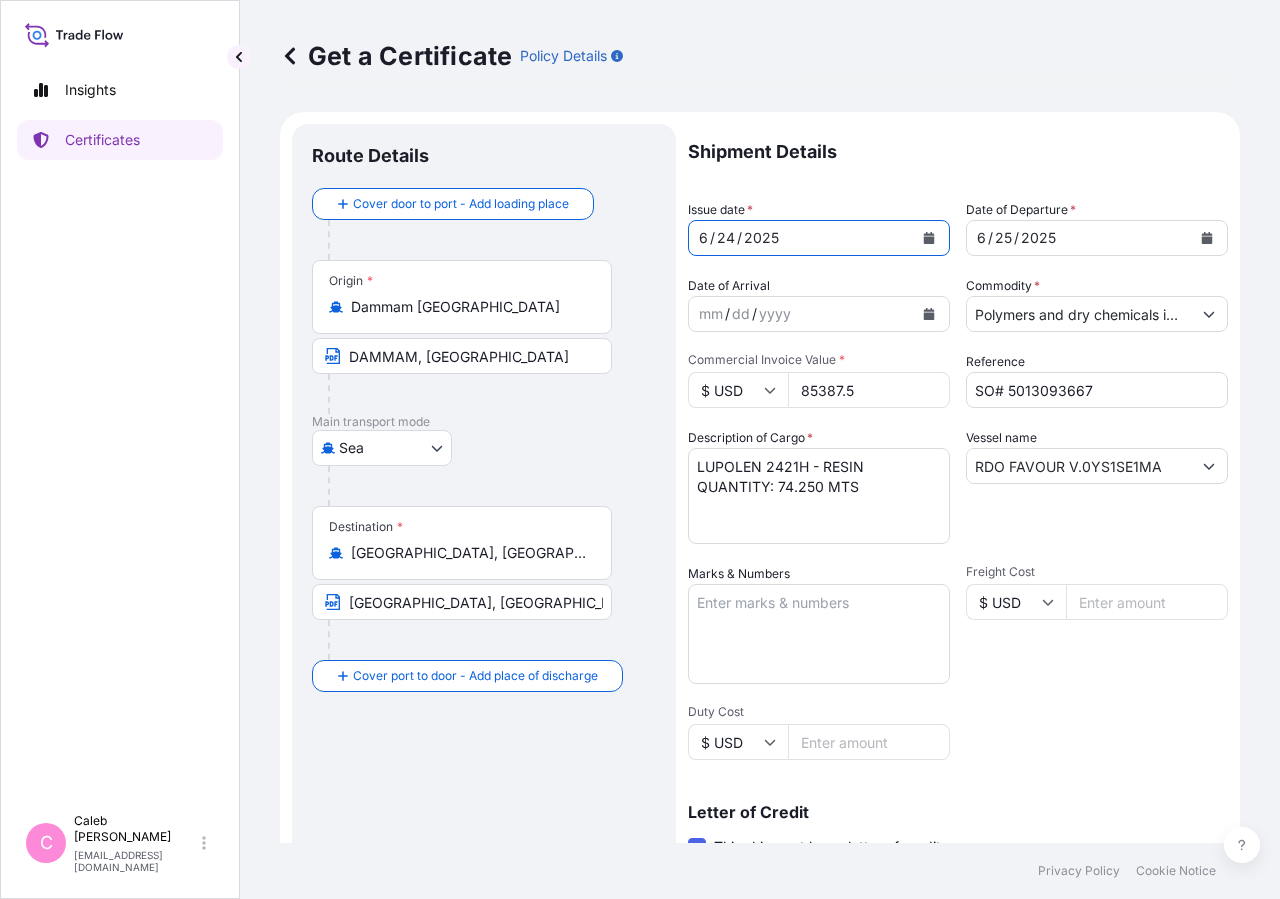 click on "Shipment Details Issue date * [DATE] Date of Departure * [DATE] Date of Arrival mm / dd / yyyy Commodity * Polymers and dry chemicals in bulk Packing Category Commercial Invoice Value    * $ USD 85387.5 Reference SO# 5013093667 Description of Cargo * LUPOLEN 2421H - RESIN
QUANTITY: 74.250 MTS Vessel name RDO FAVOUR V.0YS1SE1MA Marks & Numbers Freight Cost   $ USD Duty Cost   $ USD Letter of Credit This shipment has a letter of credit Letter of credit * Documentary Credit Number : TFCL138339
CLAIMS PAYABLE IN [GEOGRAPHIC_DATA] IN THE CURRENCY OF DRAFT(S) (USD) IRRESPECTIVE OF PERCENTAGE COVERING INSTITUTE CARGO CLAUSES (A), INSTITUTE WAR CLAUSES (CARGO), INSTITUTE STRIKES CLAUSES (CARGO) INCLUDING TRANSHIPMENT RISKS IF TRANSHIPMENT IS EFFECTED.
NUMBER OF ORIGINALS ISSUED: 03 ( 1 ORIGINAL AND 2 DUPLICATE) Letter of credit may not exceed 12000 characters Assured Details Primary Assured * Basell Asia Pacific Limited Basell [PERSON_NAME] Polyolefins Sp. z o.o. Basell Asia Pacific Limited Named Assured" at bounding box center [958, 676] 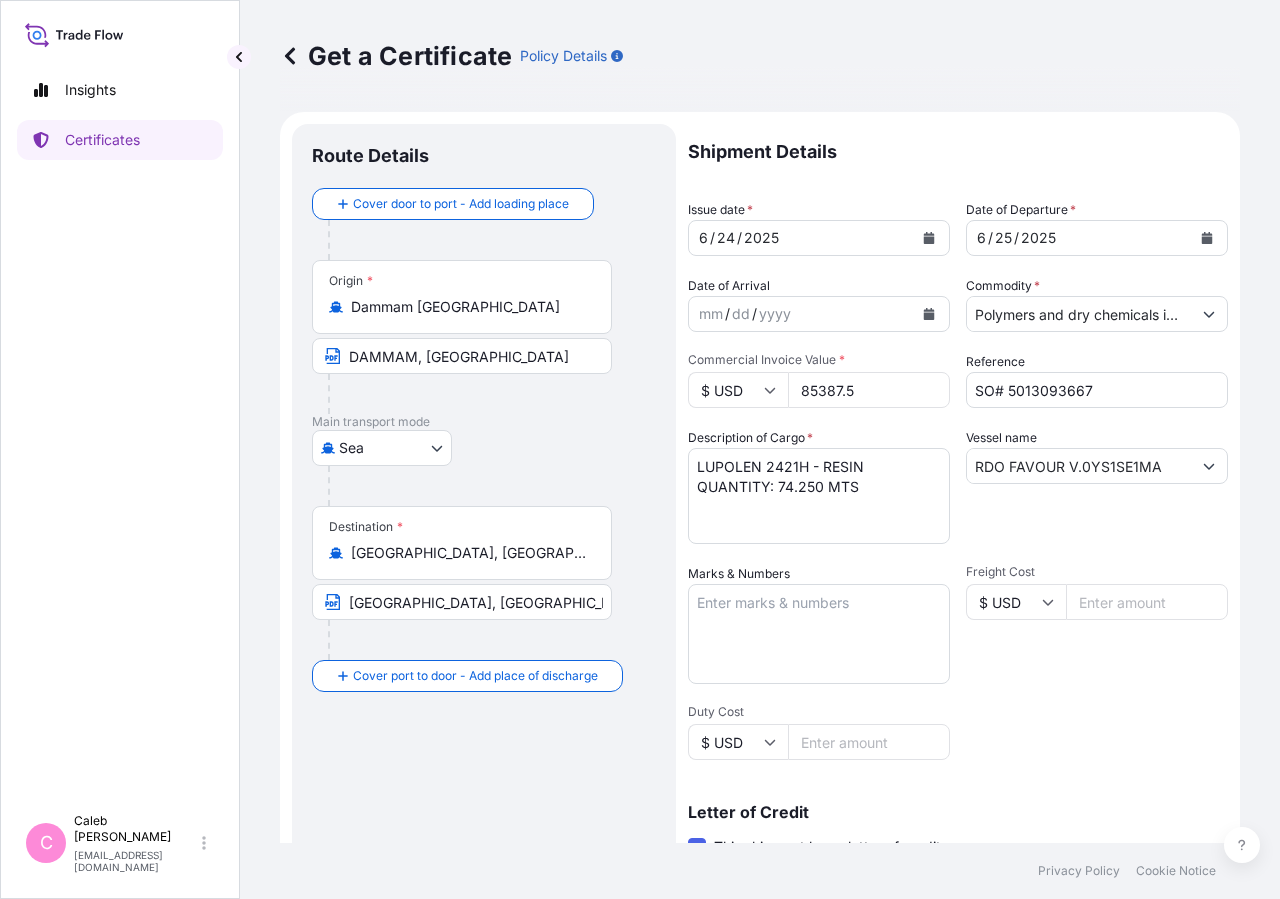 scroll, scrollTop: 442, scrollLeft: 0, axis: vertical 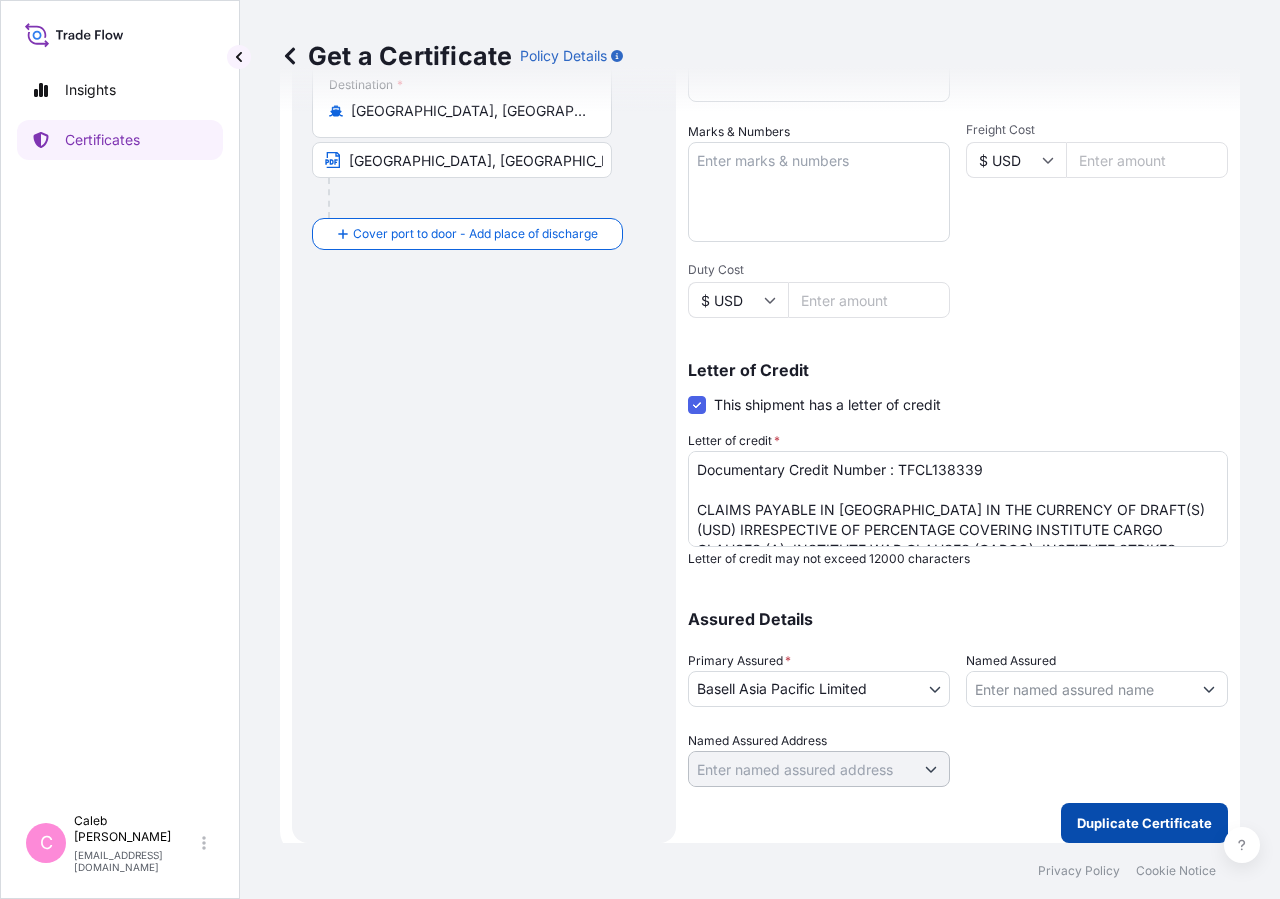 click on "Duplicate Certificate" at bounding box center [1144, 823] 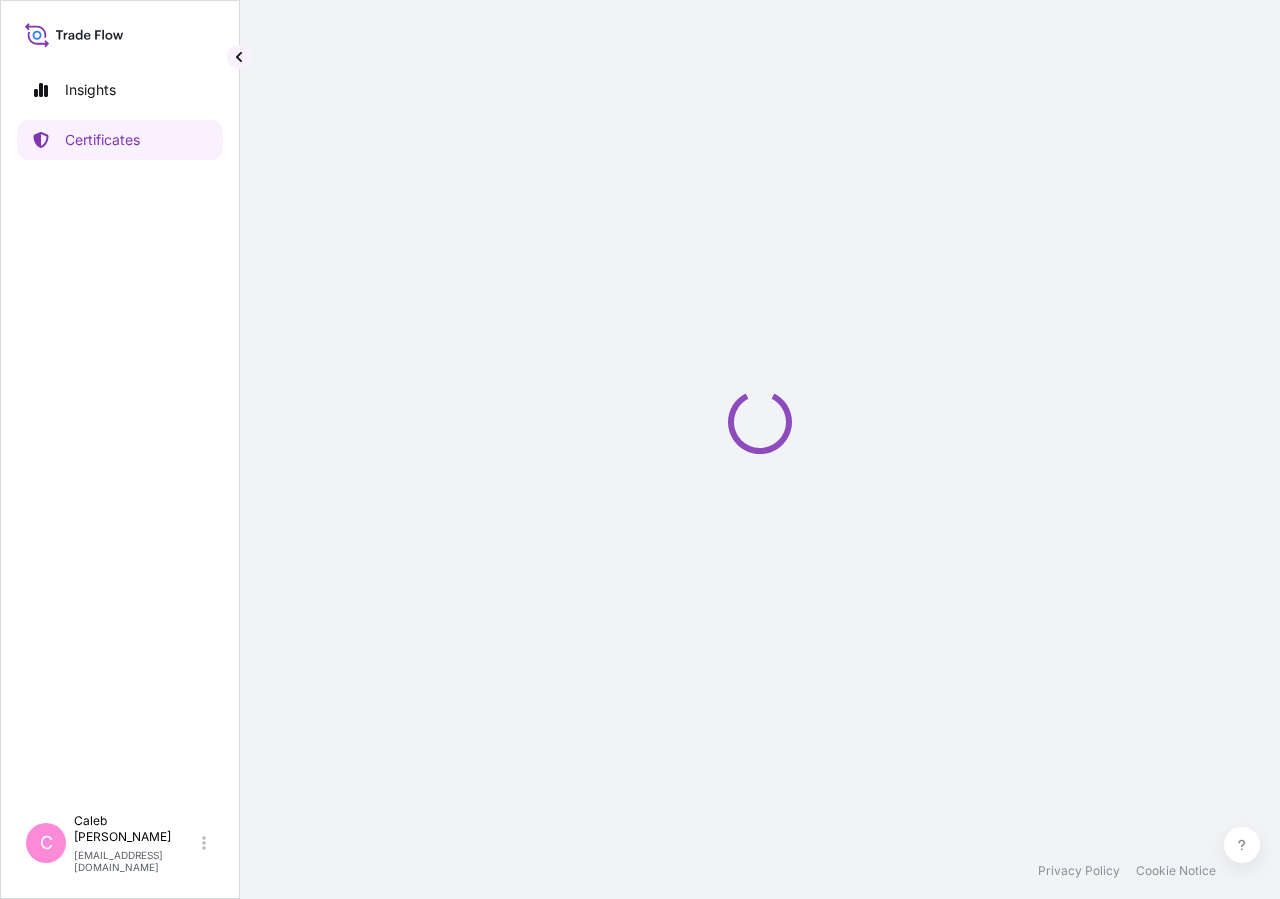 scroll, scrollTop: 0, scrollLeft: 0, axis: both 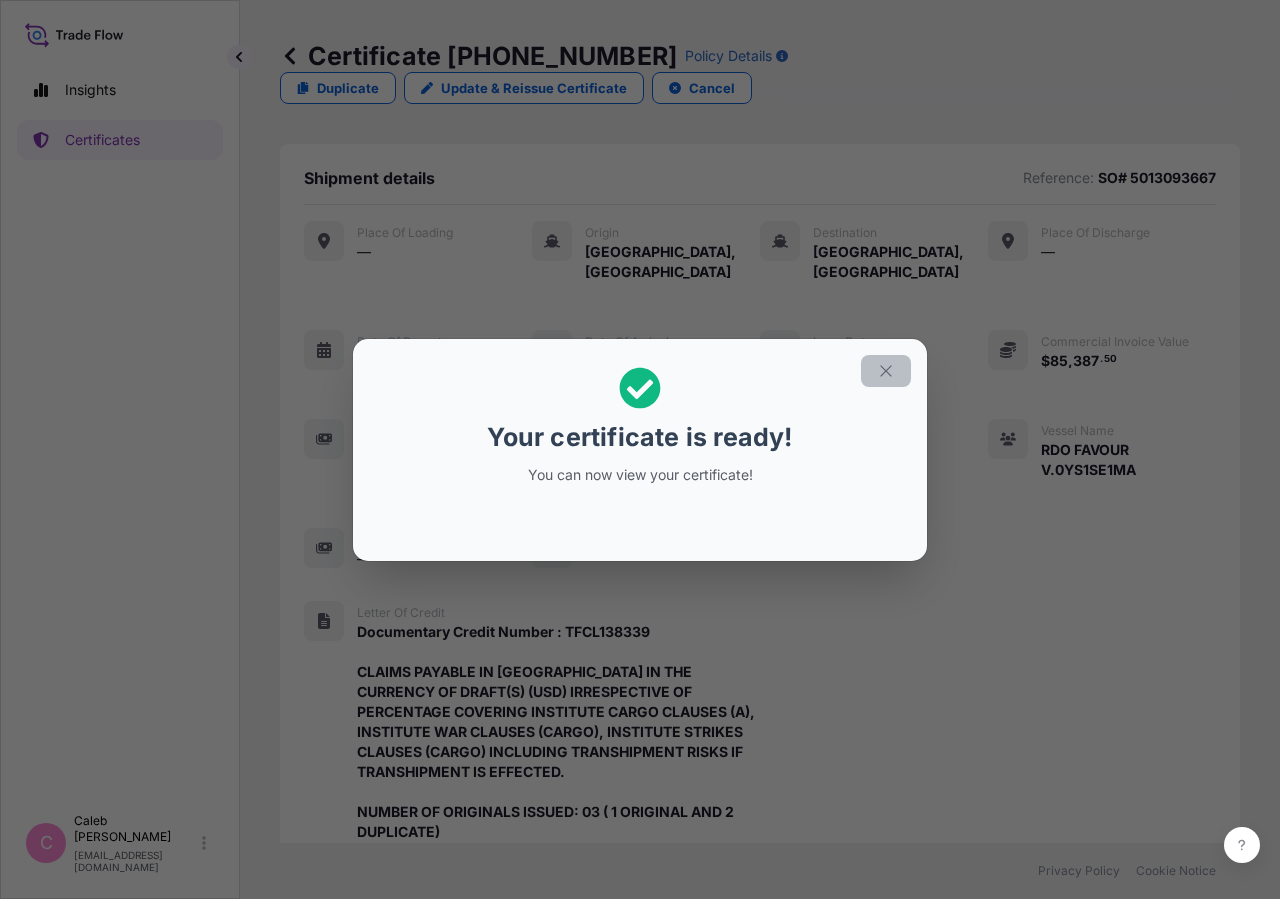 click at bounding box center (886, 371) 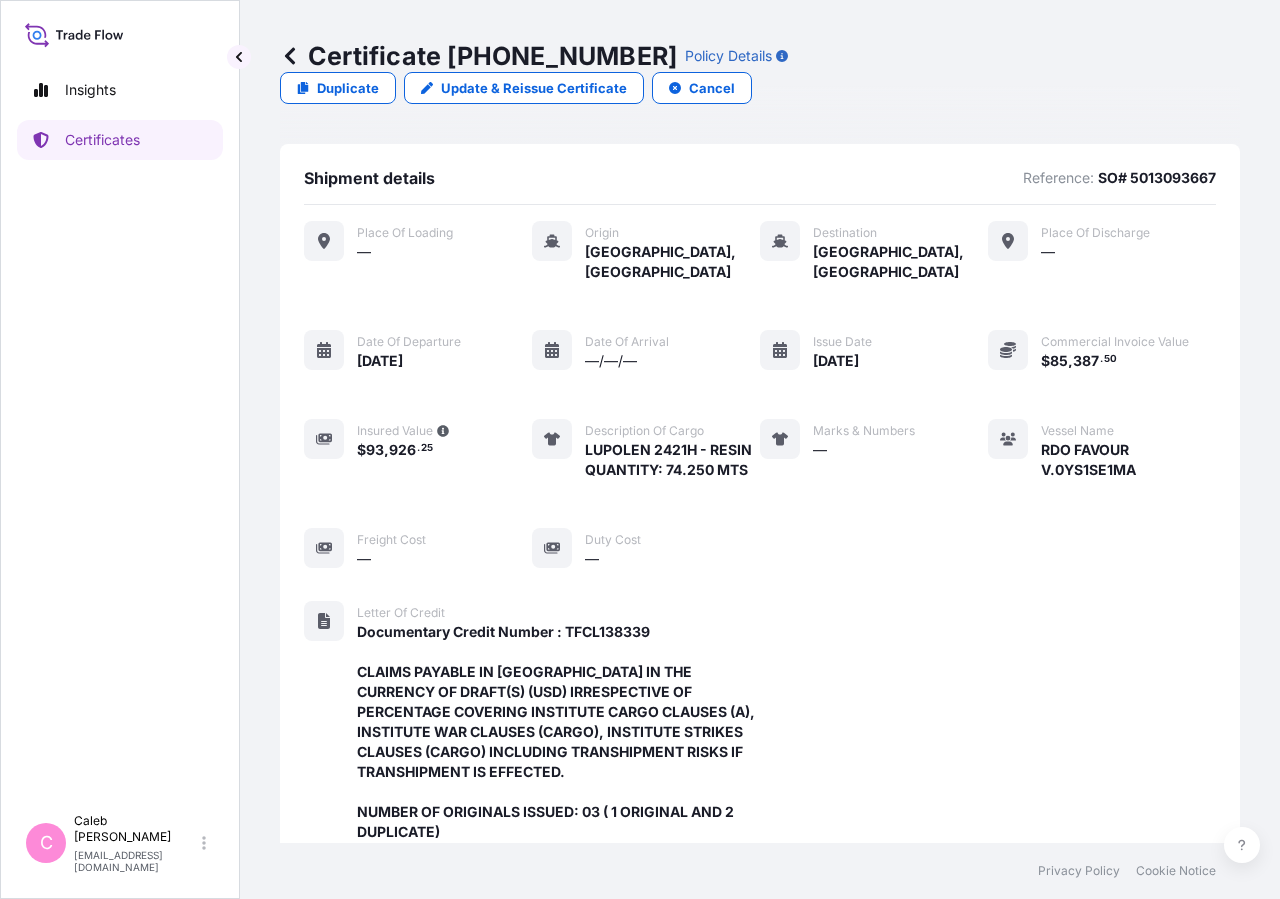 scroll, scrollTop: 598, scrollLeft: 0, axis: vertical 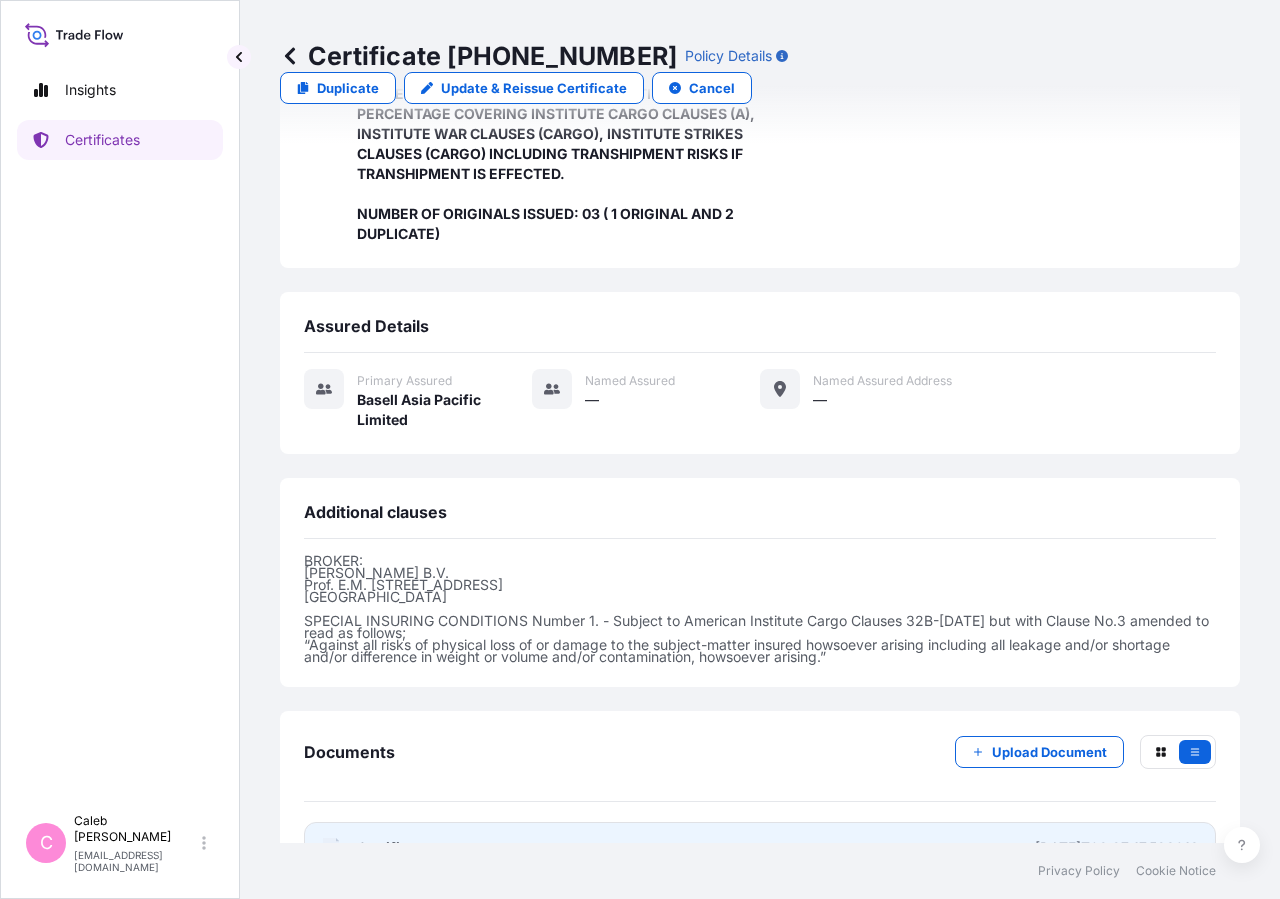 click on "Certificate" at bounding box center (393, 848) 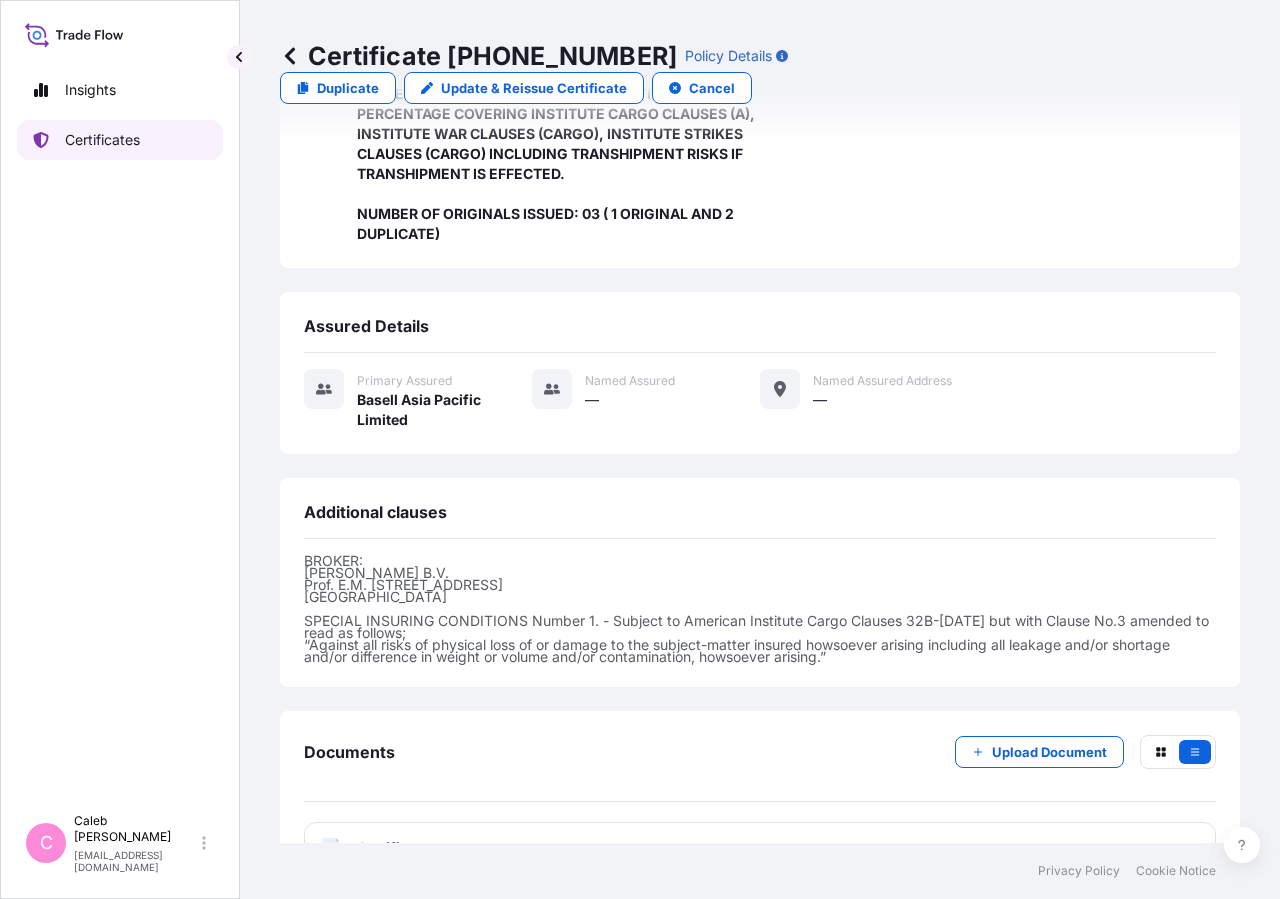 click on "Certificates" at bounding box center [120, 140] 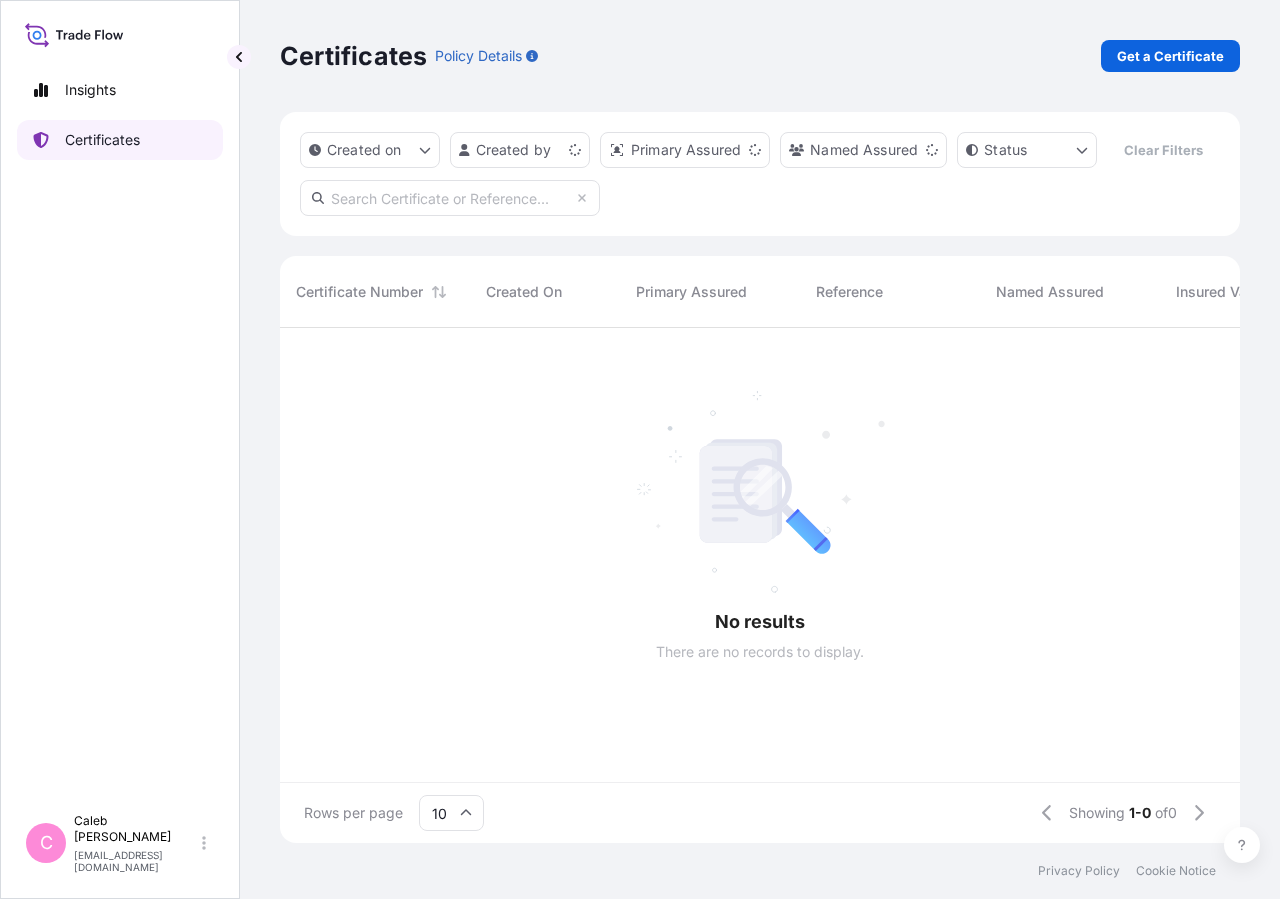 scroll, scrollTop: 0, scrollLeft: 0, axis: both 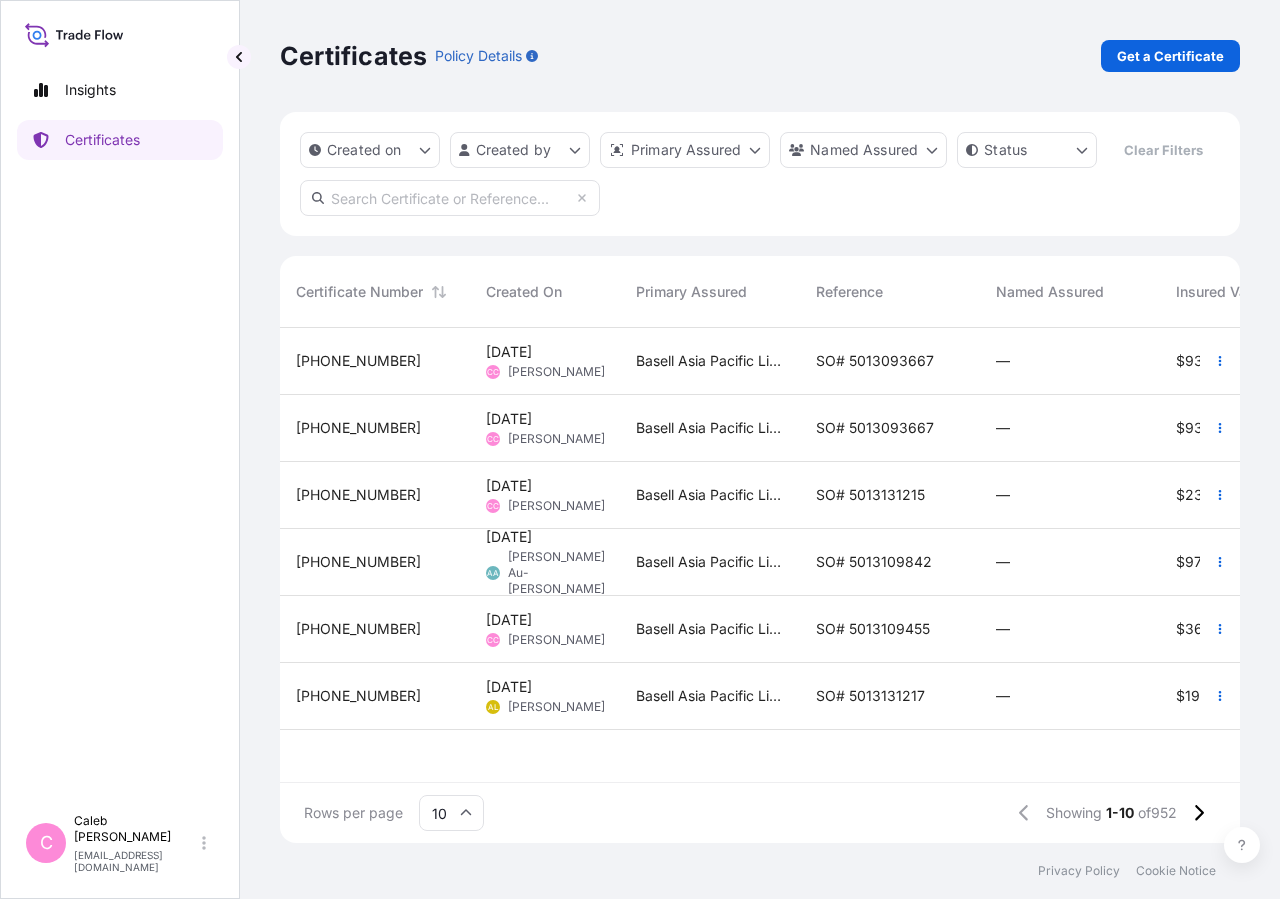 click on "Created on Created by Primary Assured Named Assured Status Clear Filters" at bounding box center [760, 174] 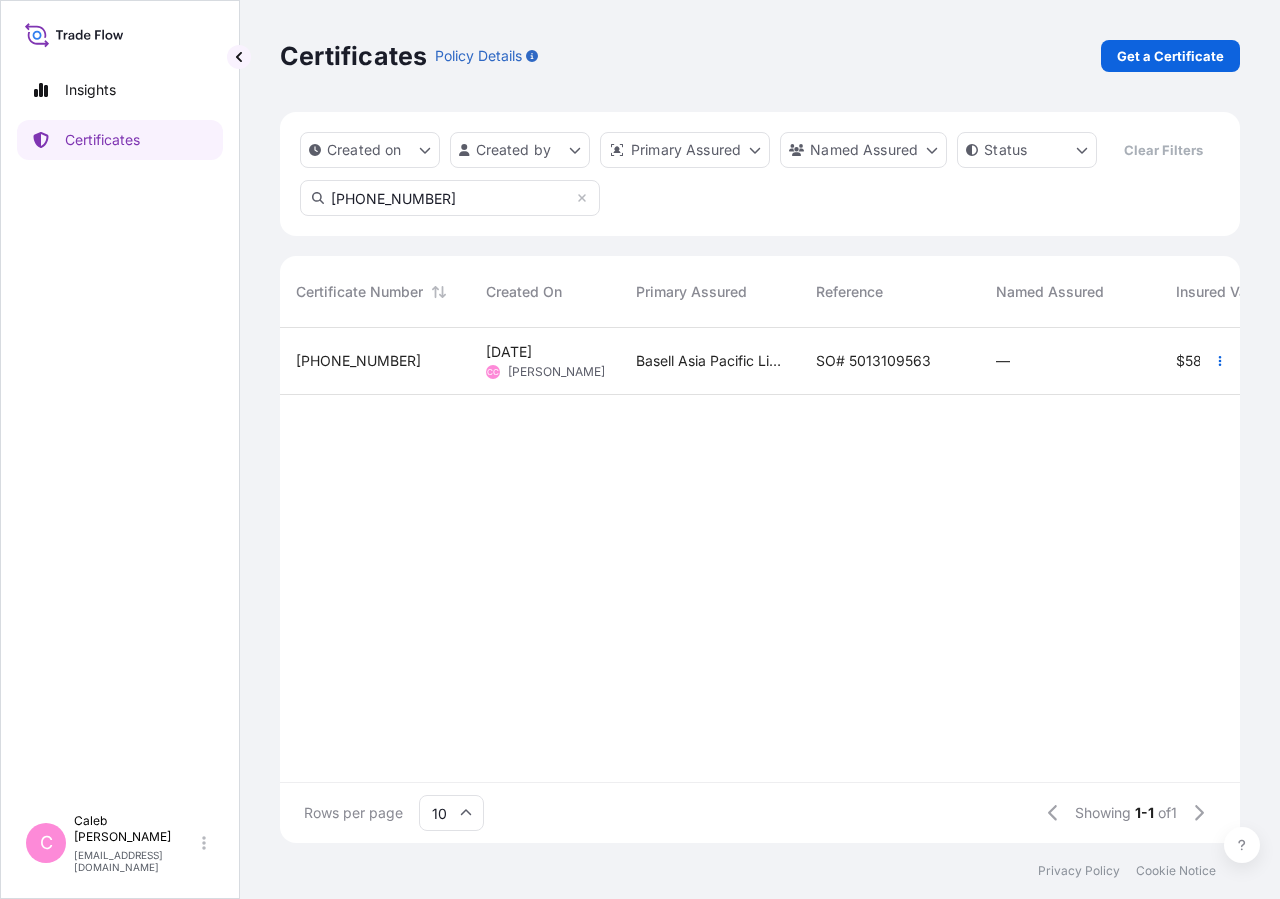 type on "[PHONE_NUMBER]" 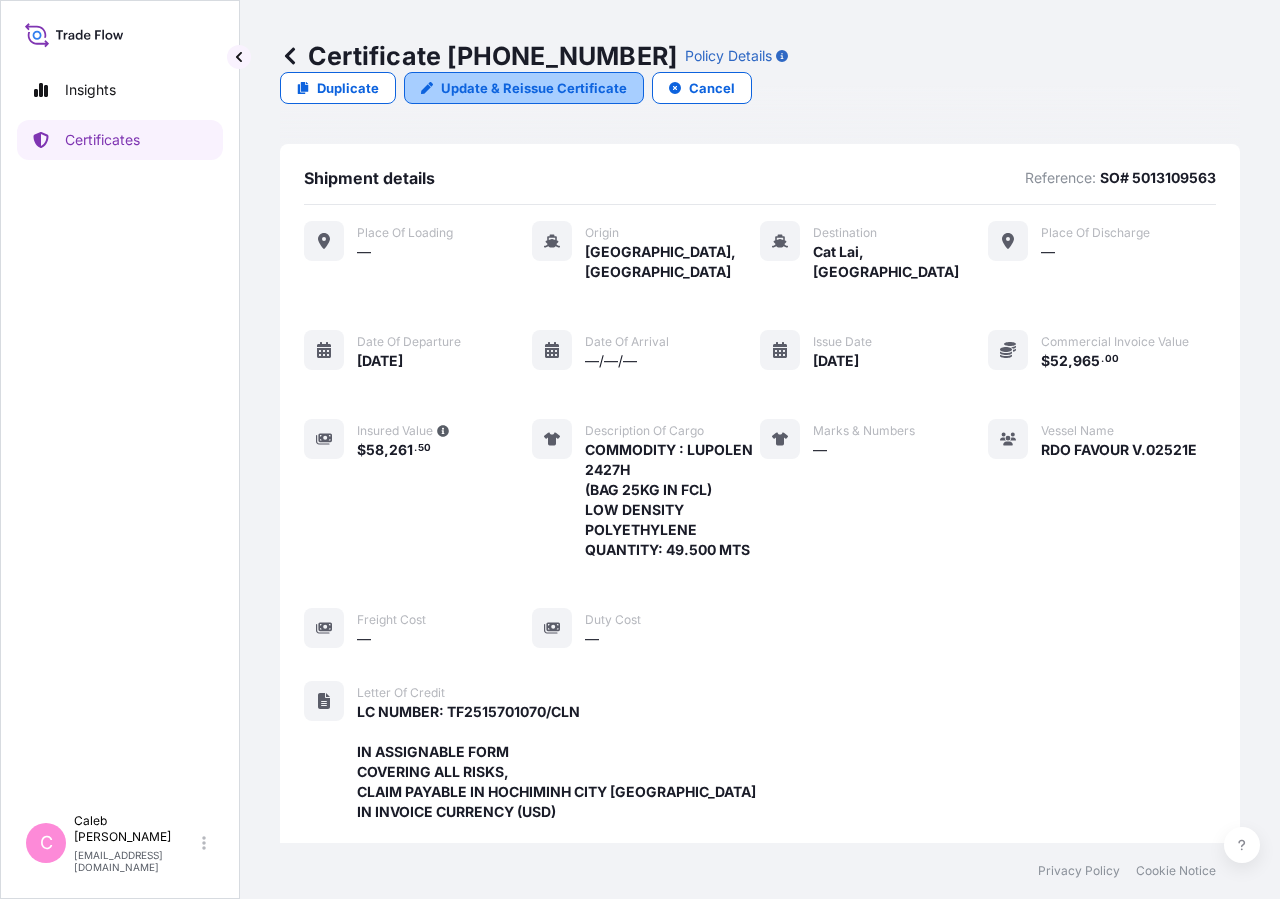 click on "Update & Reissue Certificate" at bounding box center (534, 88) 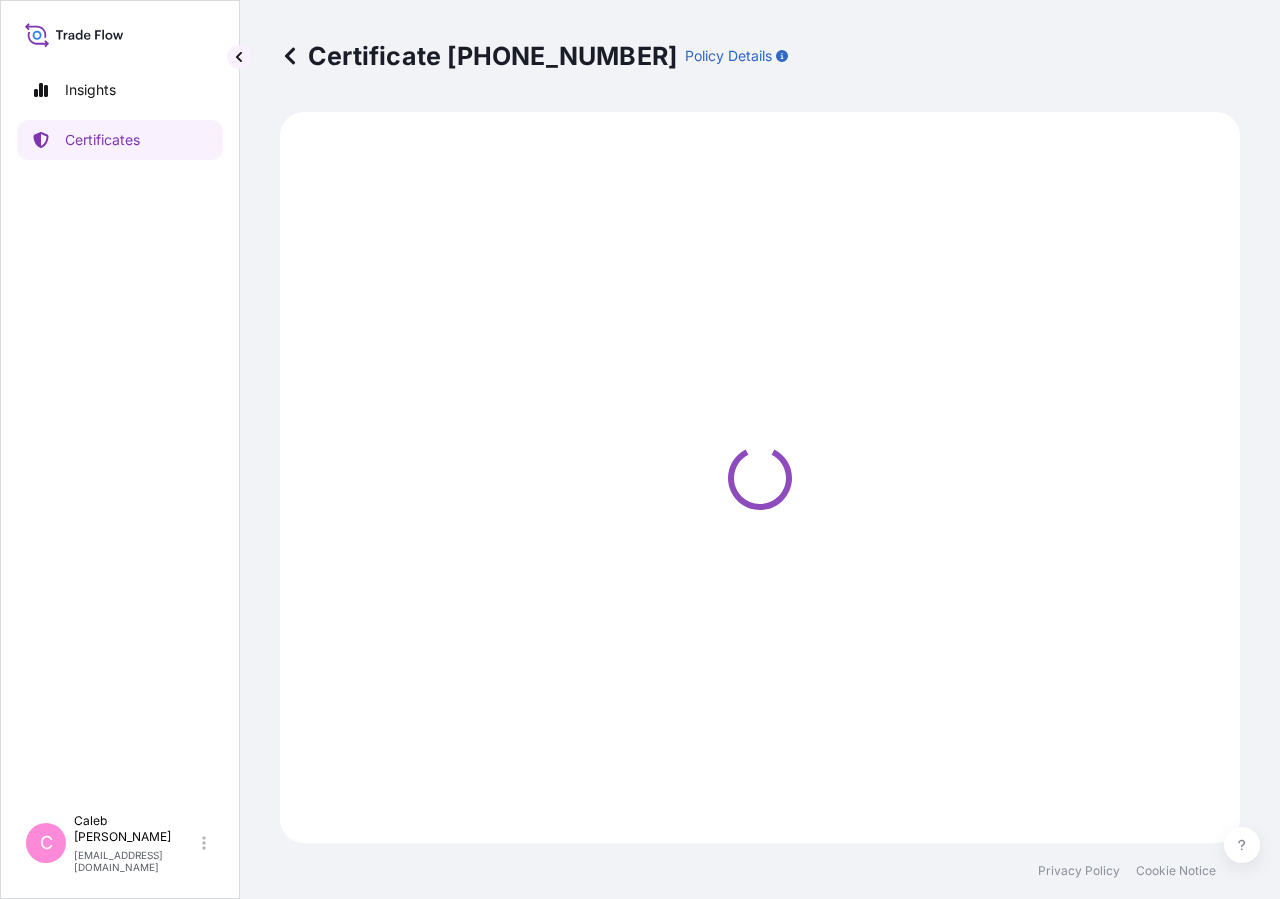 select on "Sea" 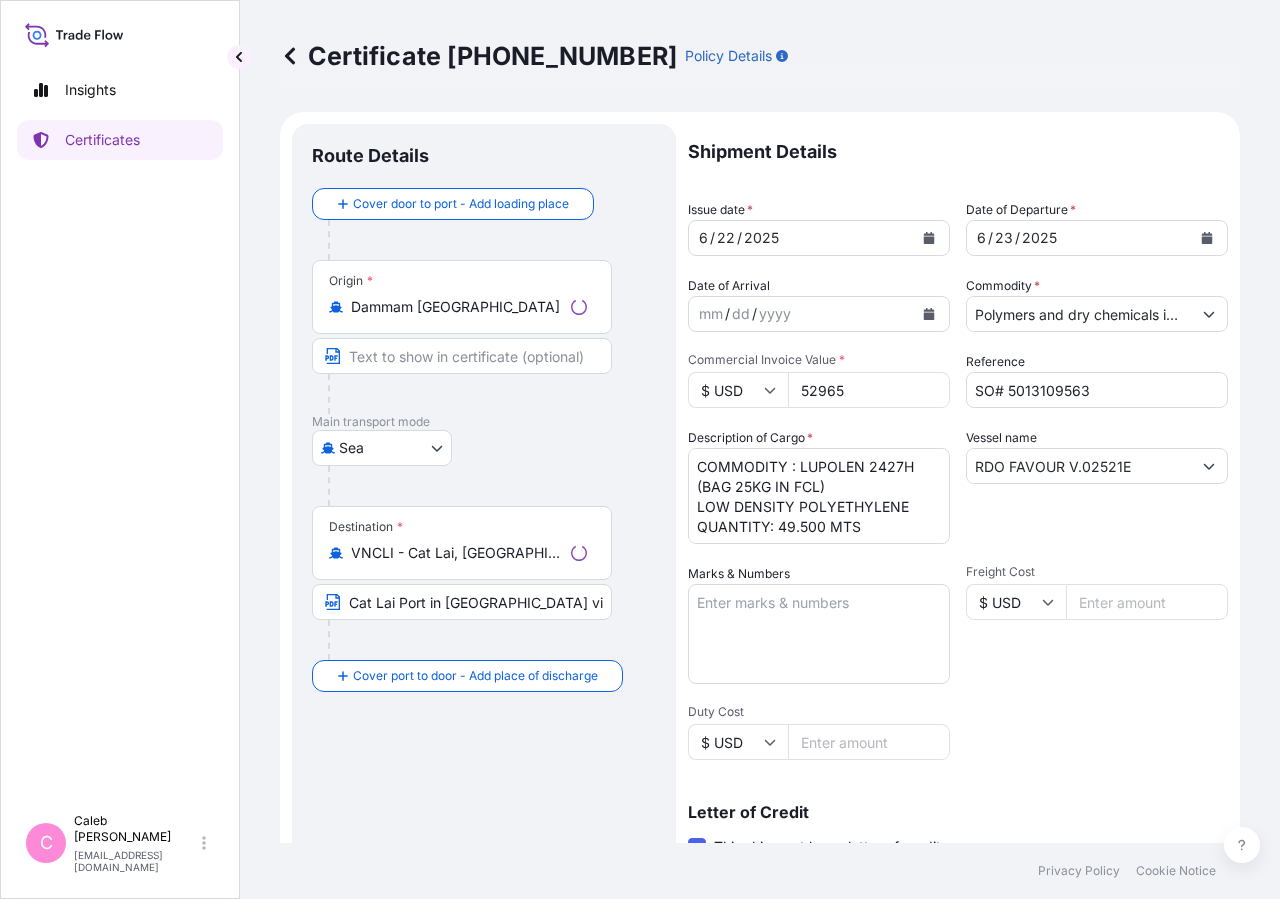 select on "32034" 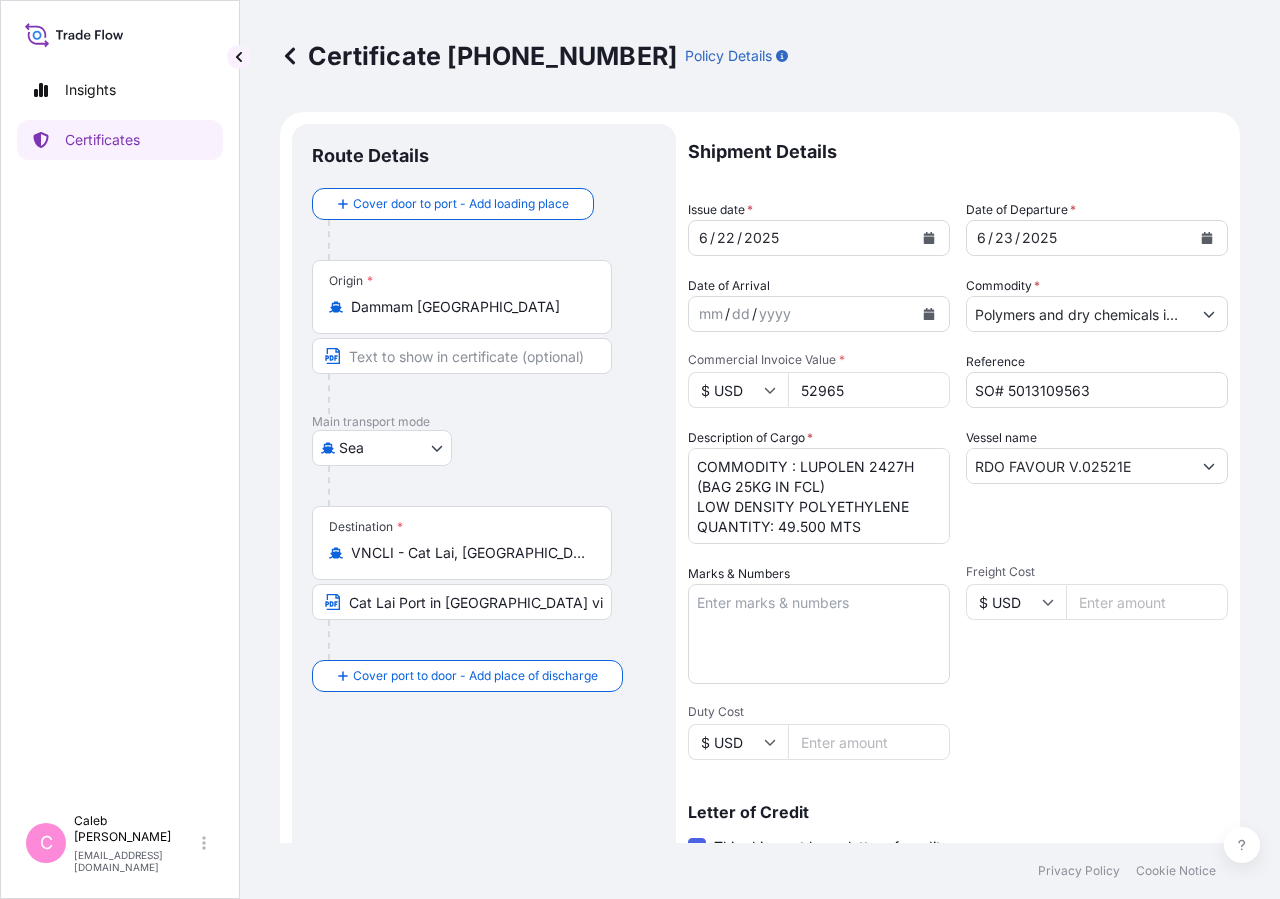click 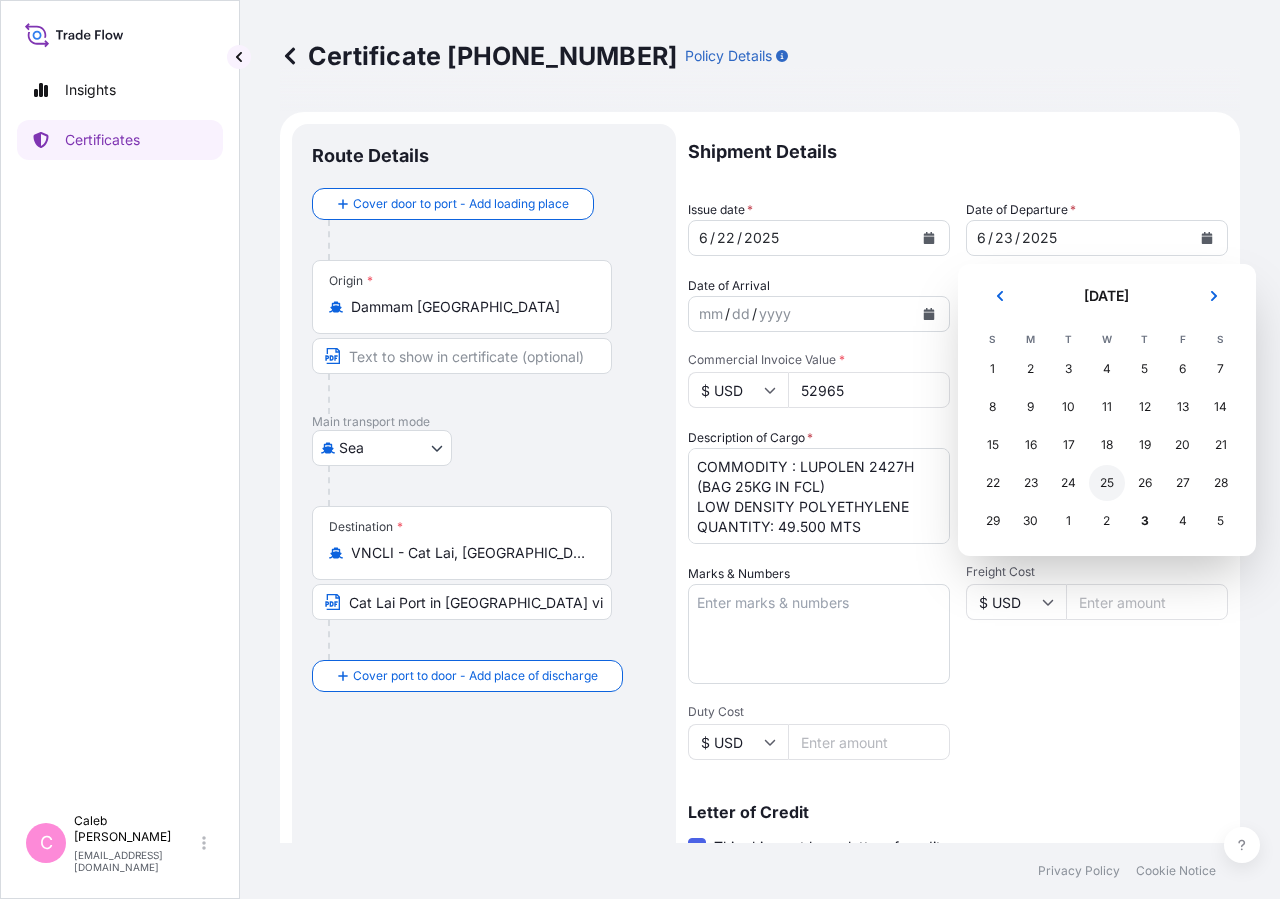 click on "25" at bounding box center [1107, 483] 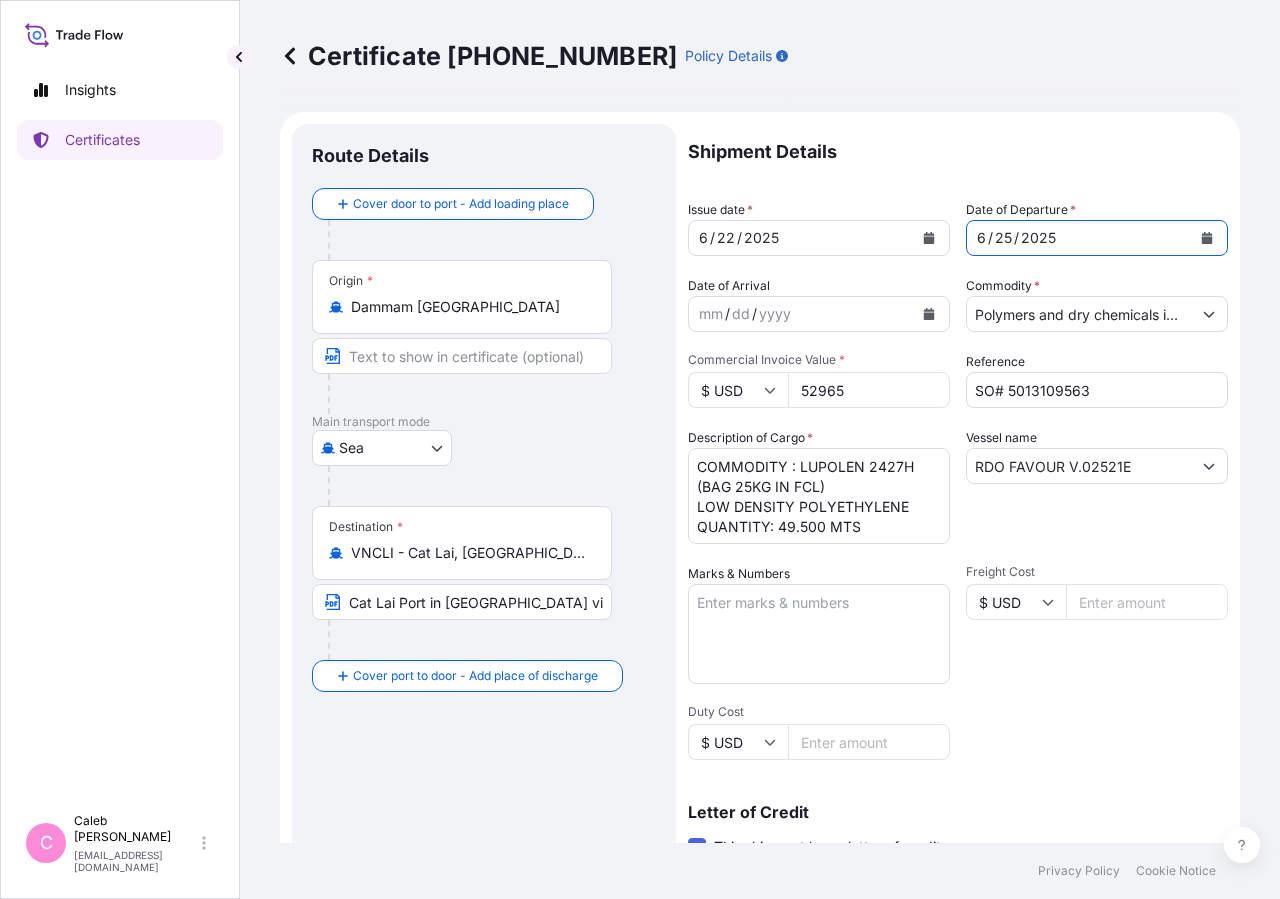 click 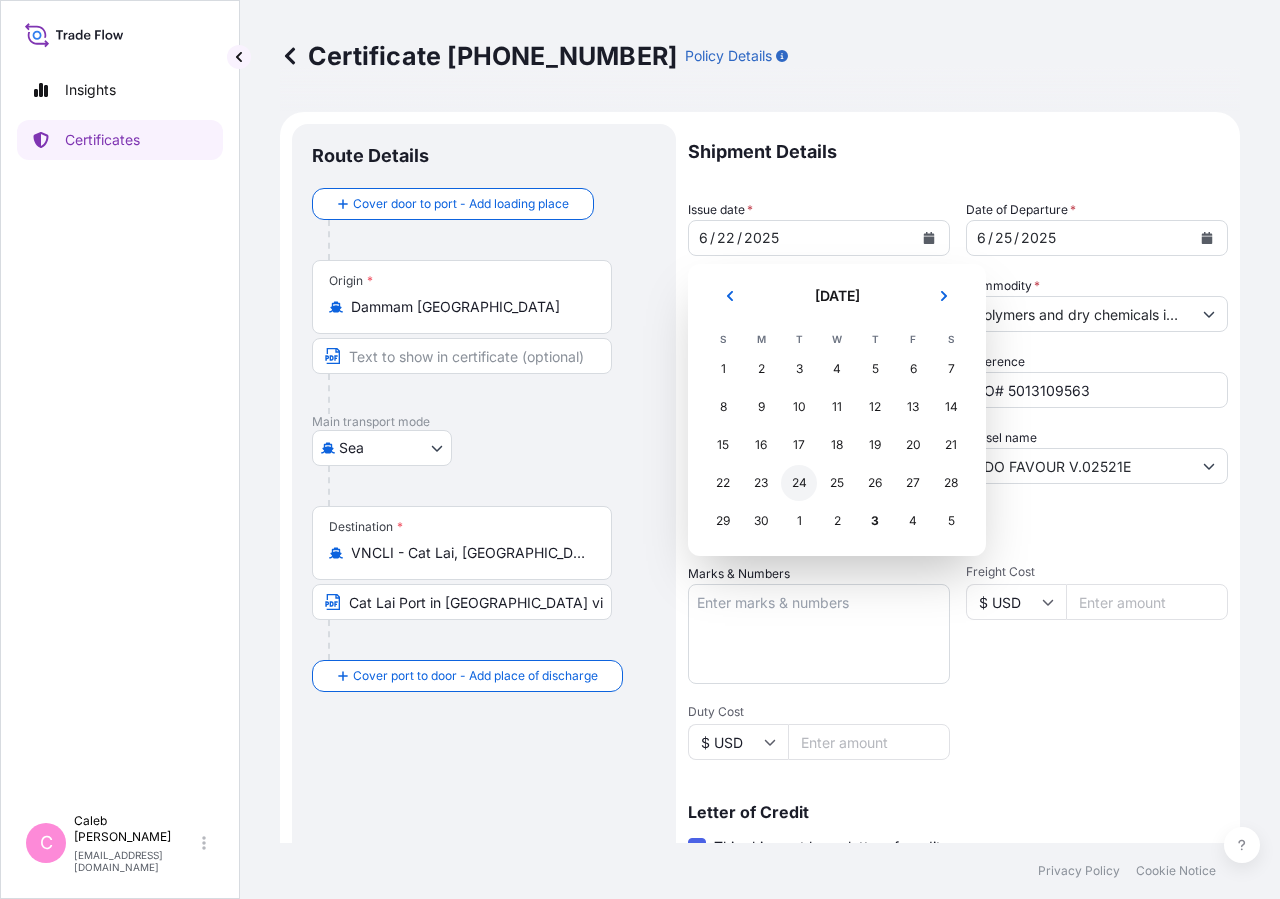 click on "24" at bounding box center (799, 483) 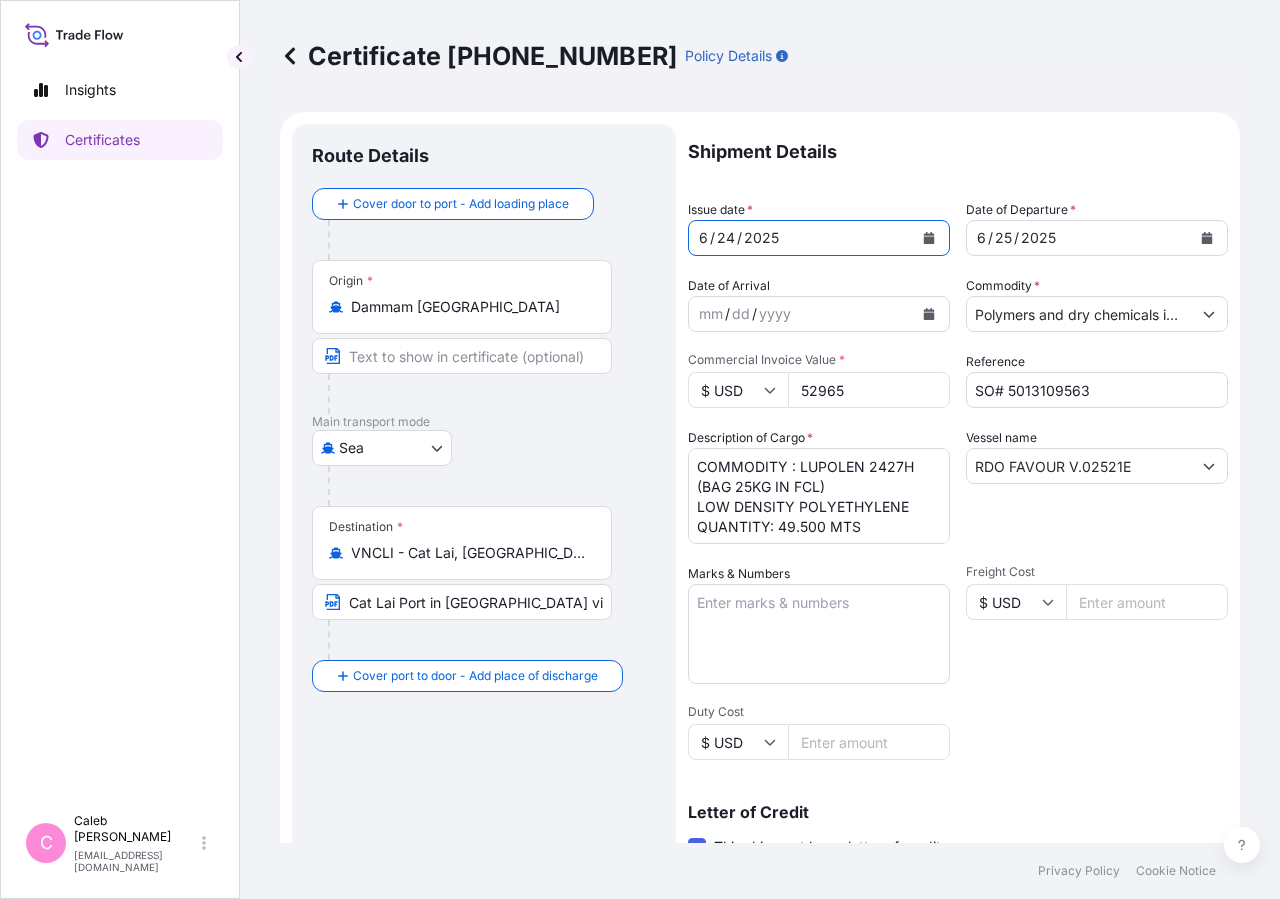 click on "Shipment Details Issue date * [DATE] Date of Departure * [DATE] Date of Arrival mm / dd / yyyy Commodity * Polymers and dry chemicals in bulk Packing Category Commercial Invoice Value    * $ USD 52965 Reference SO# 5013109563 Description of Cargo * COMMODITY : LUPOLEN 2427H
(BAG 25KG IN FCL)
LOW DENSITY POLYETHYLENE
QUANTITY: 49.500 MTS Vessel name RDO FAVOUR V.02521E Marks & Numbers Freight Cost   $ USD Duty Cost   $ USD Letter of Credit This shipment has a letter of credit Letter of credit * LC NUMBER: TF2515701070/CLN
IN ASSIGNABLE FORM
COVERING ALL RISKS,
CLAIM PAYABLE IN HOCHIMINH CITY [GEOGRAPHIC_DATA] IN INVOICE CURRENCY (USD)
TOTAL NUMBER OF ORIGINALS ISSUED : 02 ( 01 ORIGINAL + 01 DUPLICATE ) Letter of credit may not exceed 12000 characters Assured Details Primary Assured * Basell Asia Pacific Limited Basell [PERSON_NAME] Polyolefins Sp. z o.o. Basell Asia Pacific Limited Named Assured Named Assured Address" at bounding box center (958, 676) 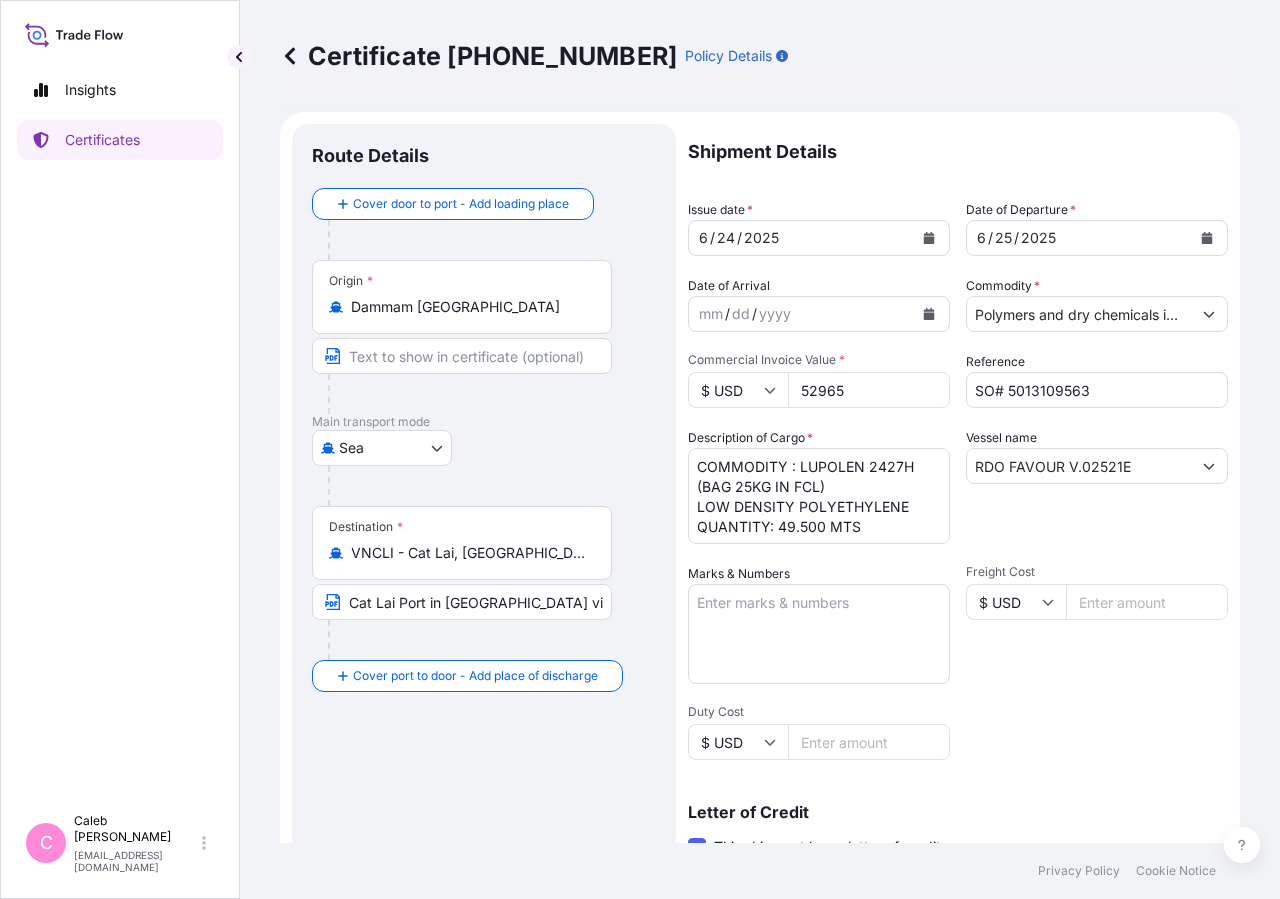 scroll, scrollTop: 442, scrollLeft: 0, axis: vertical 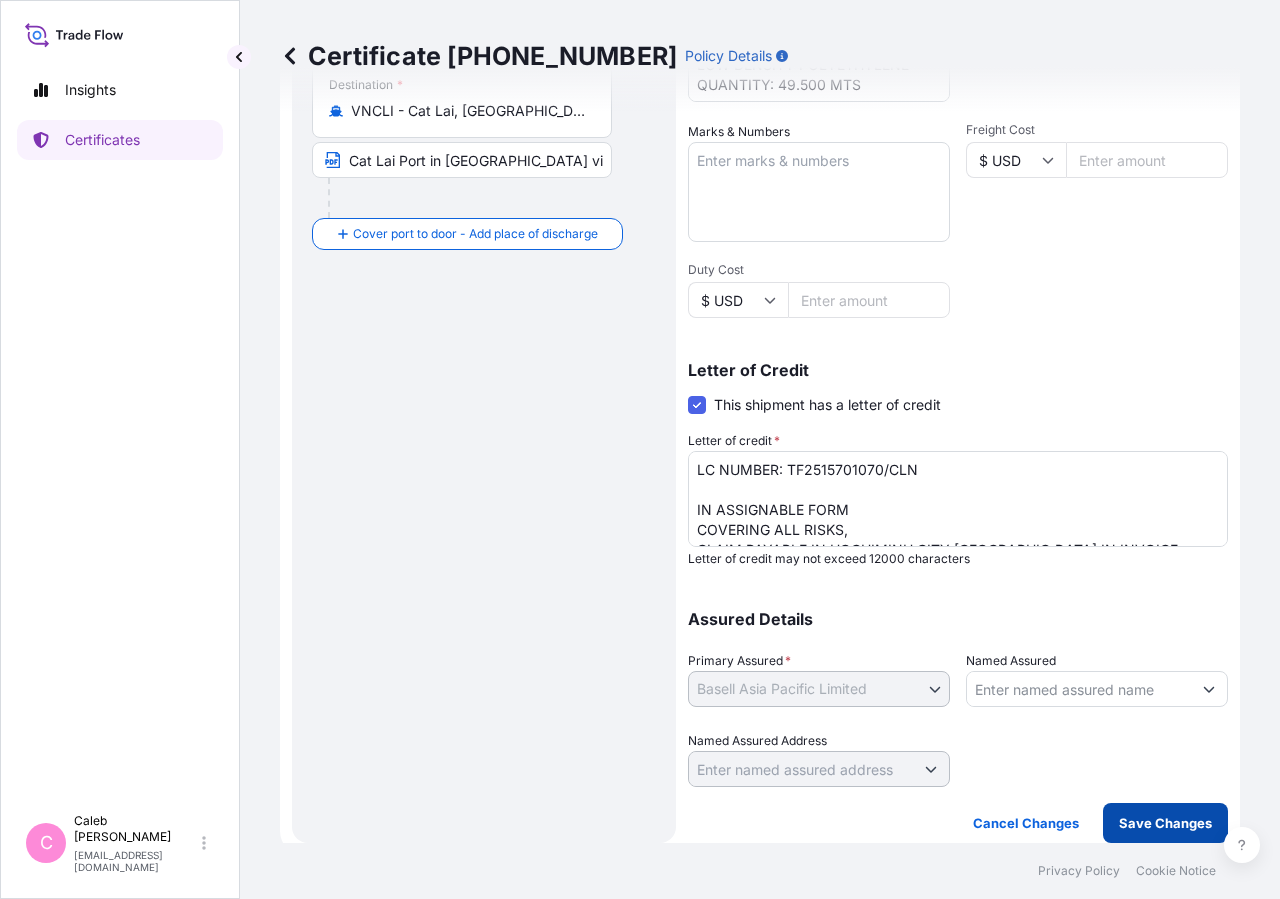 click on "Save Changes" at bounding box center [1165, 823] 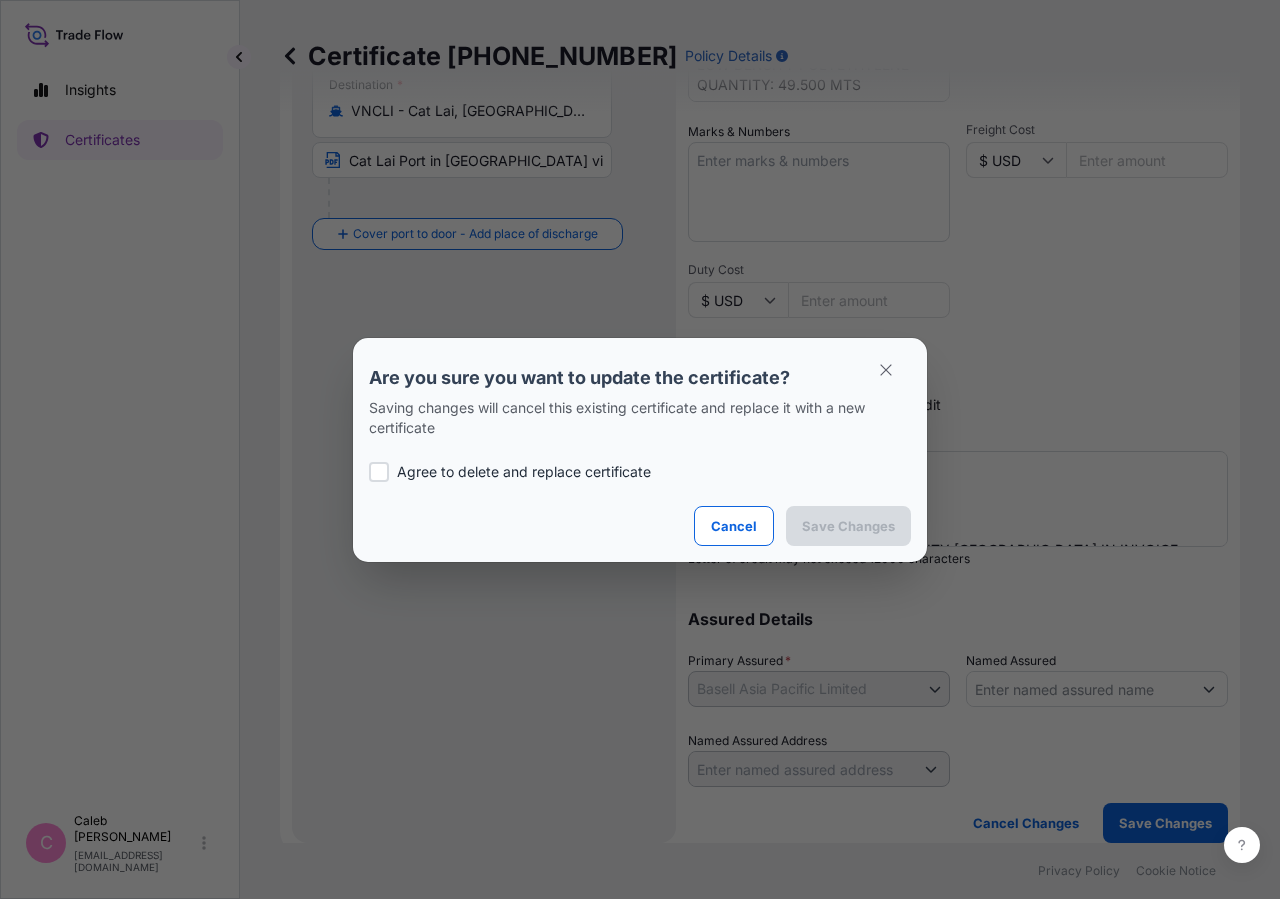 click at bounding box center (379, 472) 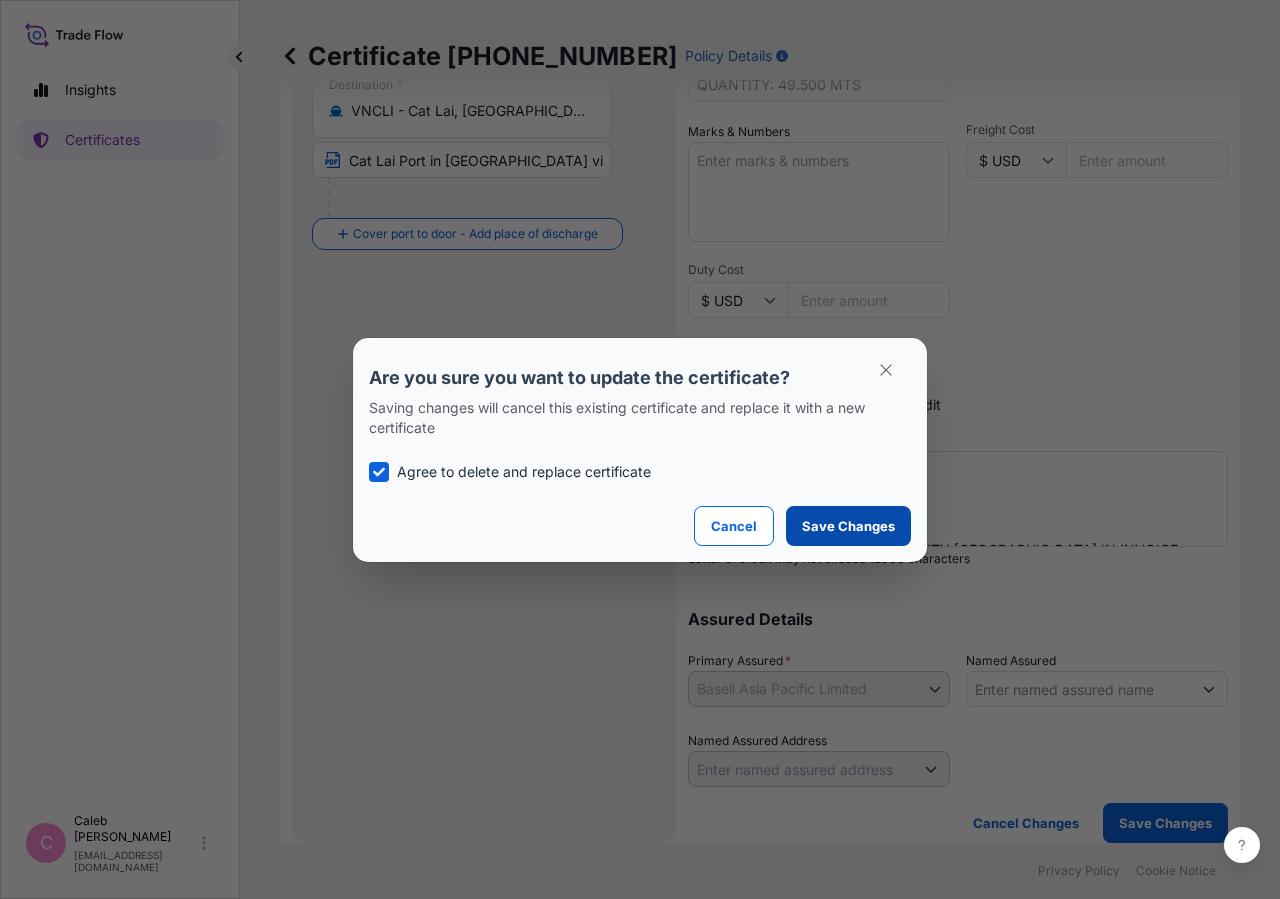 click on "Save Changes" at bounding box center [848, 526] 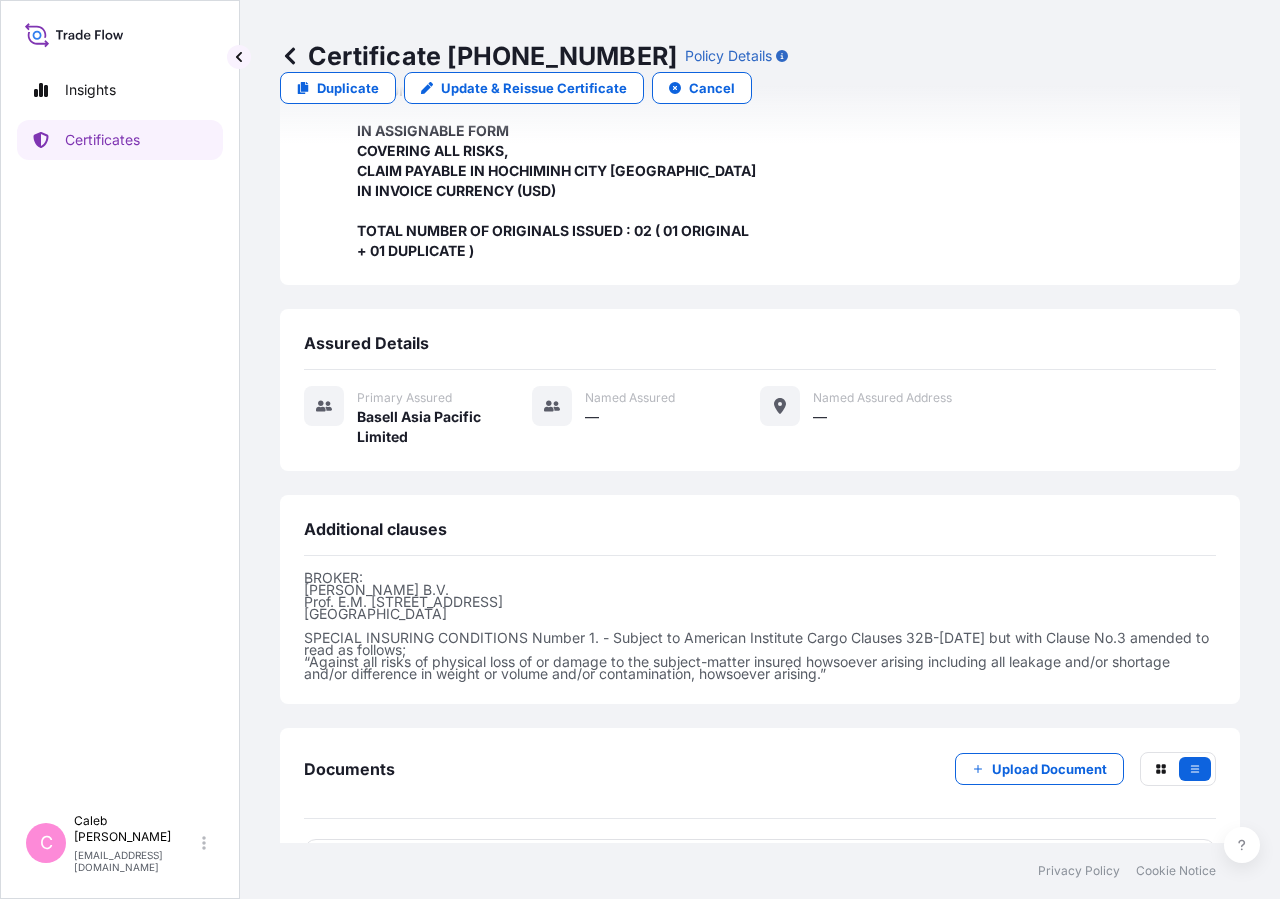 scroll, scrollTop: 638, scrollLeft: 0, axis: vertical 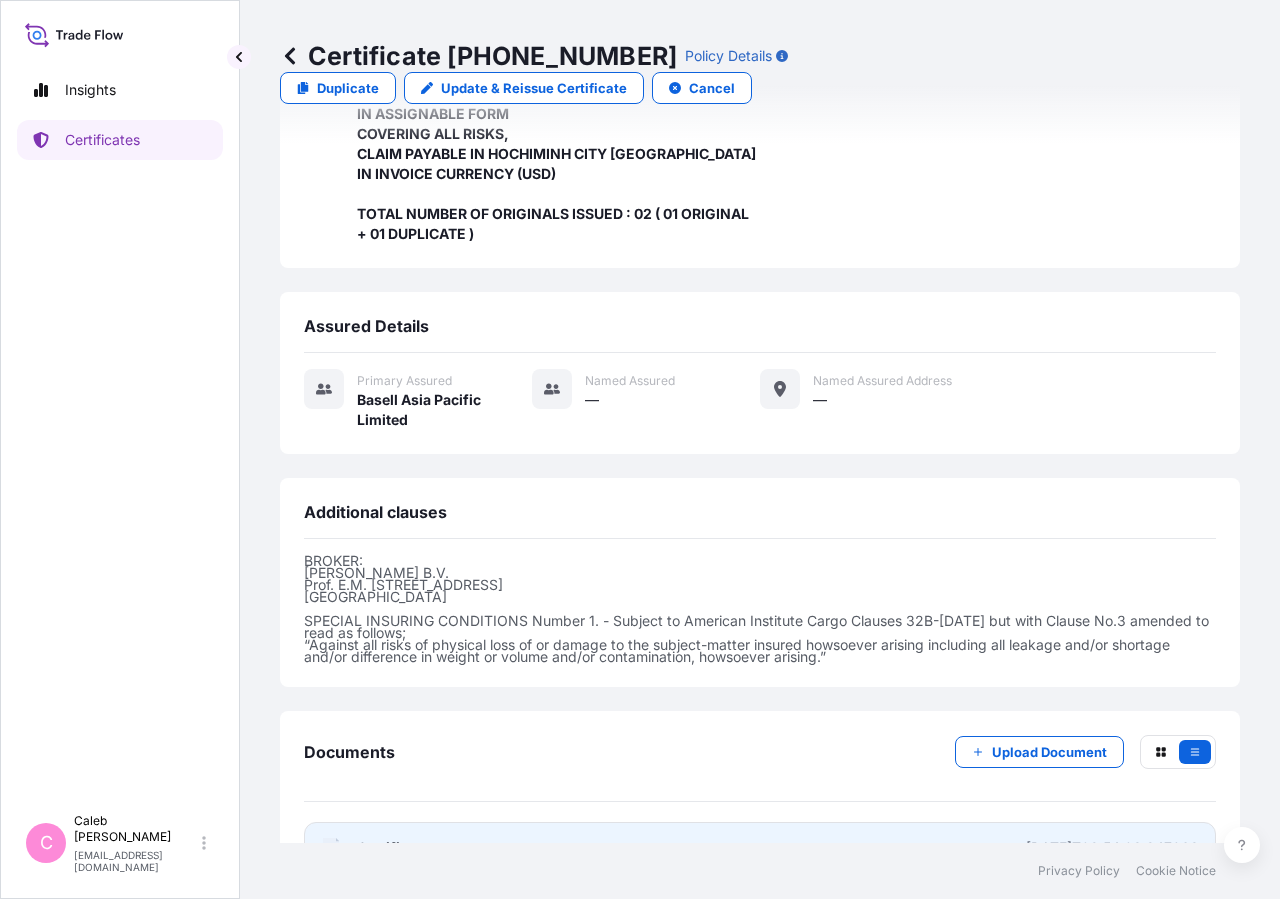 click on "PDF Certificate [DATE]T08:54:03.847963" at bounding box center (760, 848) 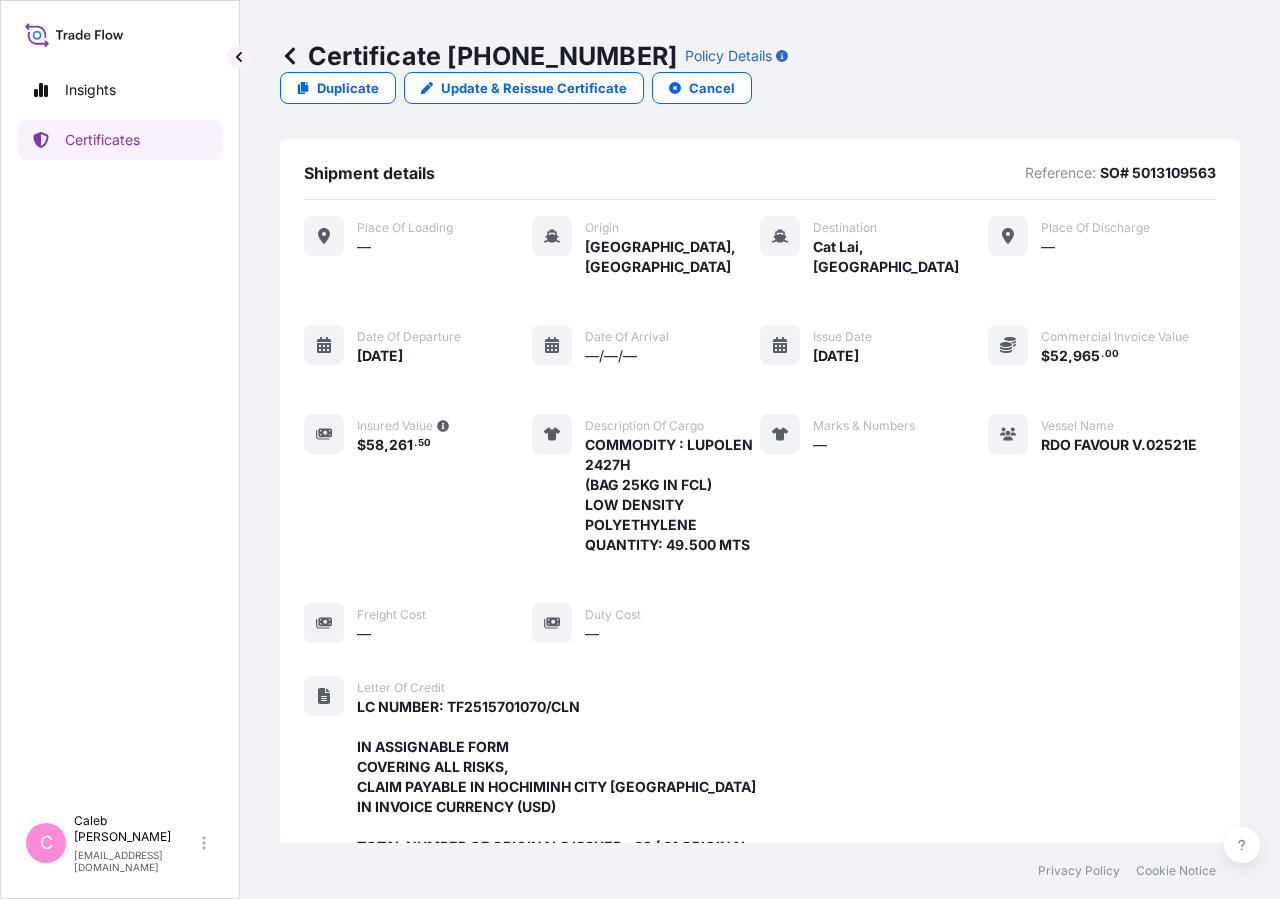 scroll, scrollTop: 0, scrollLeft: 0, axis: both 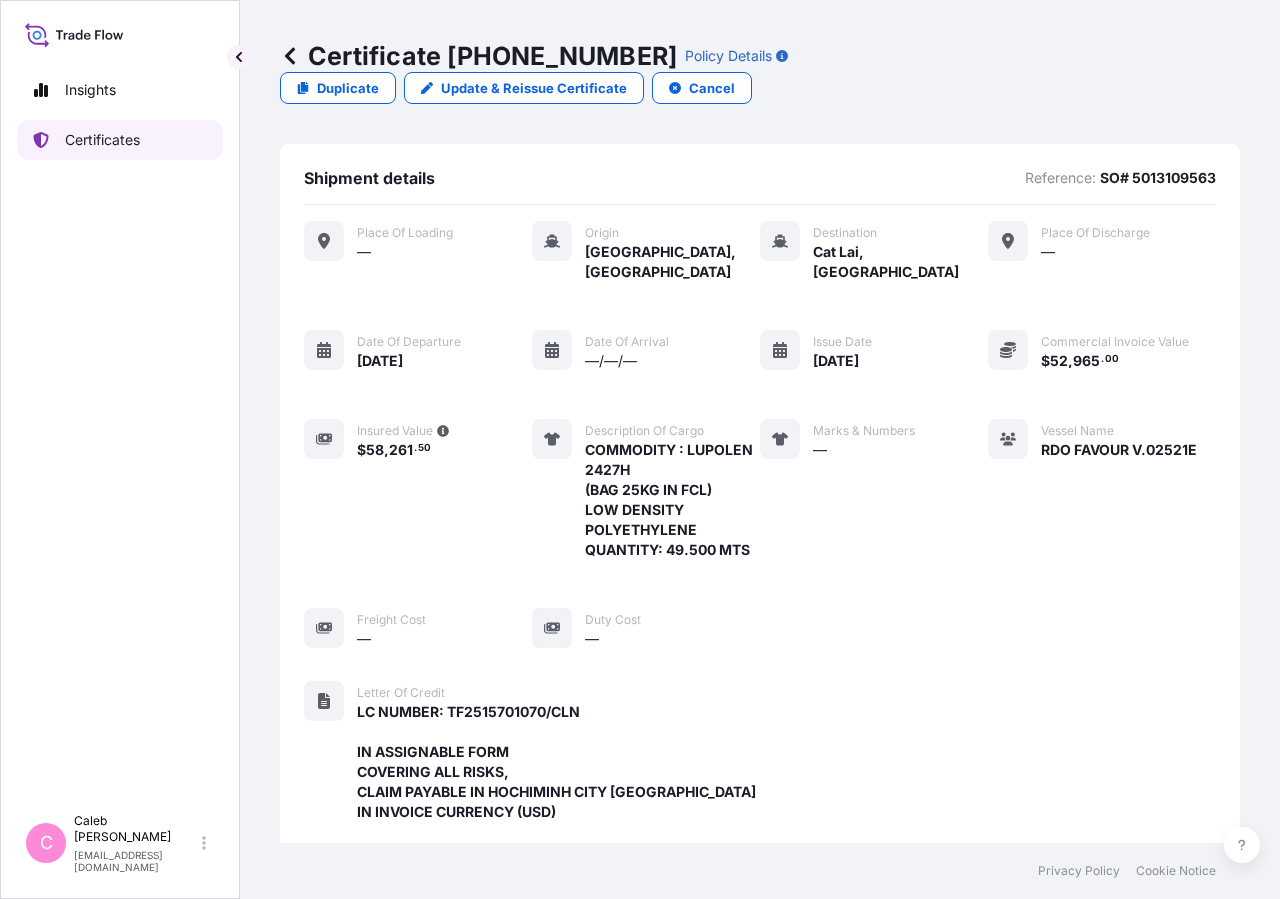 click on "Certificates" at bounding box center (120, 140) 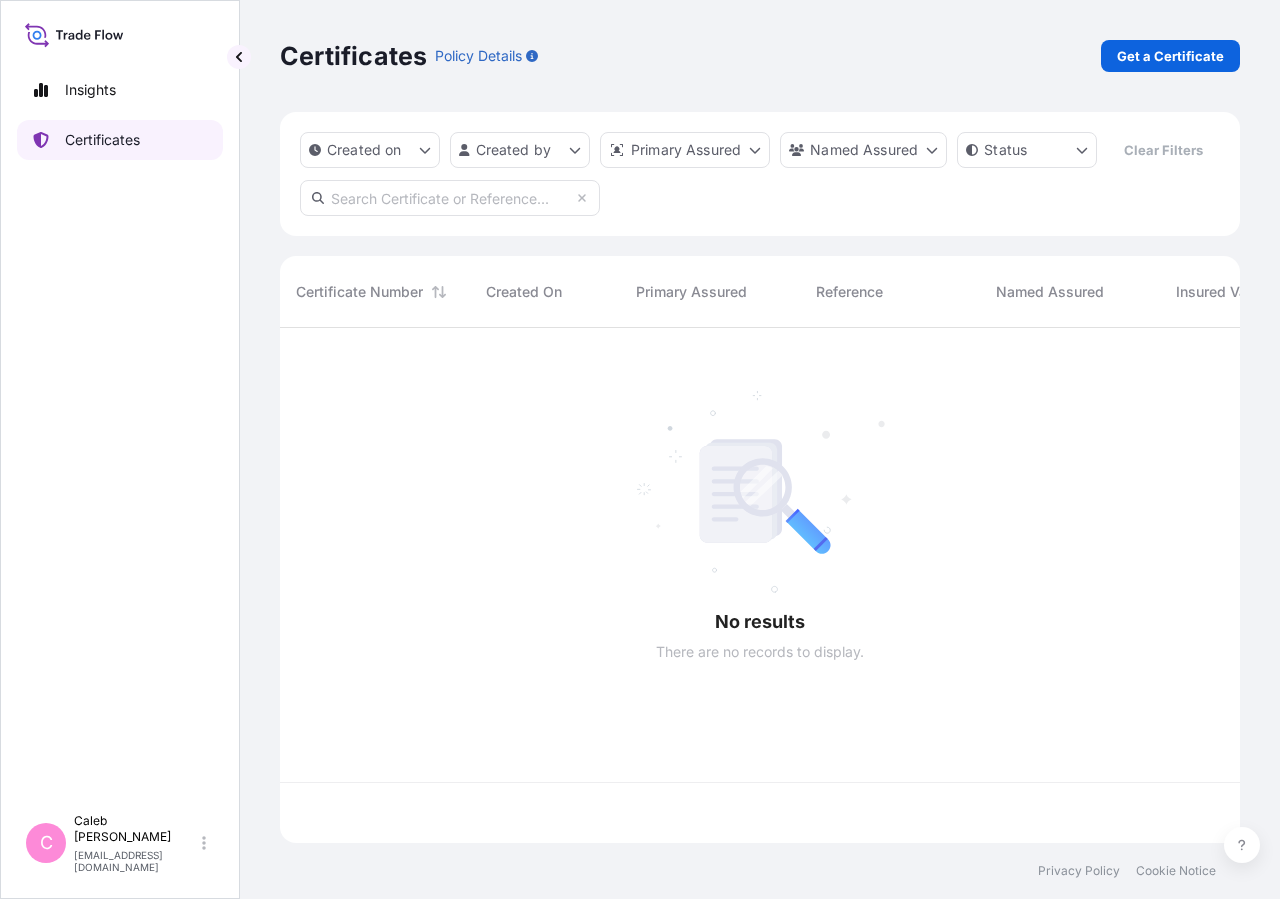 scroll, scrollTop: 18, scrollLeft: 18, axis: both 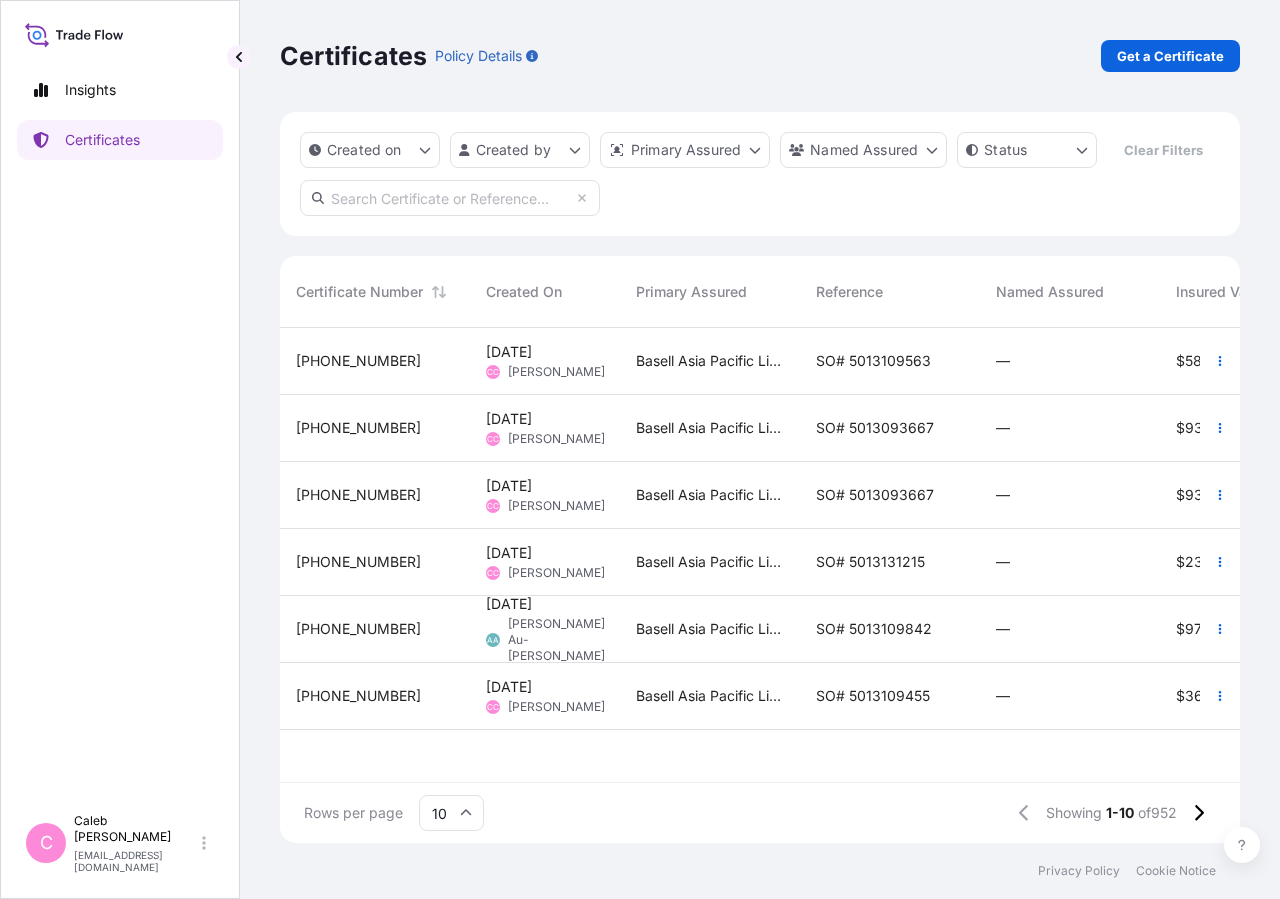 click at bounding box center (450, 198) 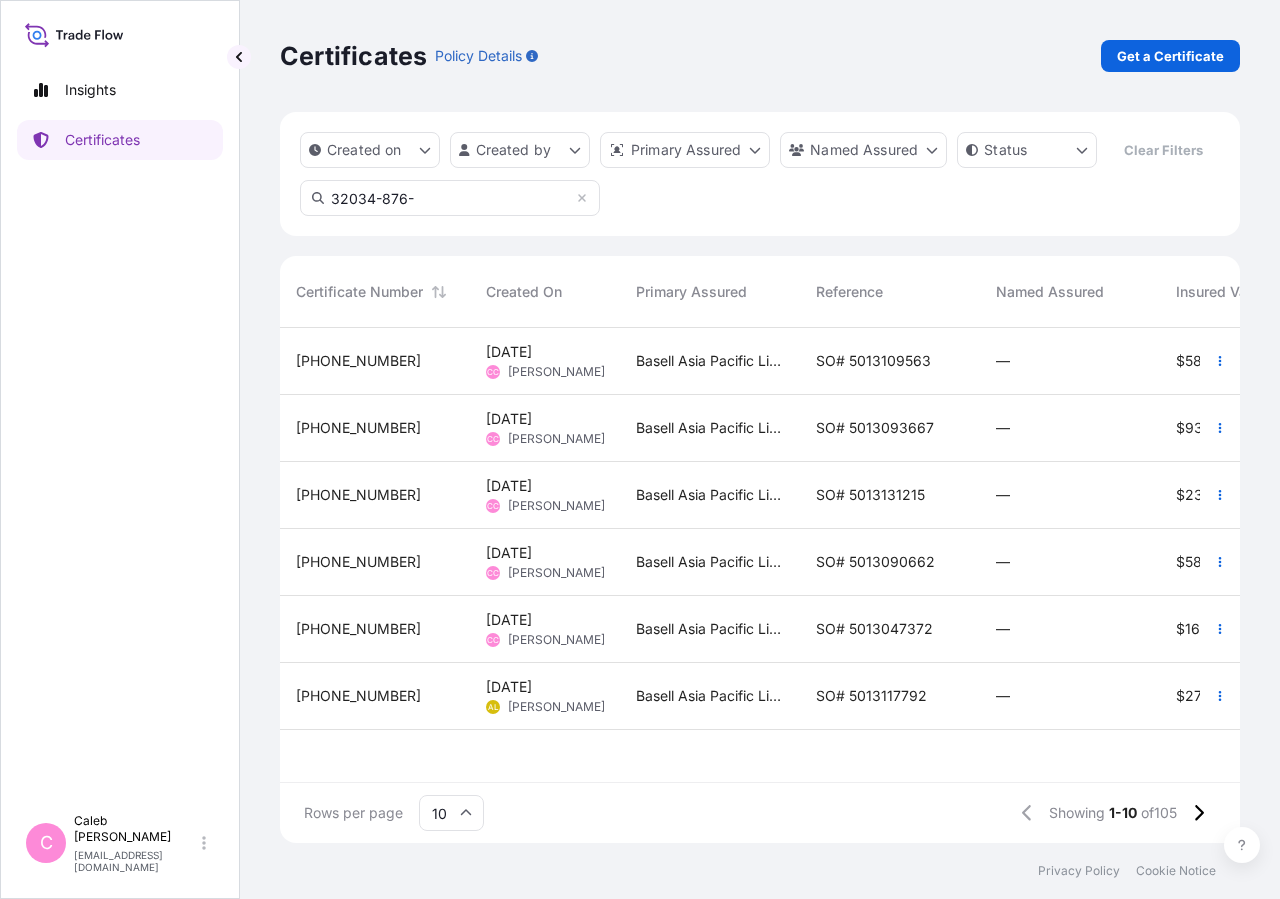 scroll, scrollTop: 18, scrollLeft: 18, axis: both 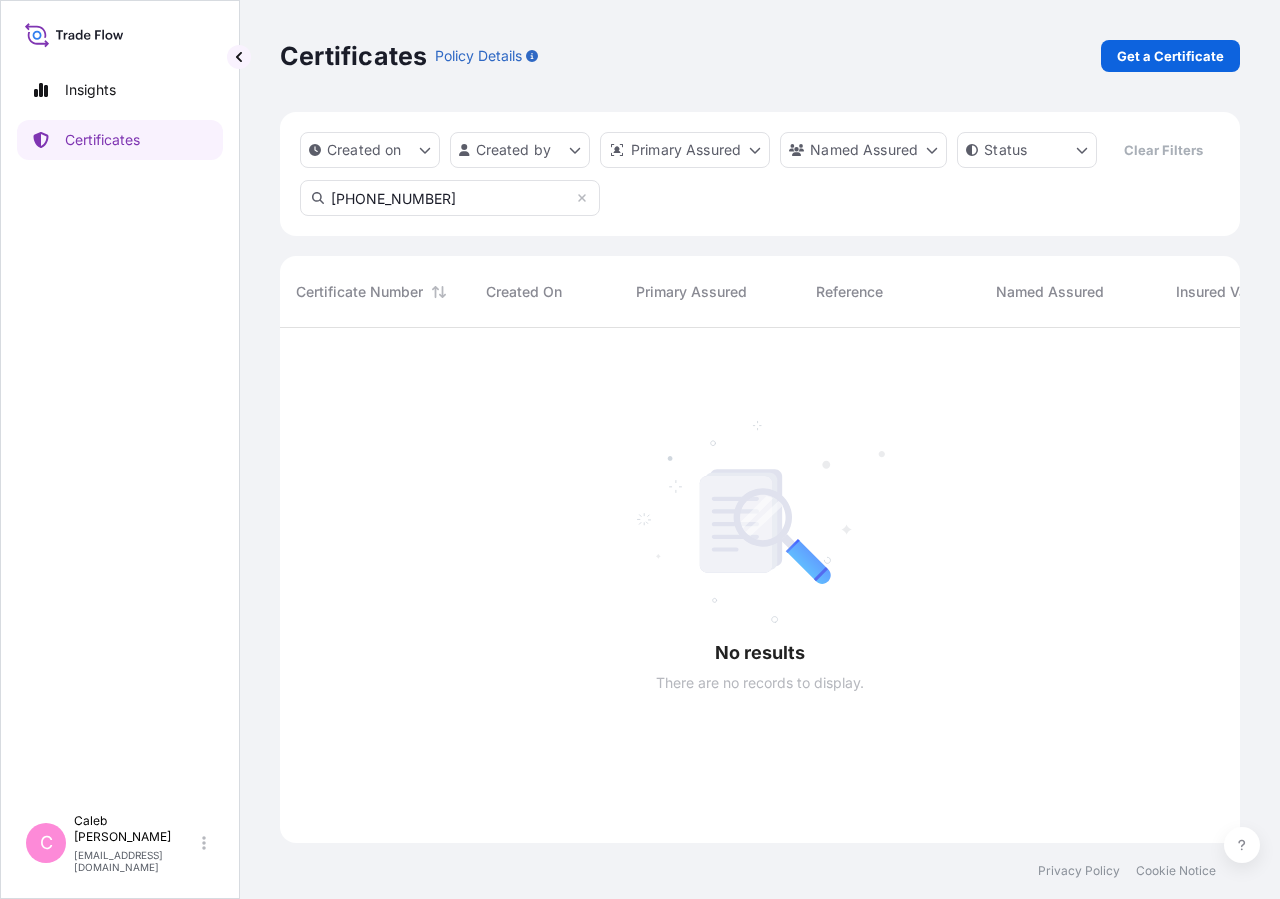 click on "[PHONE_NUMBER]" at bounding box center (450, 198) 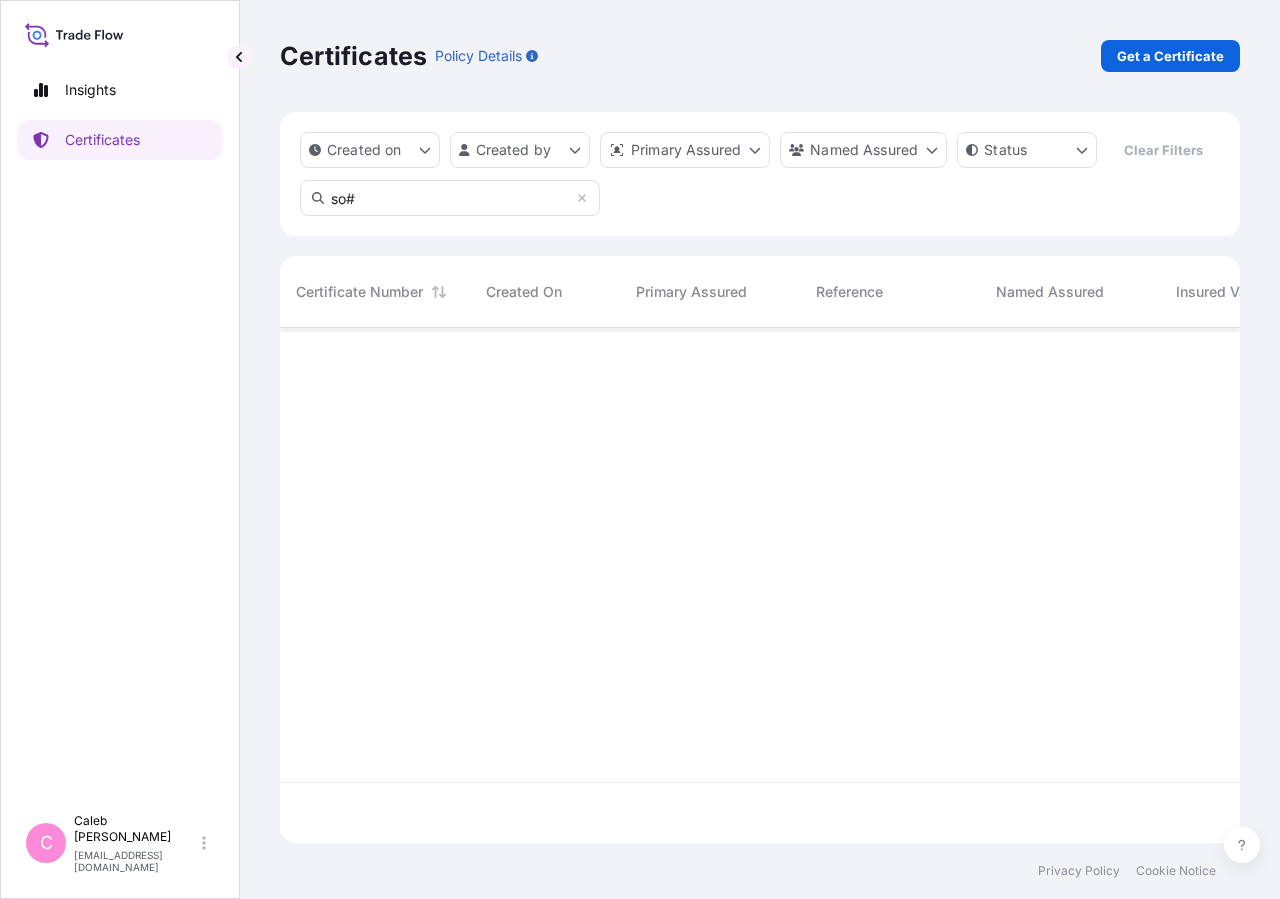 scroll, scrollTop: 467, scrollLeft: 943, axis: both 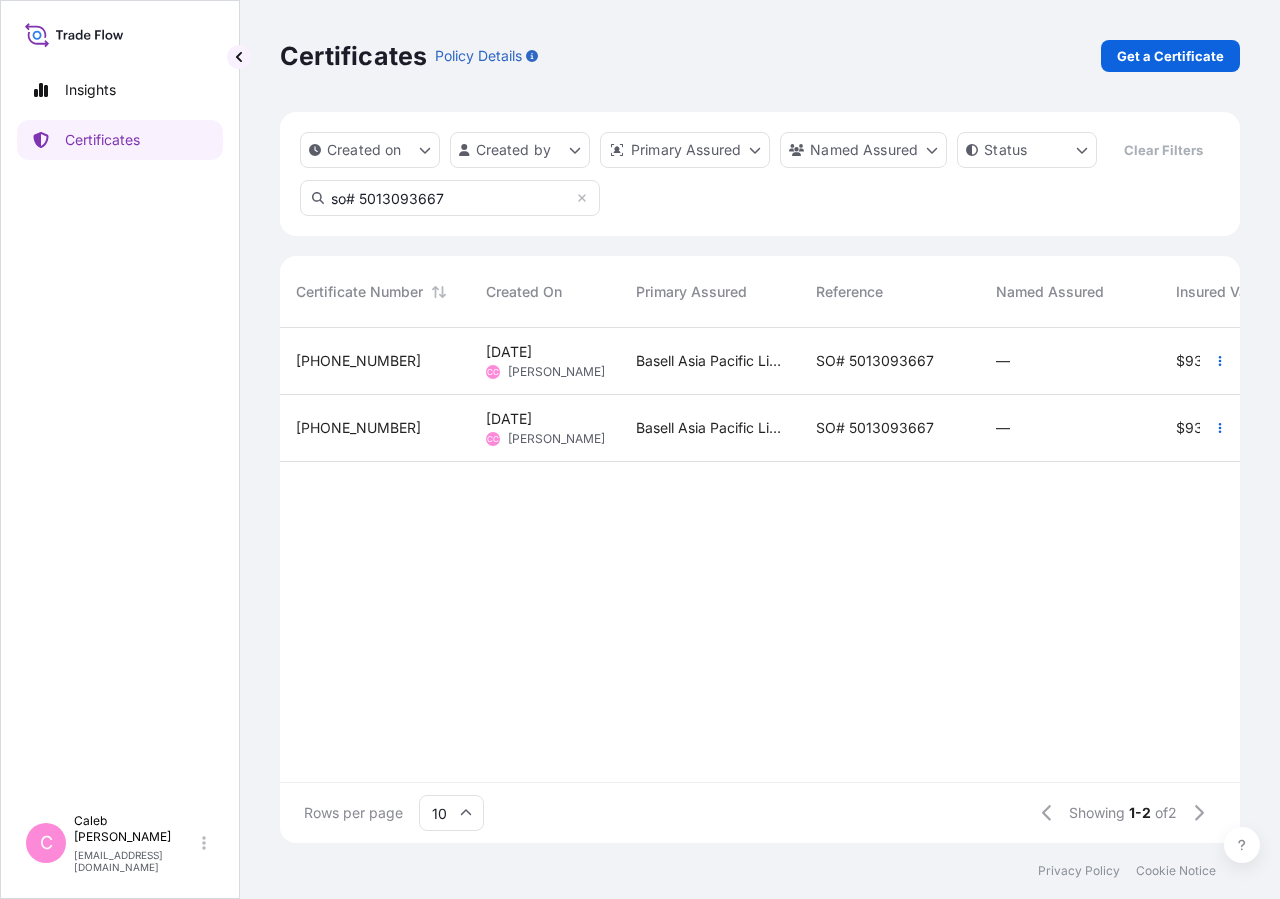 type on "so# 5013093667" 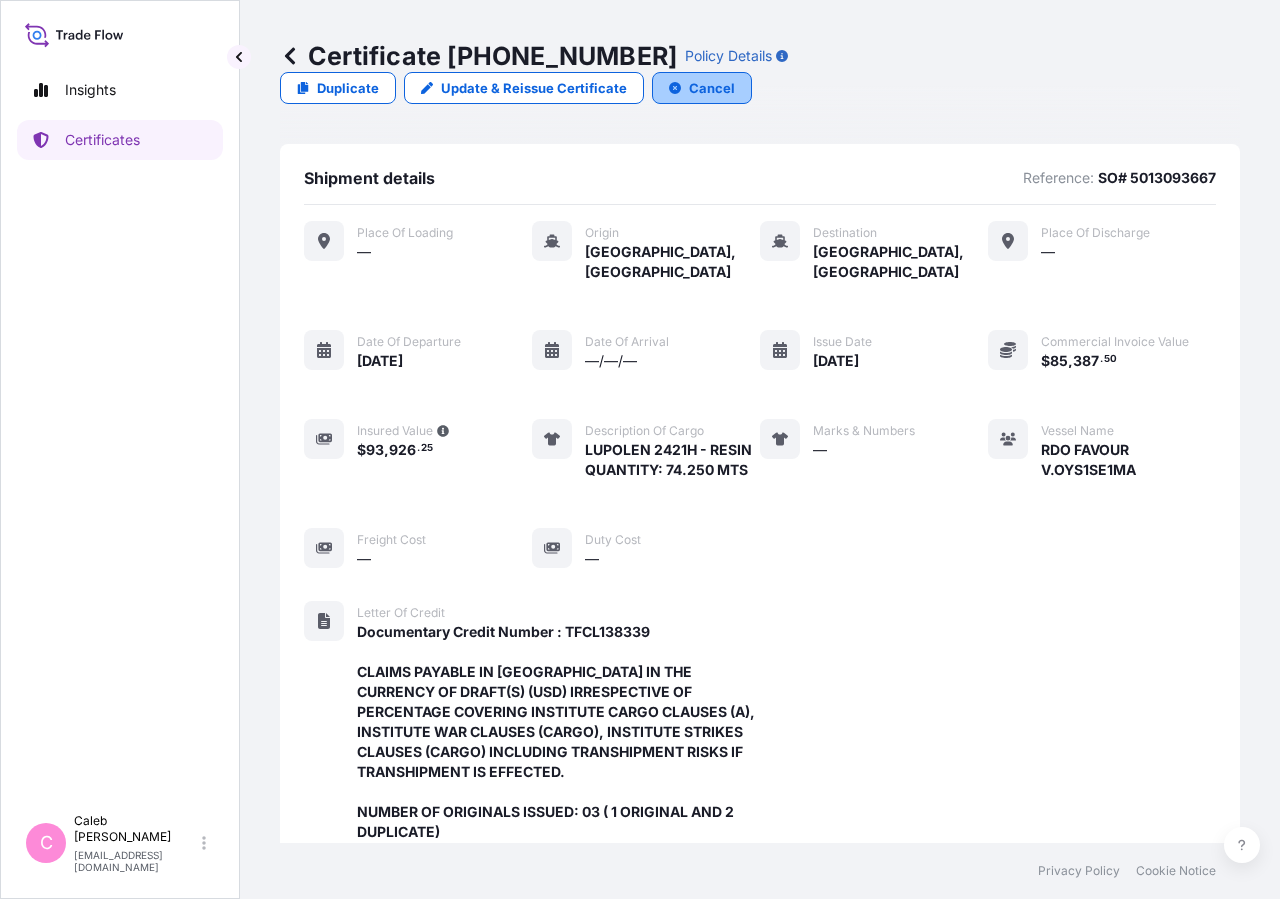 click 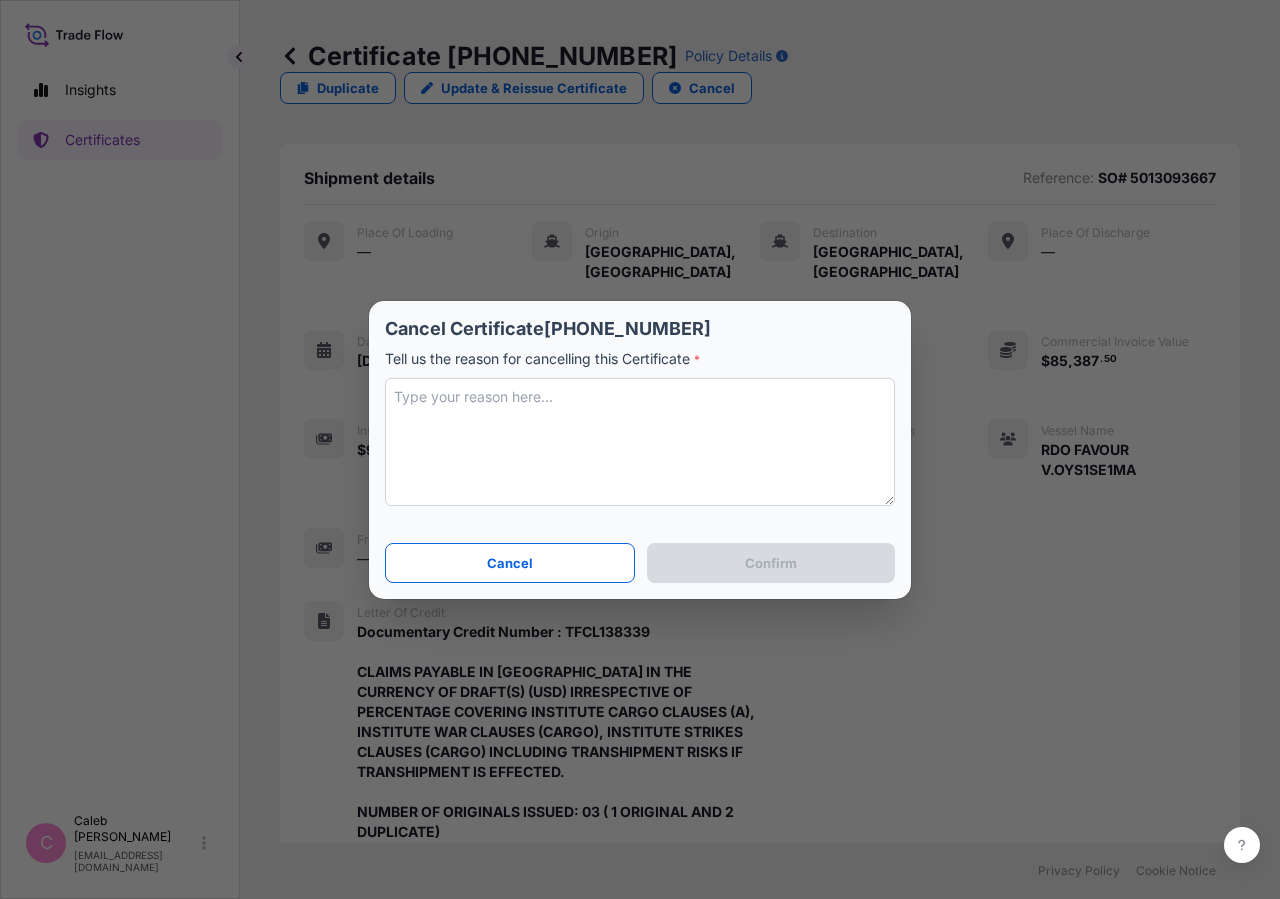 click at bounding box center (640, 442) 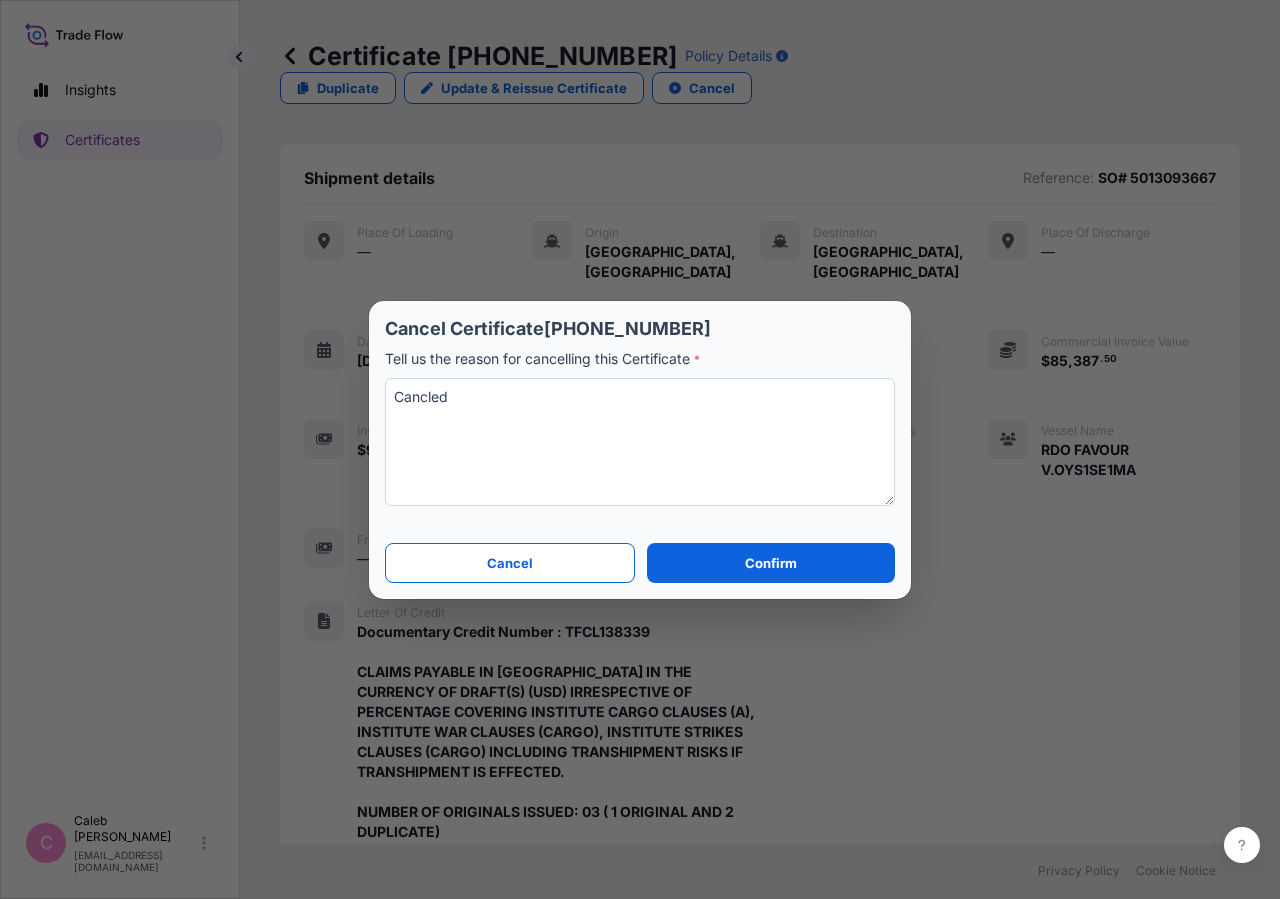 drag, startPoint x: 461, startPoint y: 402, endPoint x: 348, endPoint y: 409, distance: 113.216606 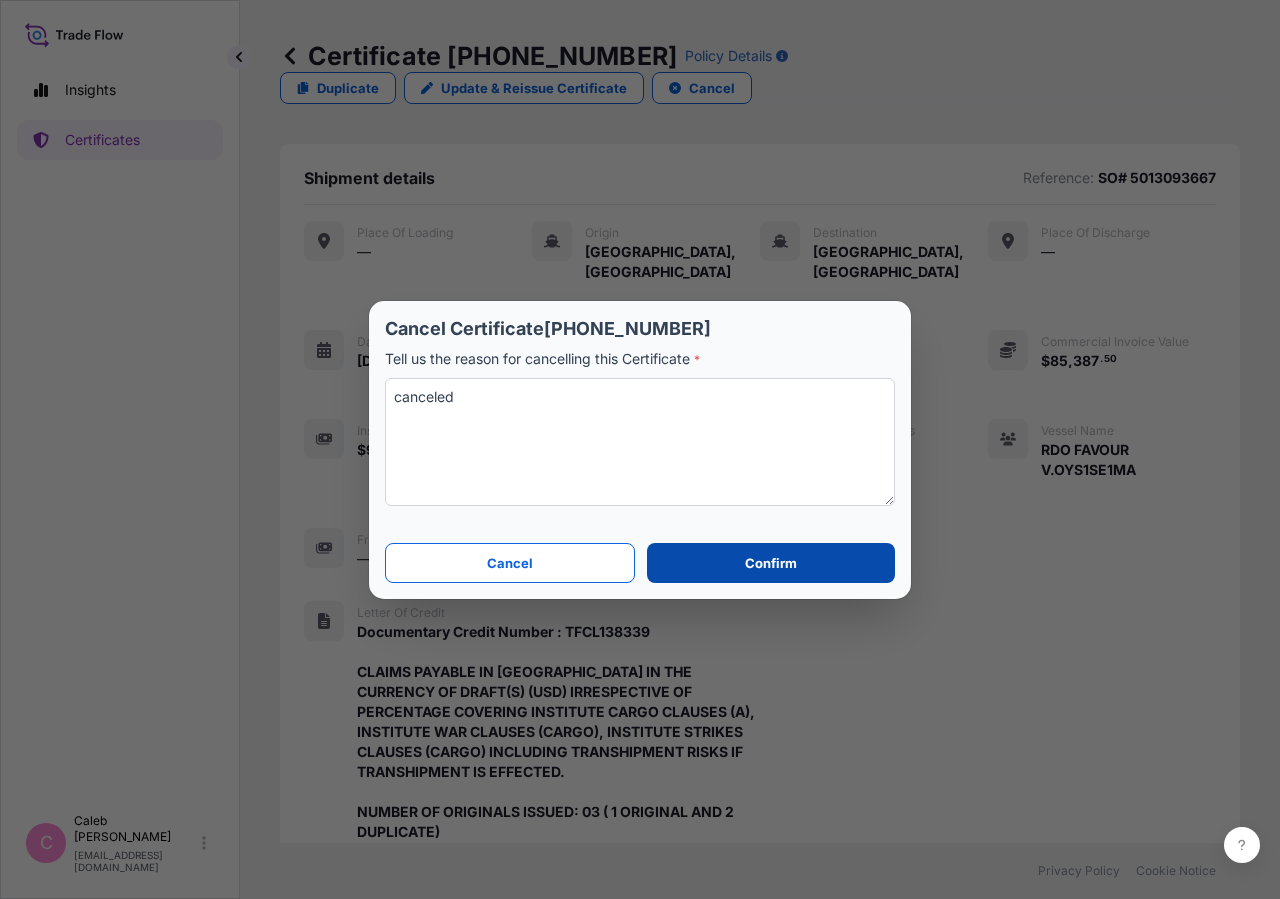 type on "canceled" 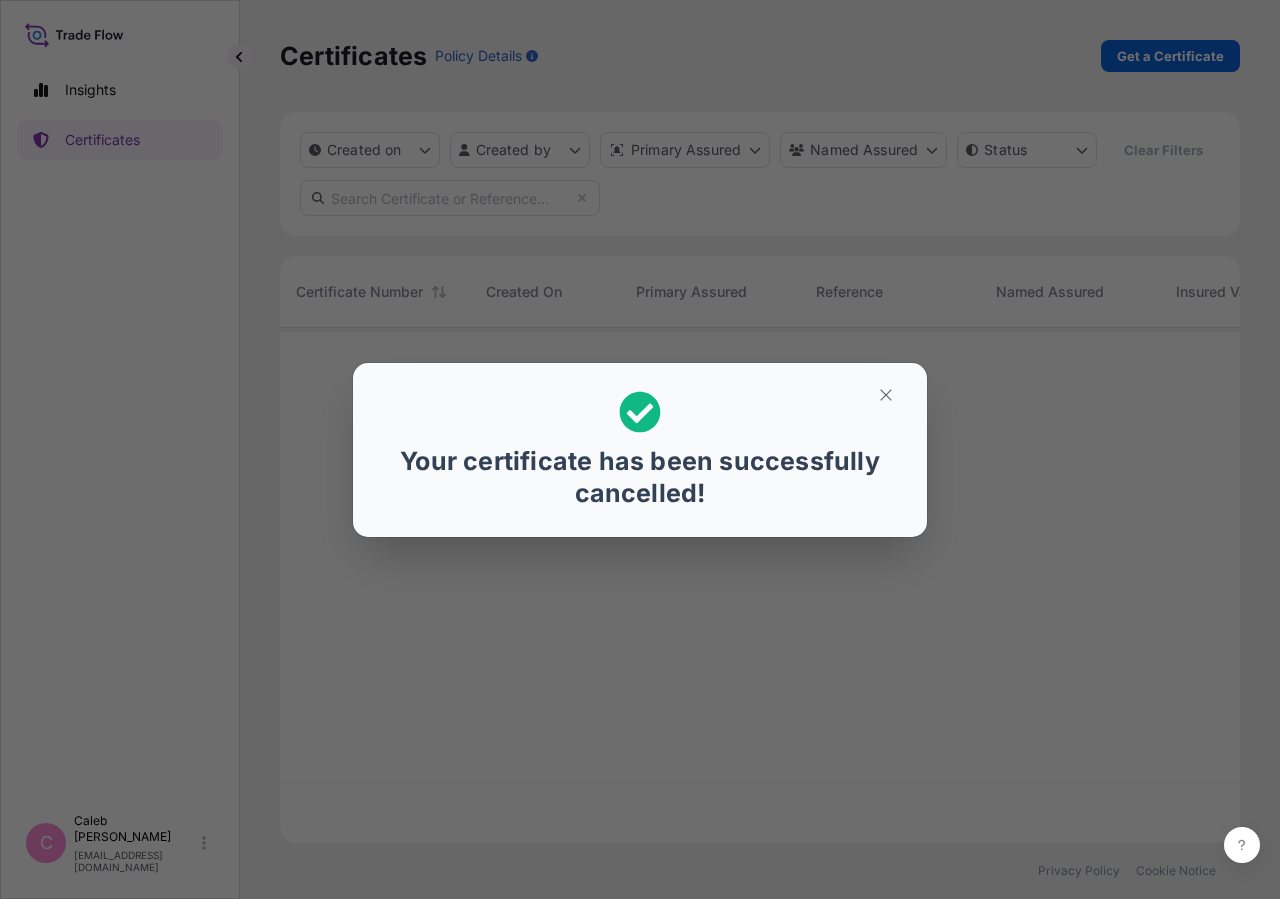 scroll, scrollTop: 18, scrollLeft: 18, axis: both 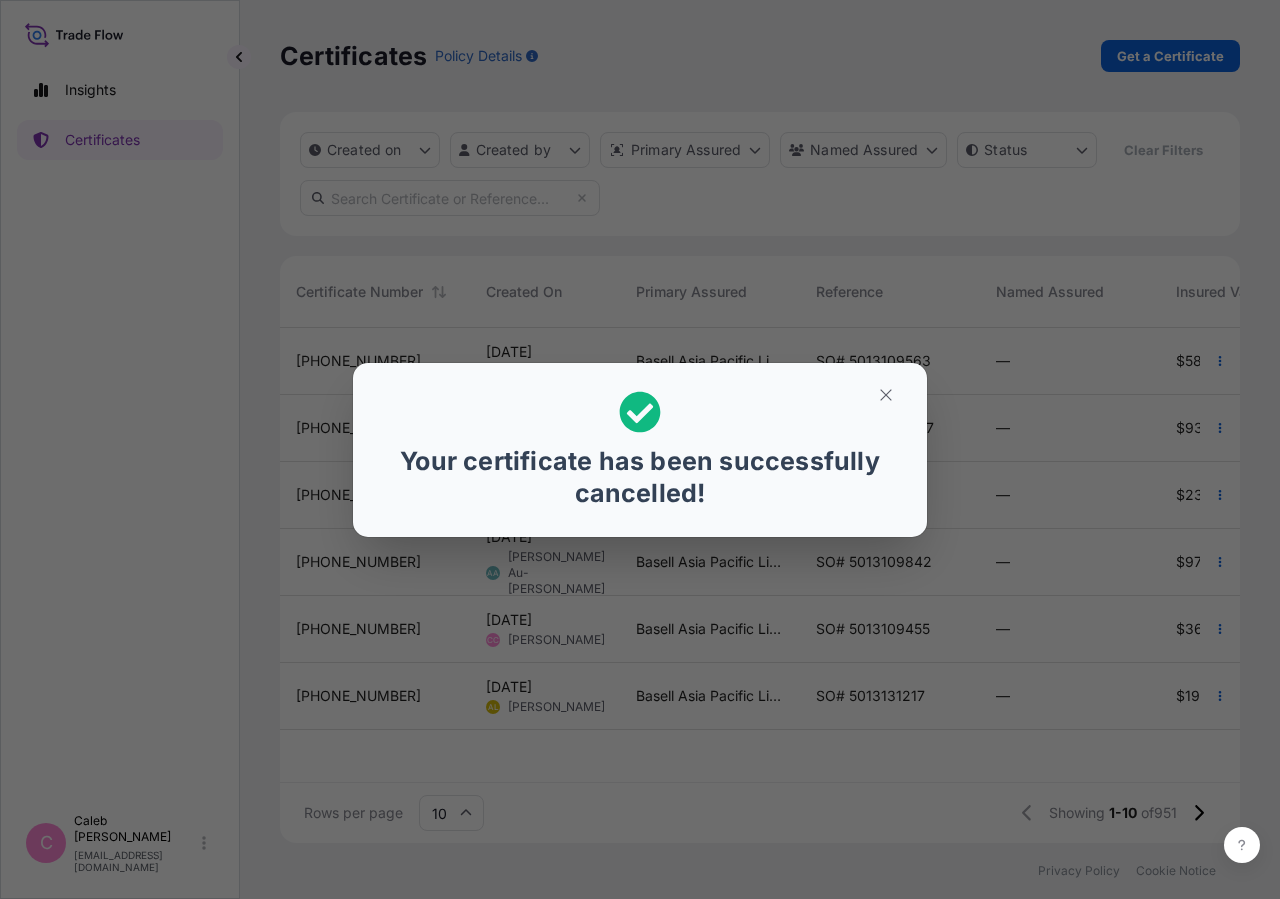 click at bounding box center [886, 395] 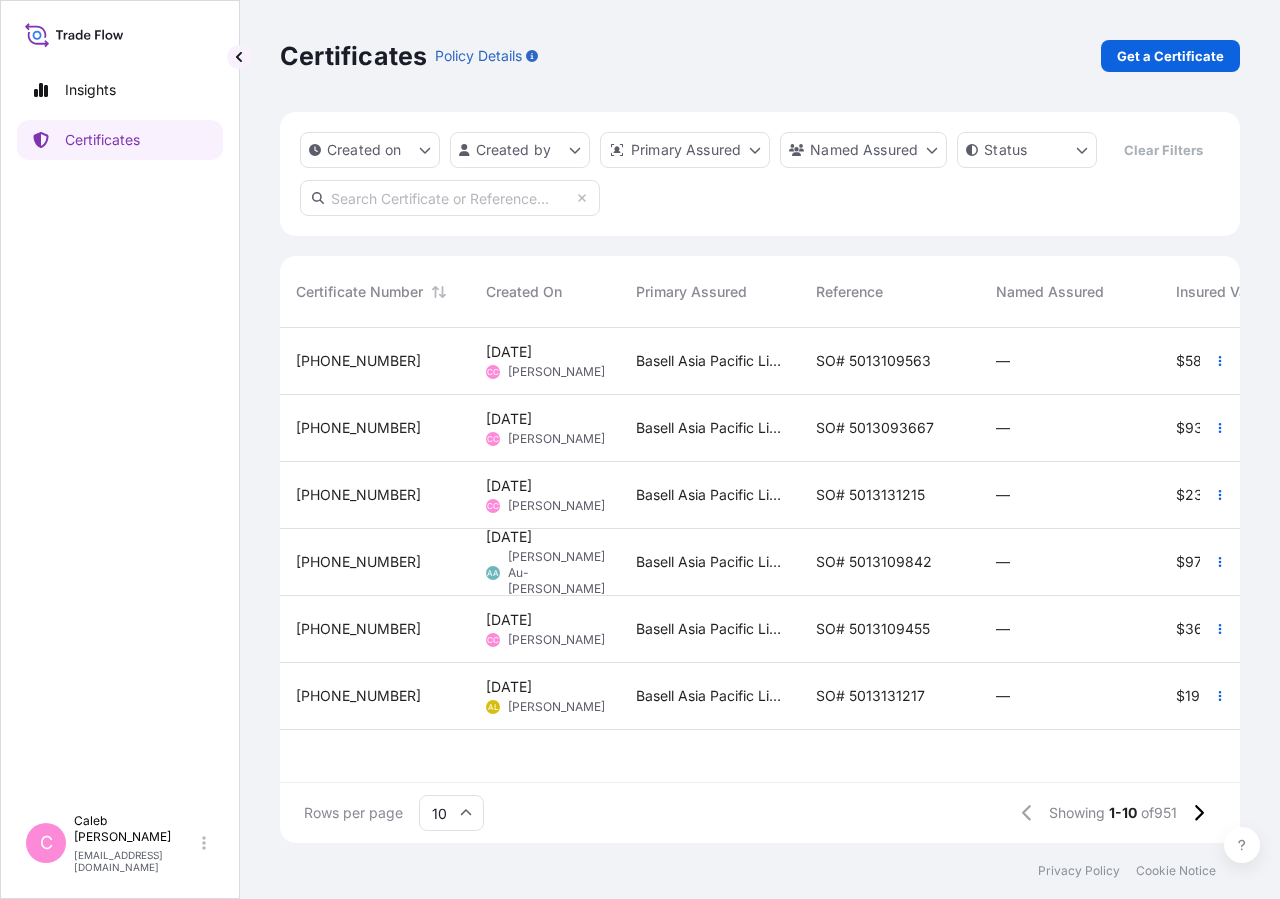 click at bounding box center [450, 198] 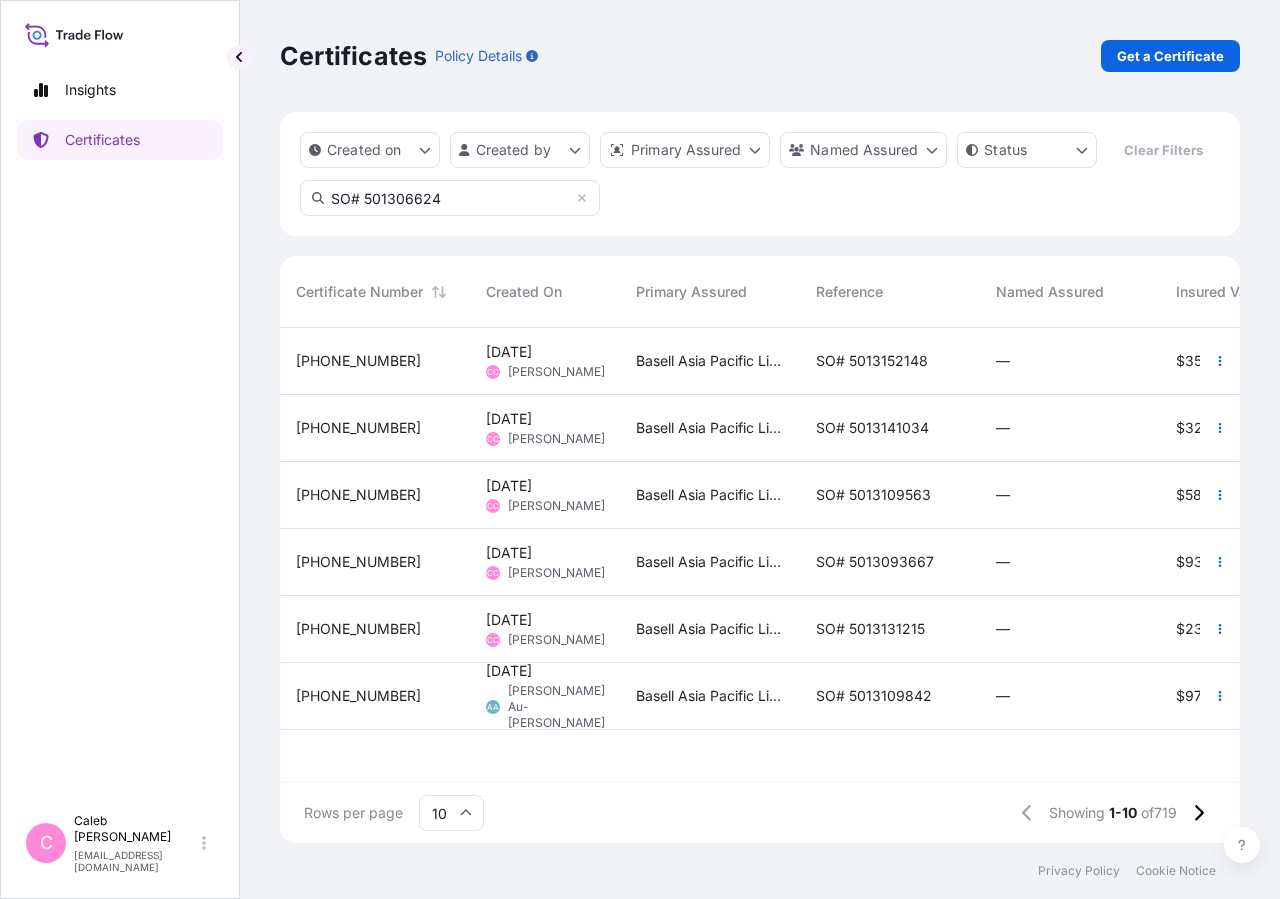 type on "SO# 5013066241" 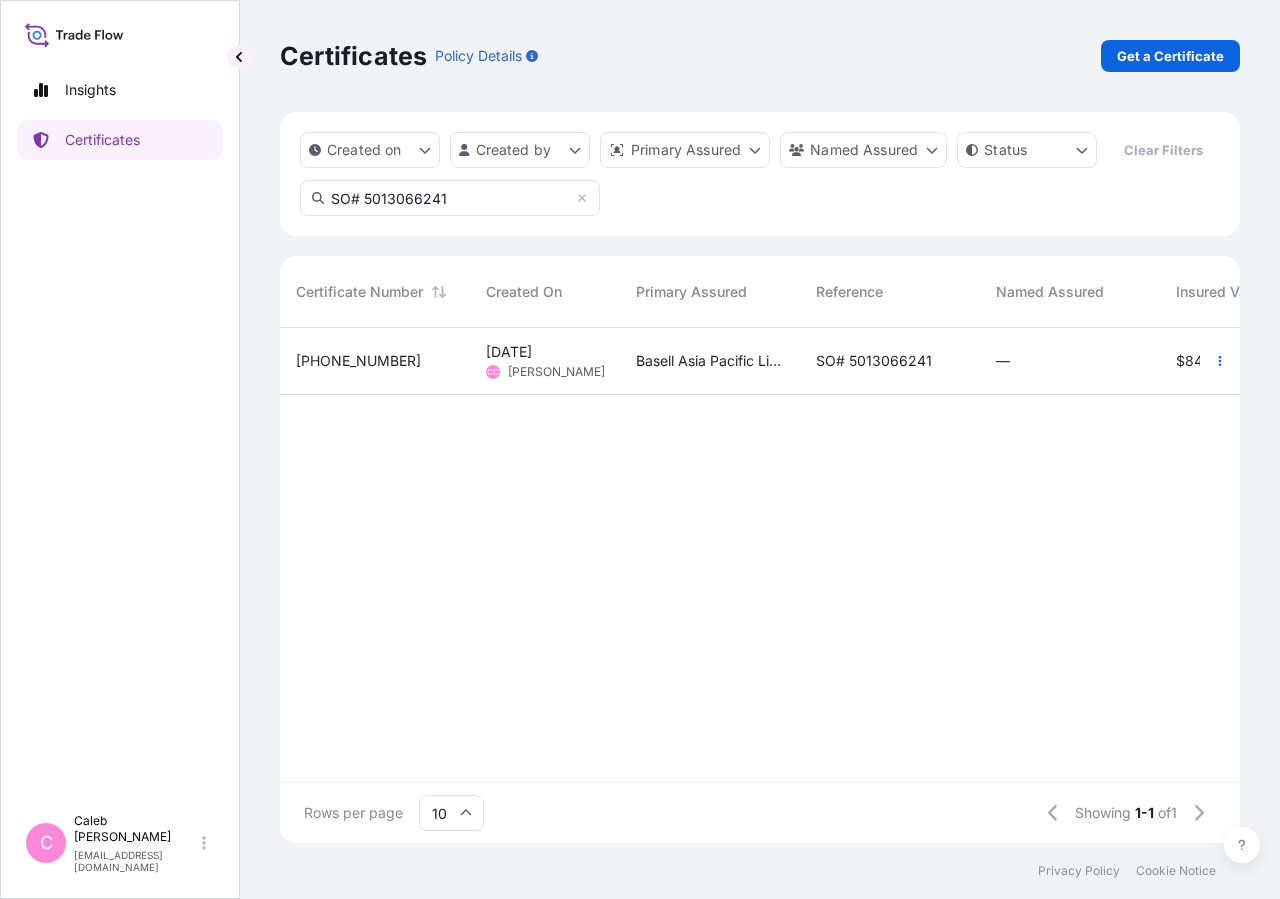click on "SO# 5013066241" at bounding box center (874, 361) 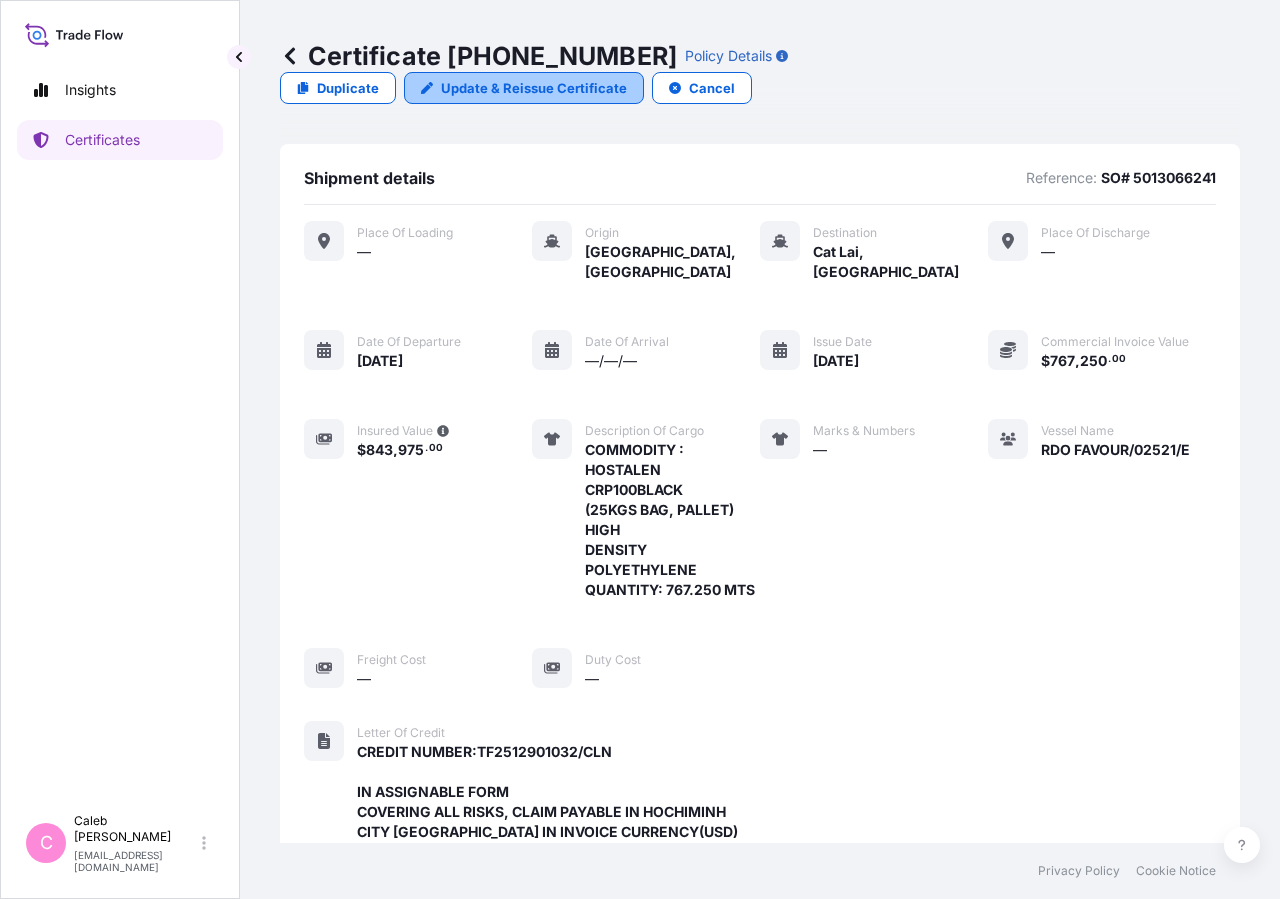 click on "Update & Reissue Certificate" at bounding box center (534, 88) 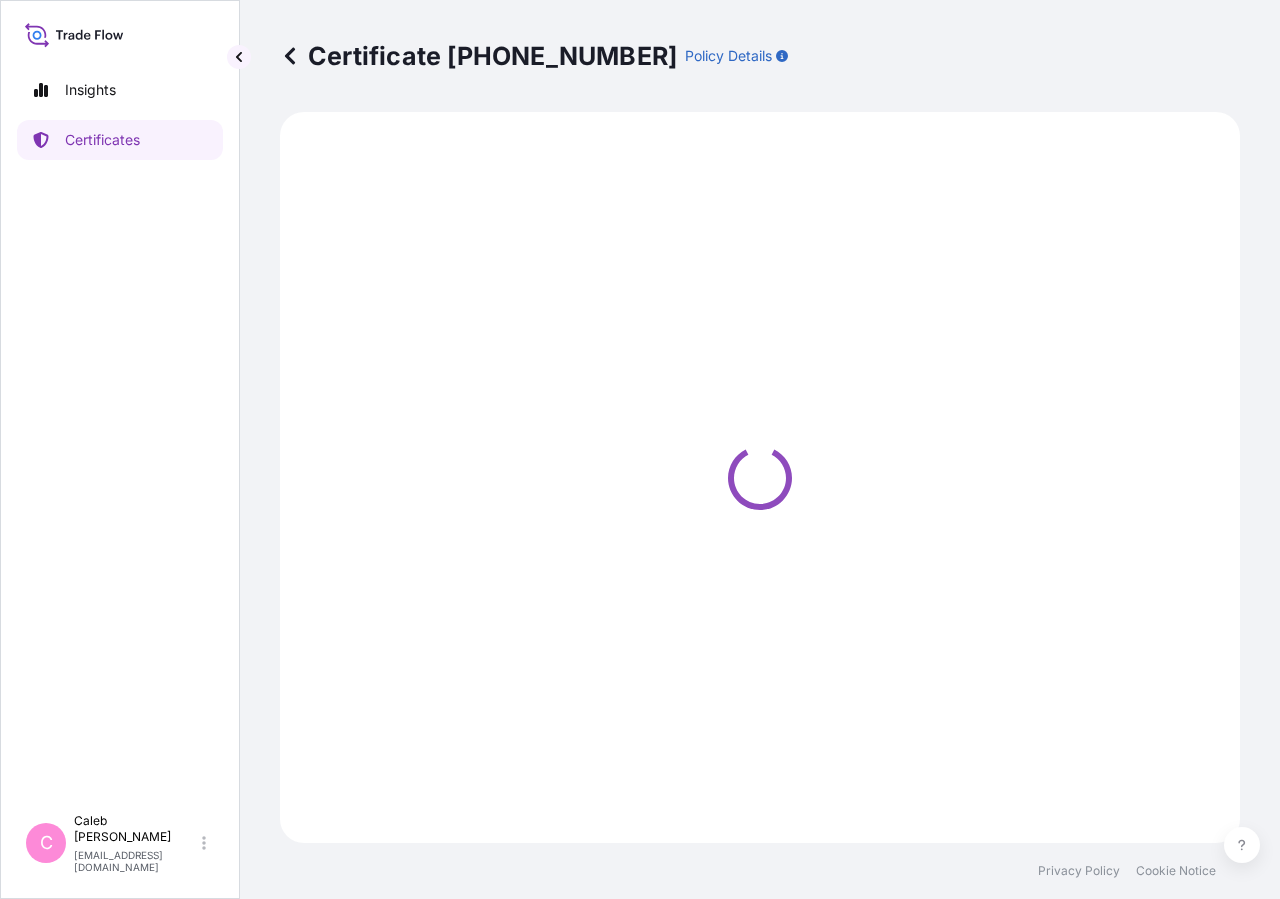 select on "Sea" 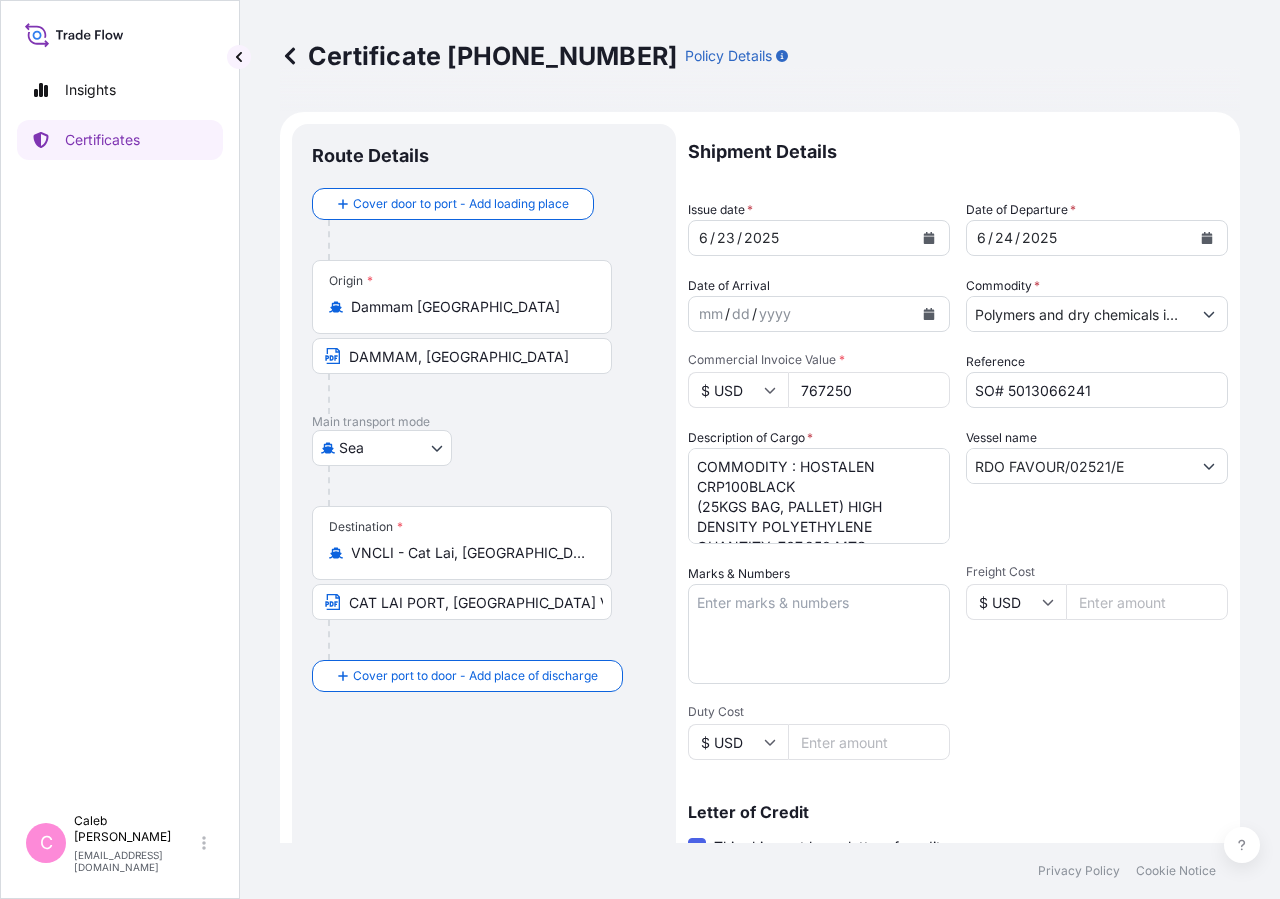 select on "32034" 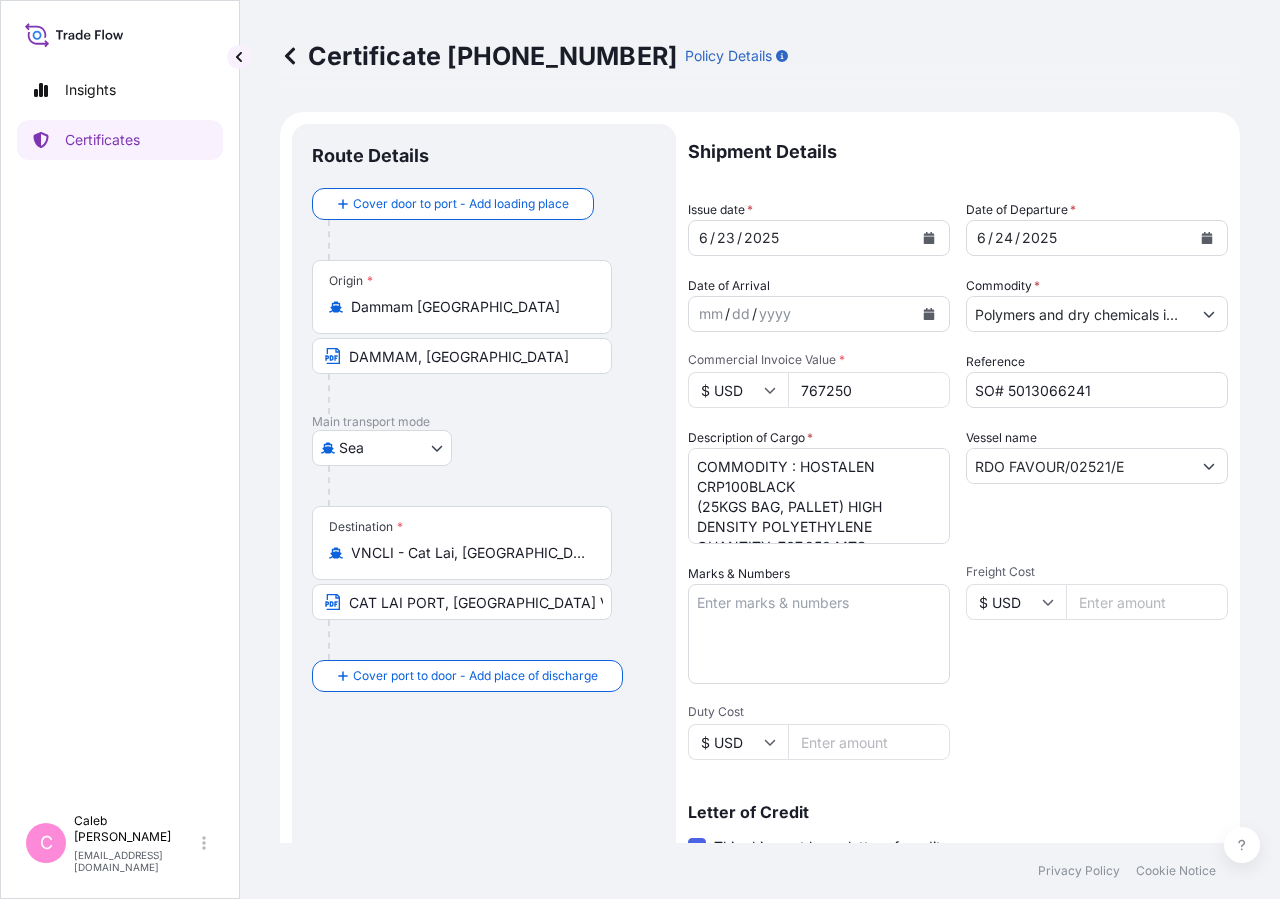 click 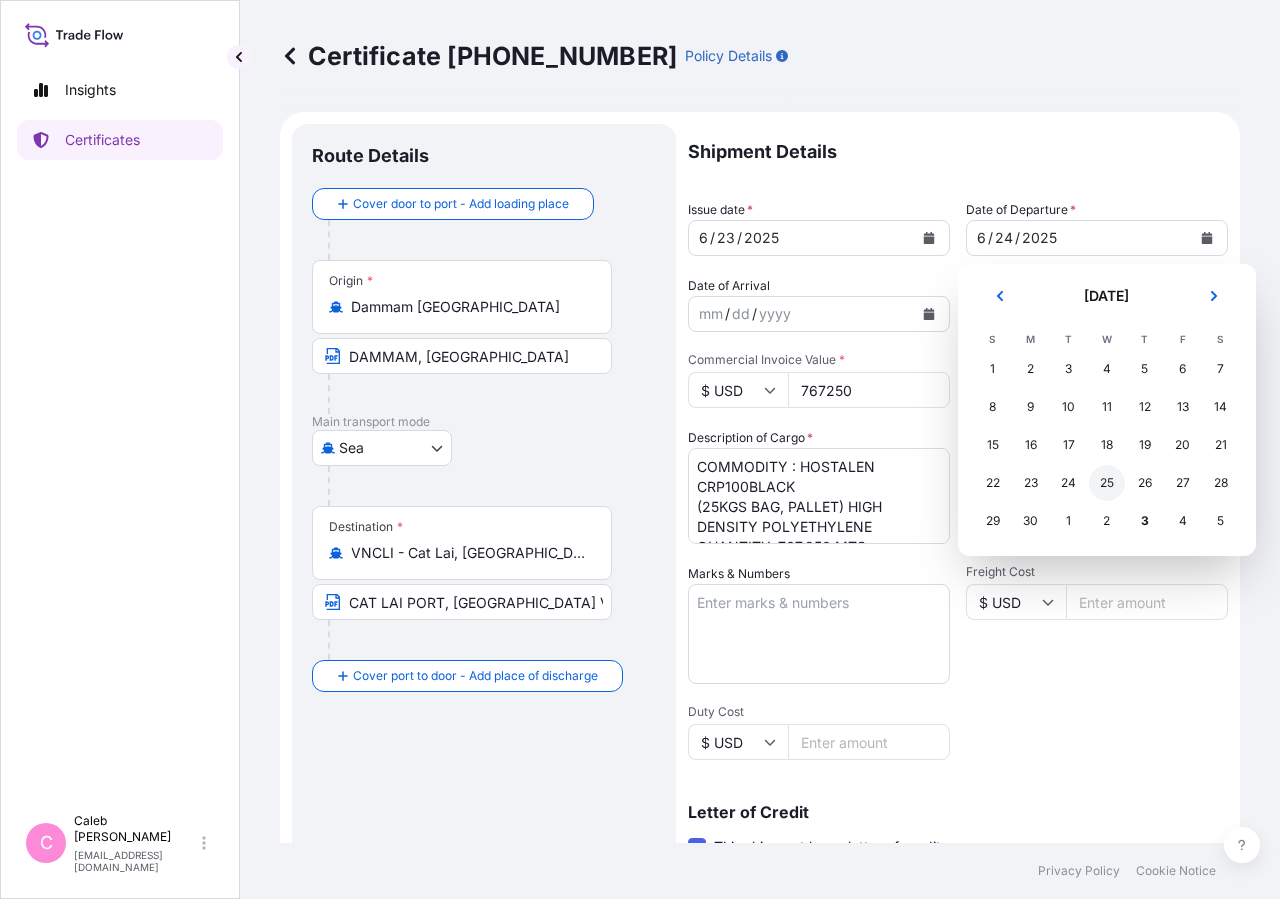 click on "25" at bounding box center (1107, 483) 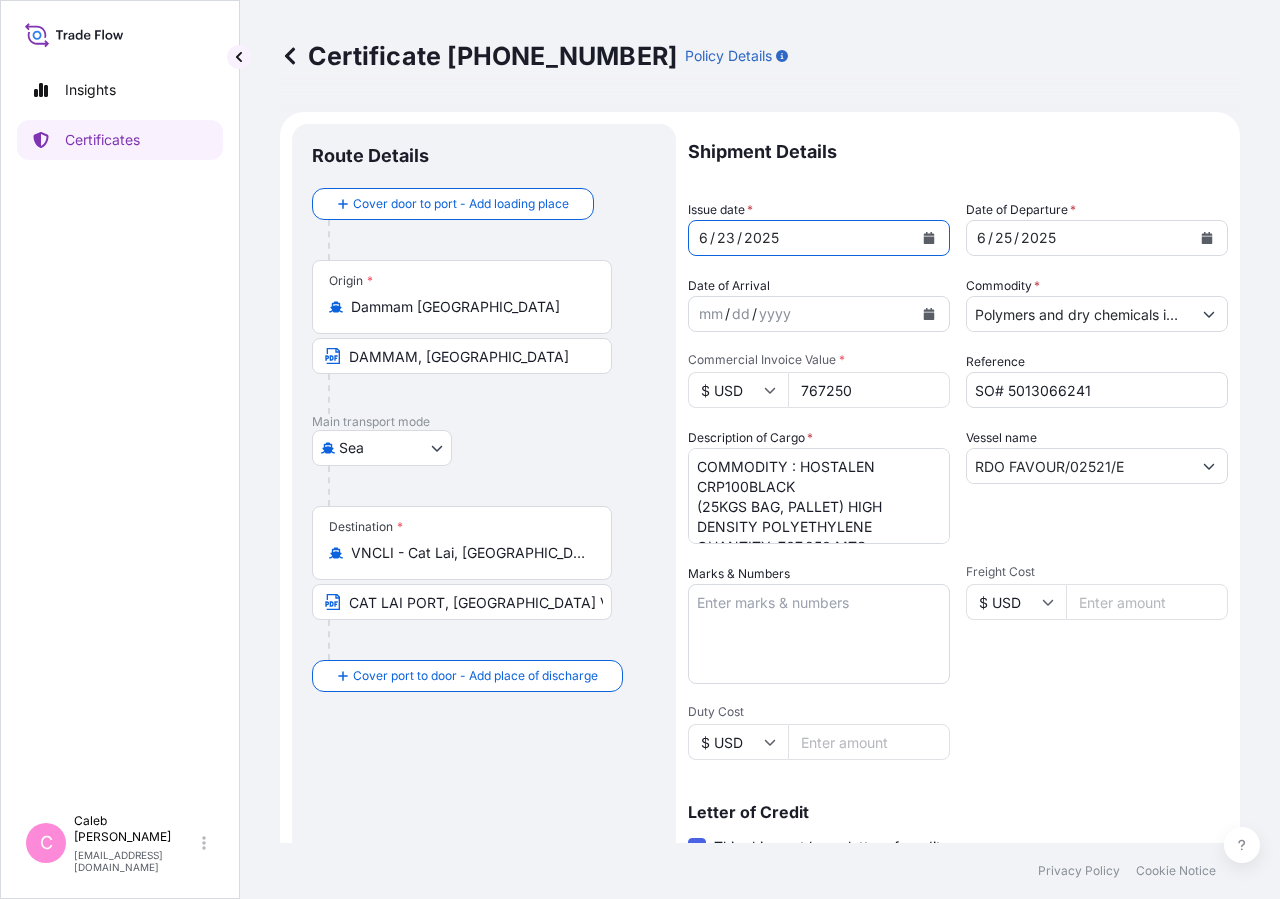 click 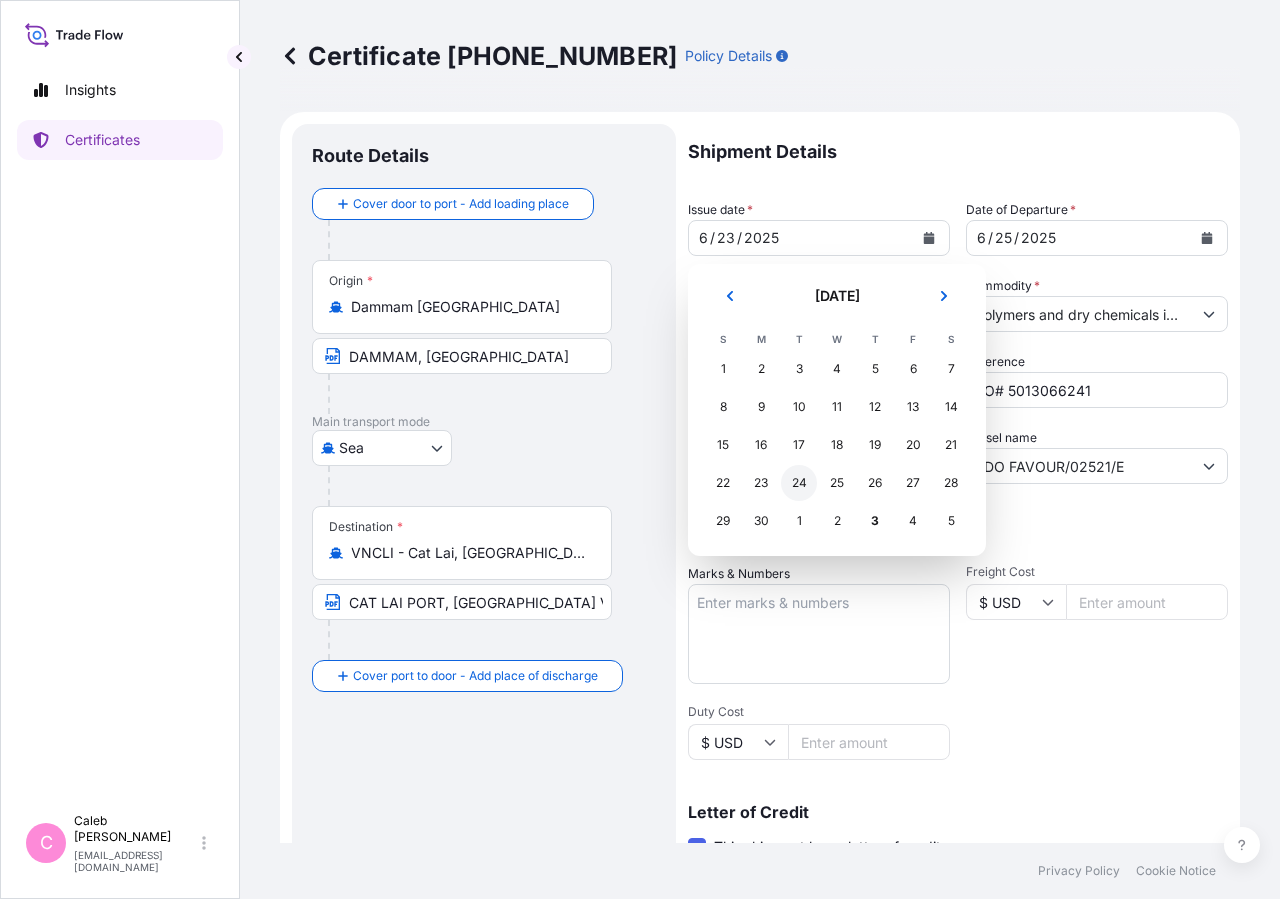 click on "24" at bounding box center [799, 483] 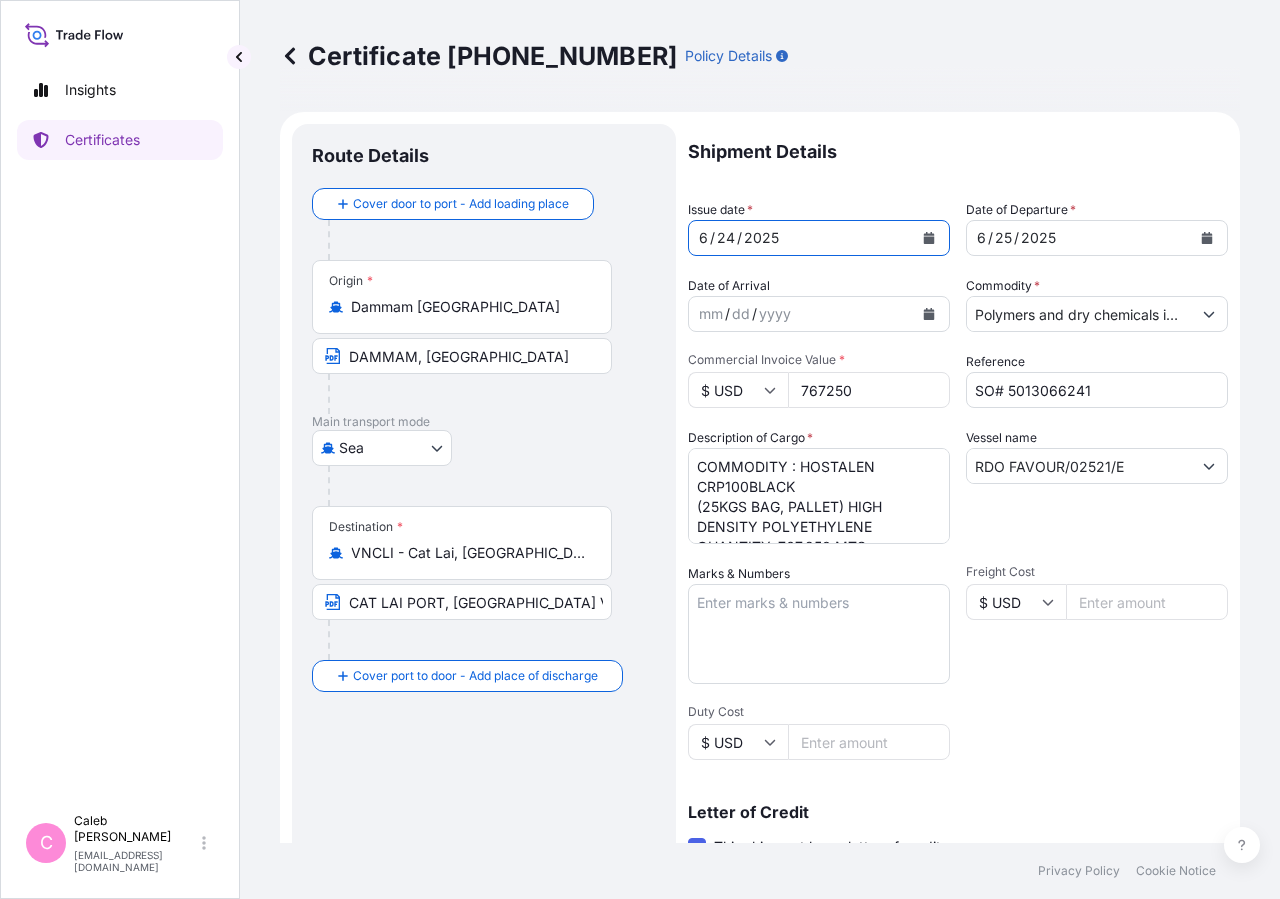 click on "Shipment Details" at bounding box center [958, 152] 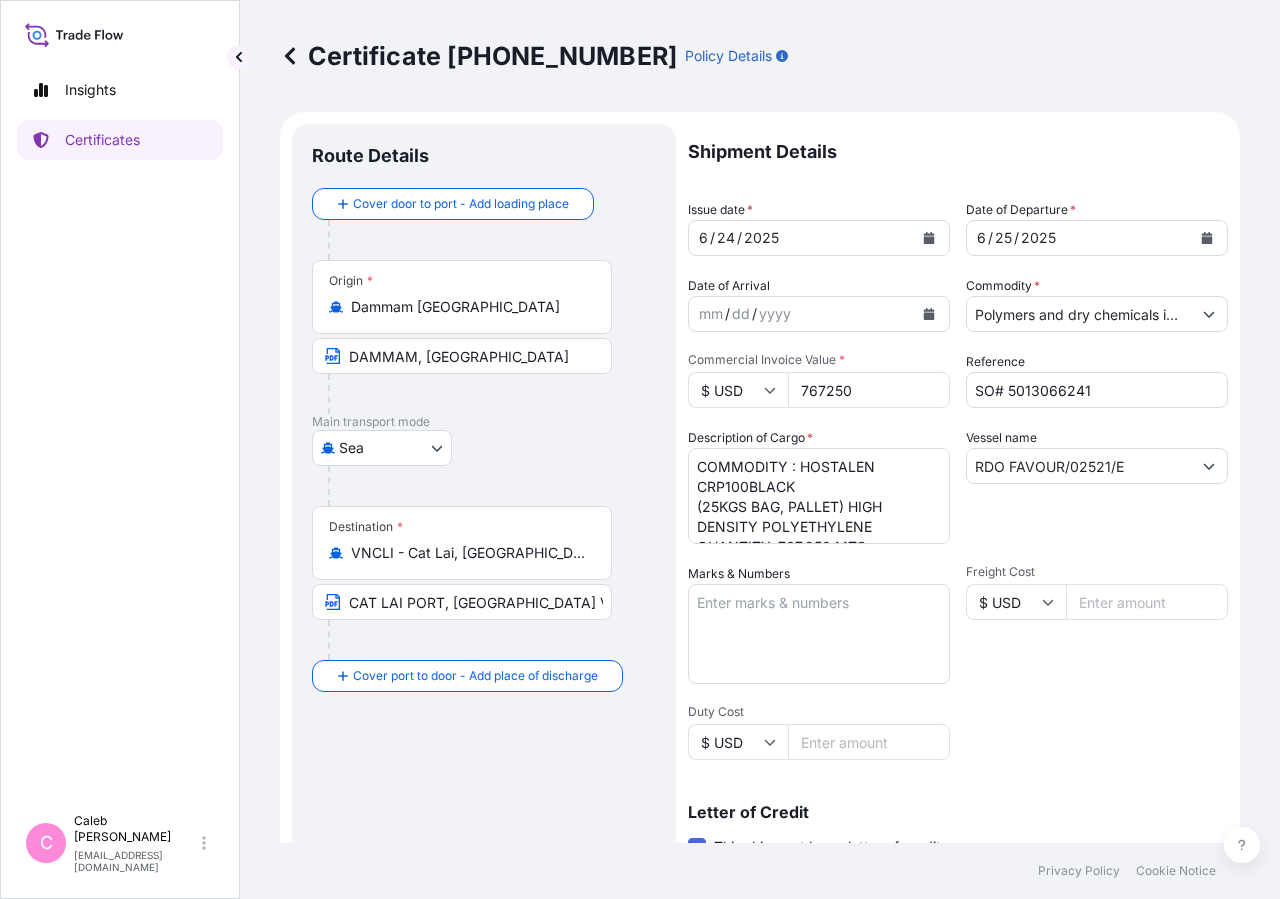 scroll, scrollTop: 442, scrollLeft: 0, axis: vertical 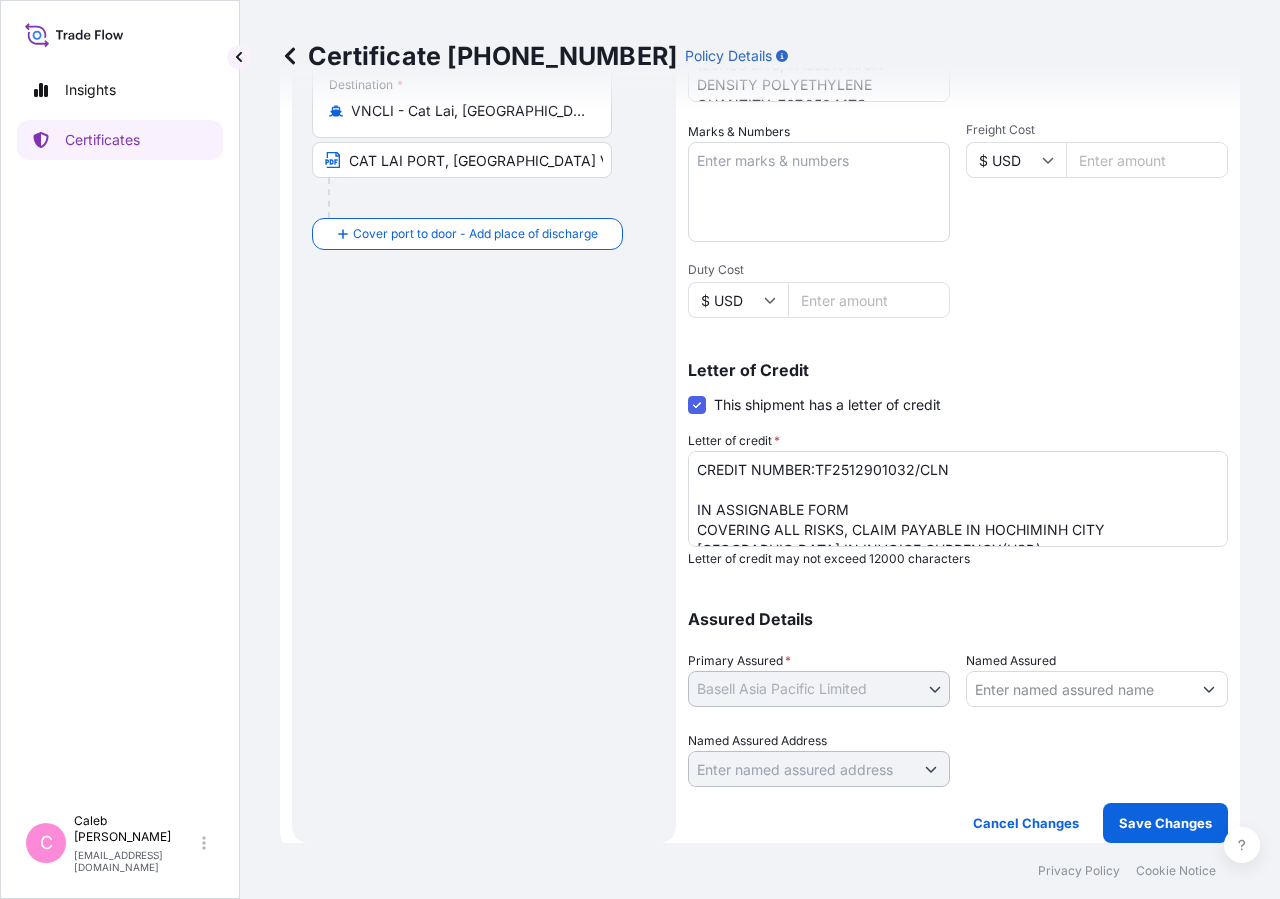 click on "CAT LAI PORT, [GEOGRAPHIC_DATA] VIA PORT OF DISCHARGE;CAI MEP,VUNG TAU,[GEOGRAPHIC_DATA]" at bounding box center [462, 160] 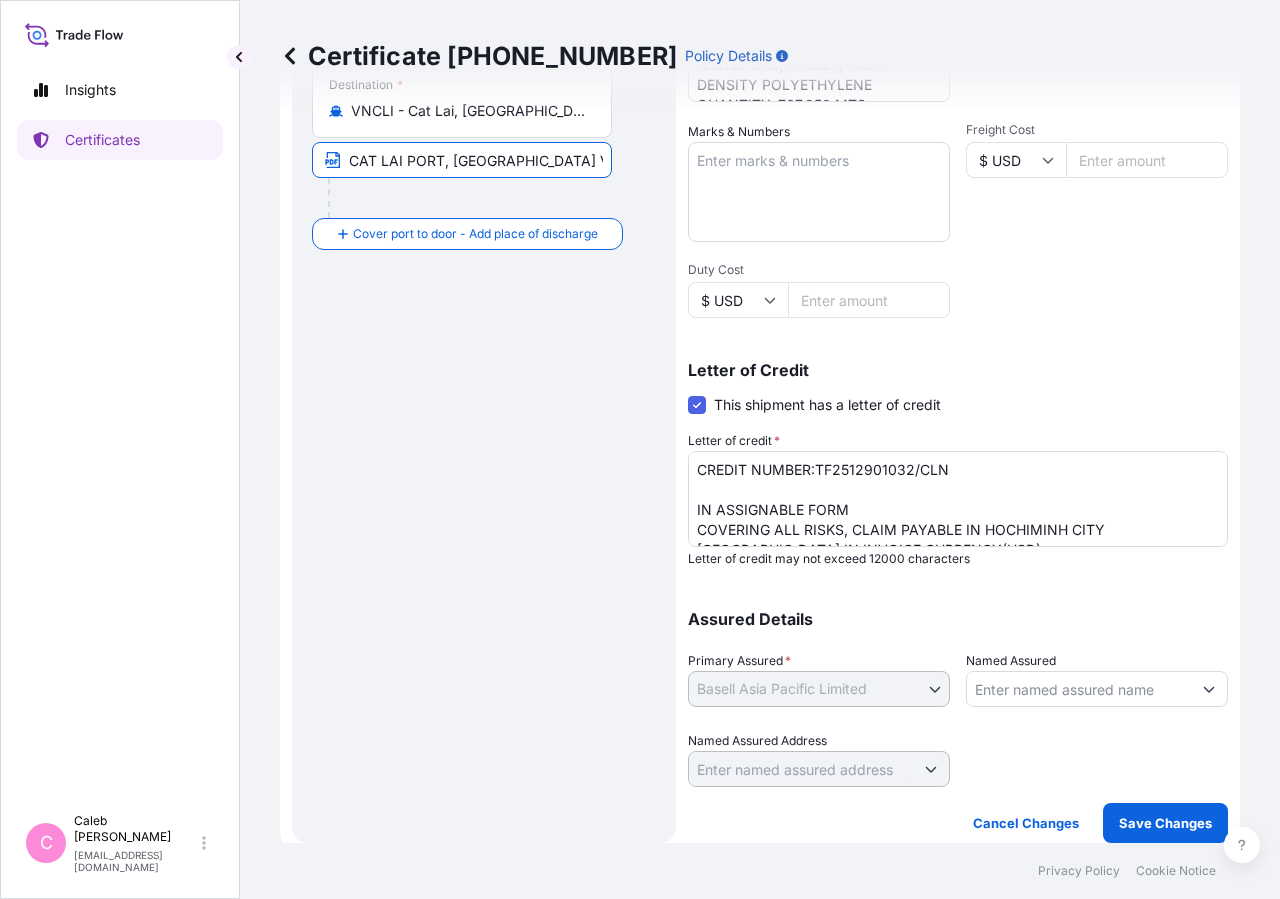 click on "CAT LAI PORT, [GEOGRAPHIC_DATA] VIA PORT OF DISCHARGE;CAI MEP,VUNG TAU,[GEOGRAPHIC_DATA]" at bounding box center [462, 160] 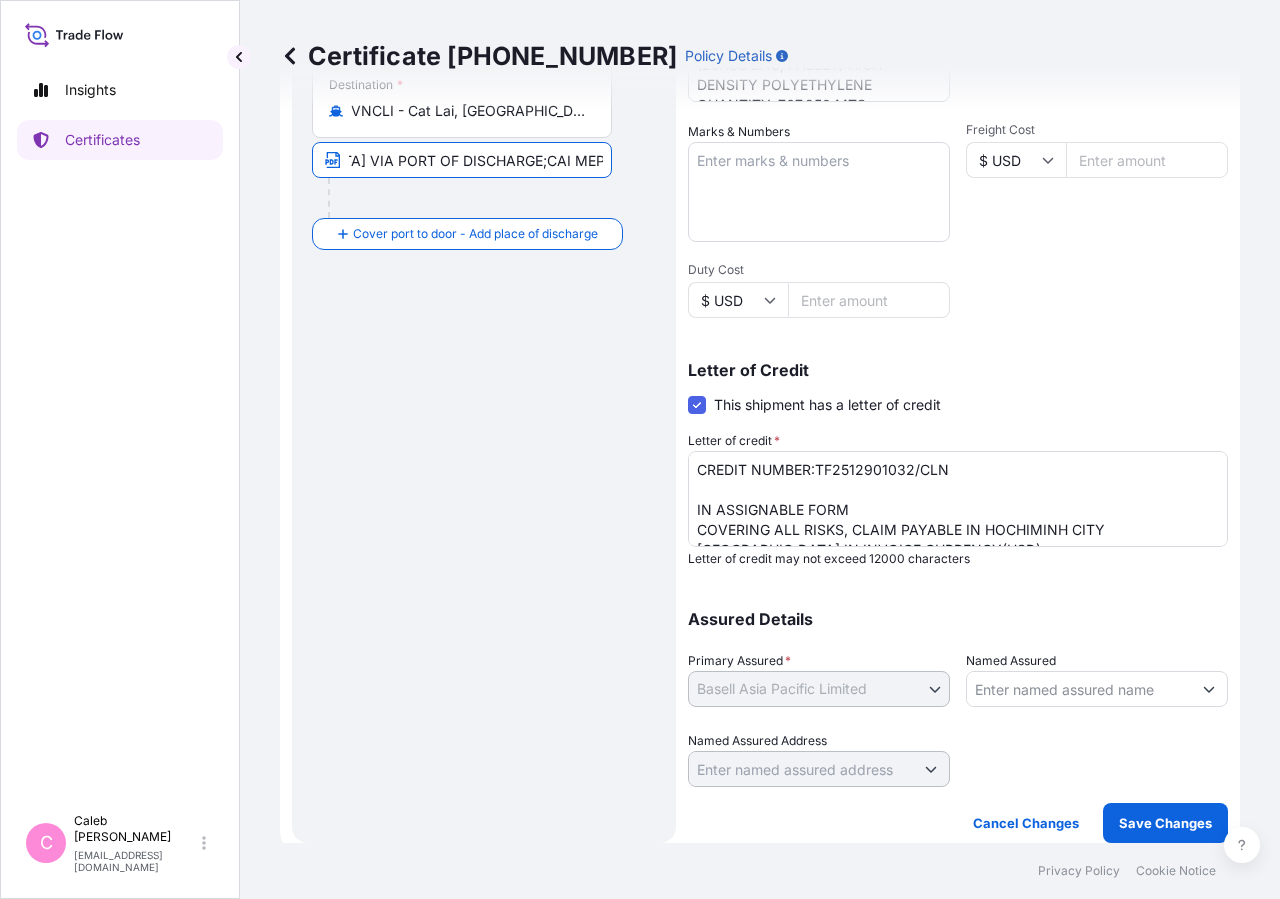 scroll, scrollTop: 0, scrollLeft: 344, axis: horizontal 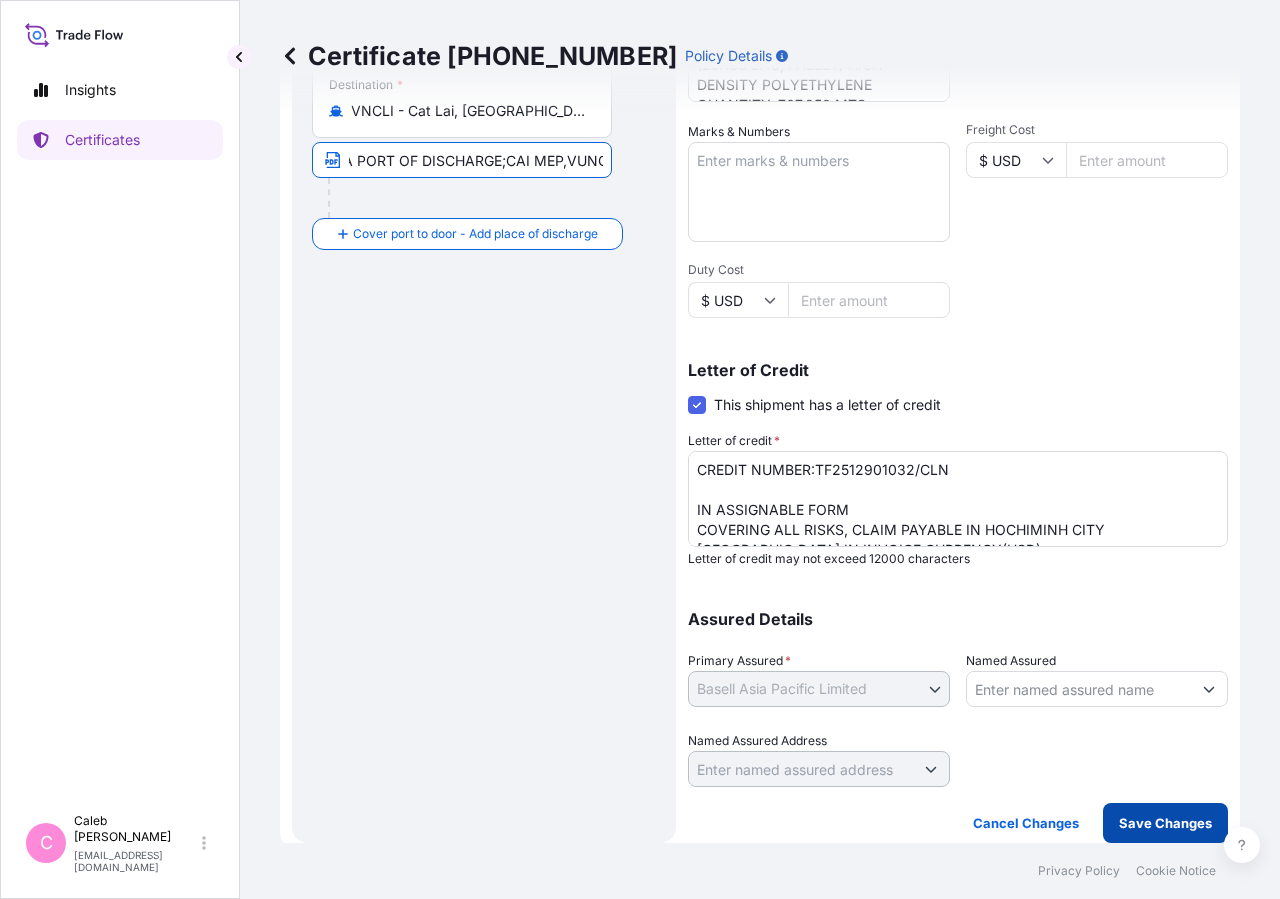 type on "SP-ITC, [PERSON_NAME], [GEOGRAPHIC_DATA] VIA PORT OF DISCHARGE;CAI MEP,VUNG TAU,[GEOGRAPHIC_DATA]" 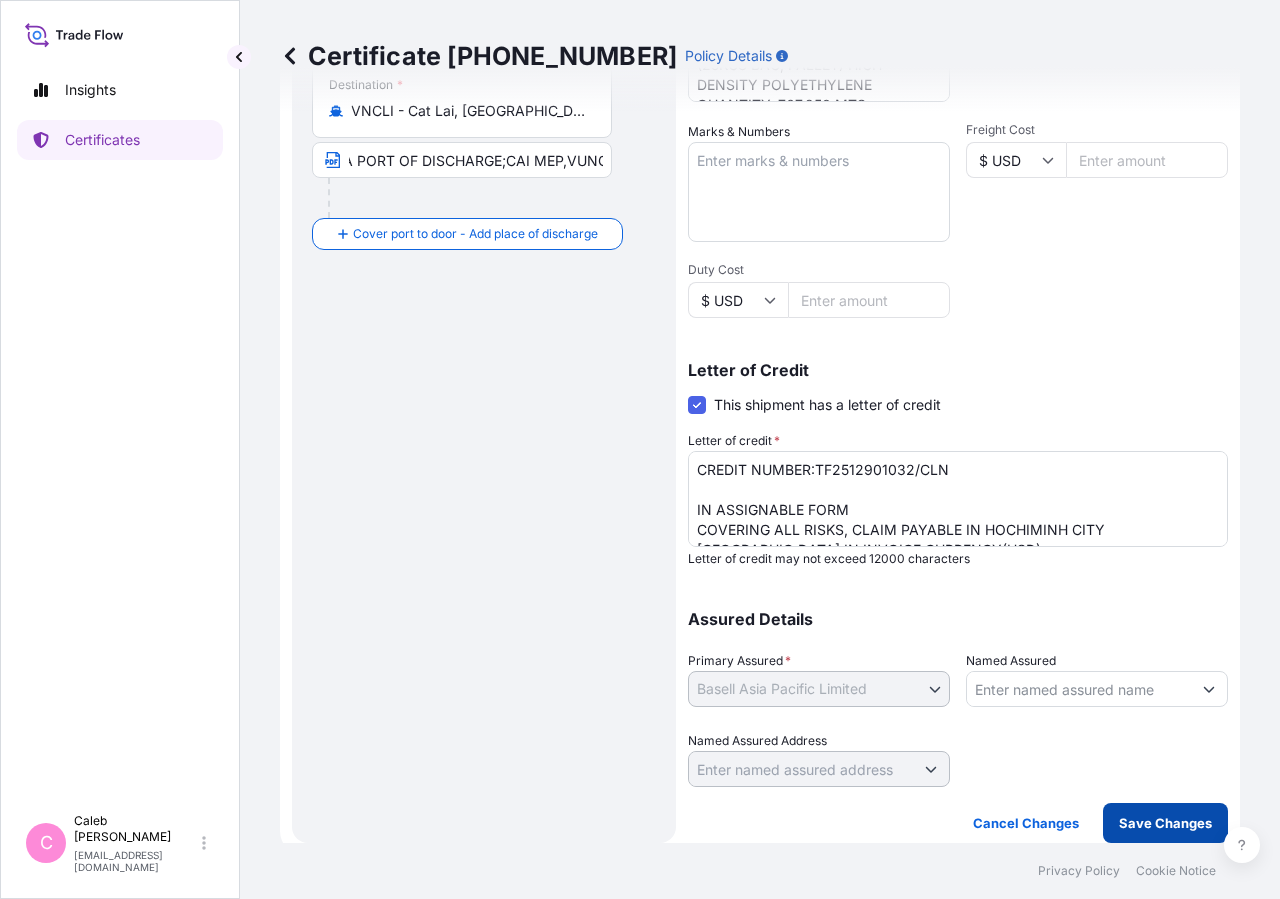 click on "Save Changes" at bounding box center (1165, 823) 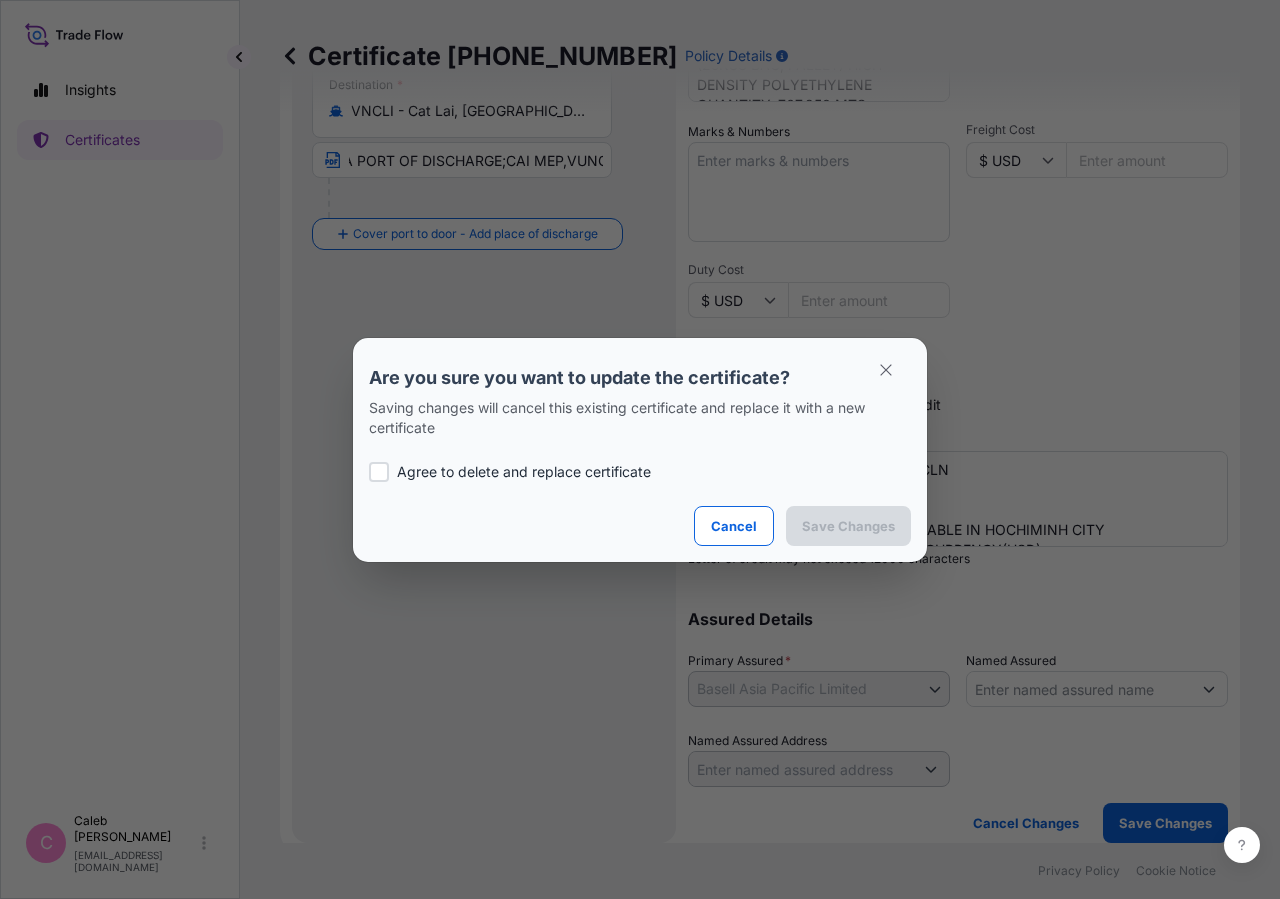 click at bounding box center [379, 472] 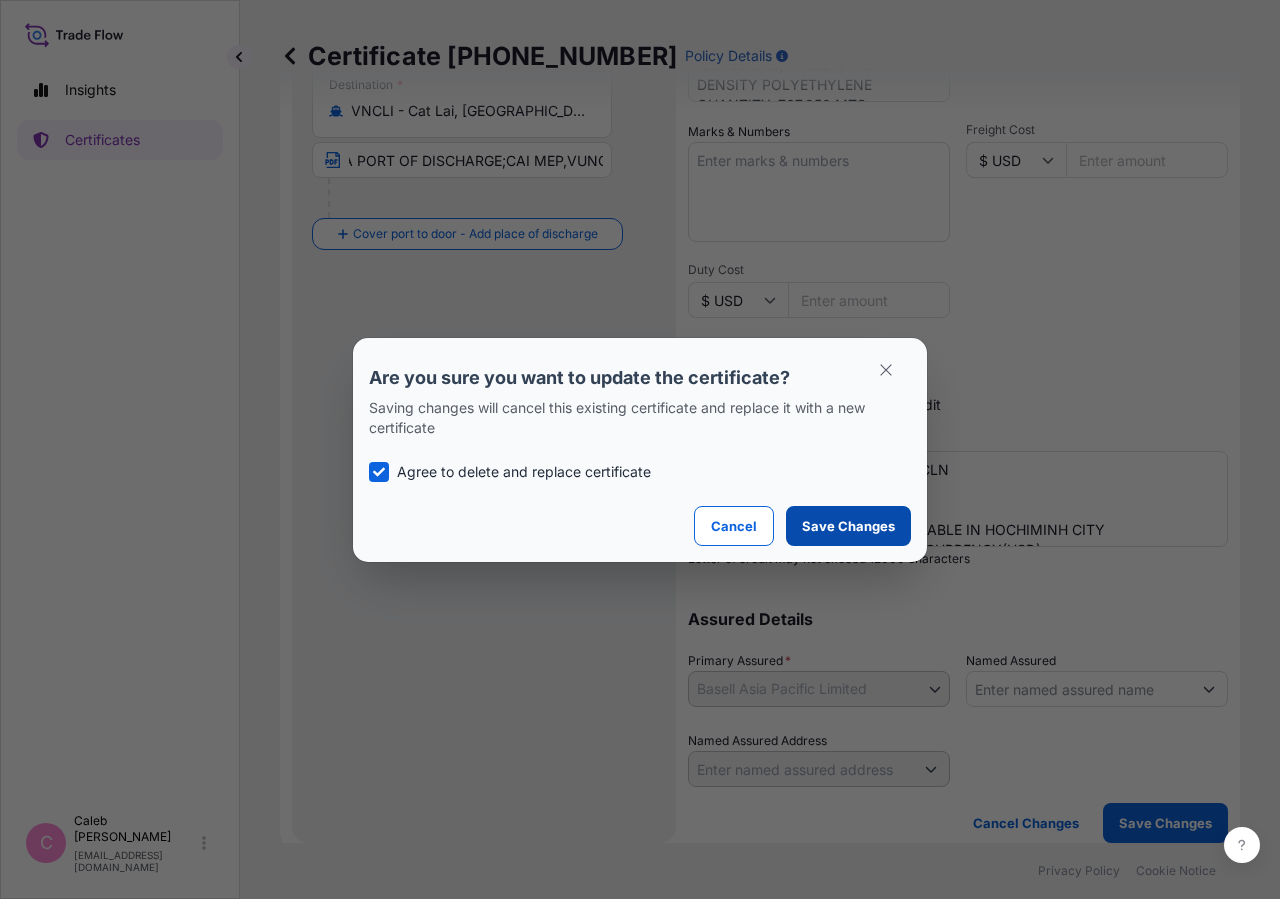 click on "Save Changes" at bounding box center (848, 526) 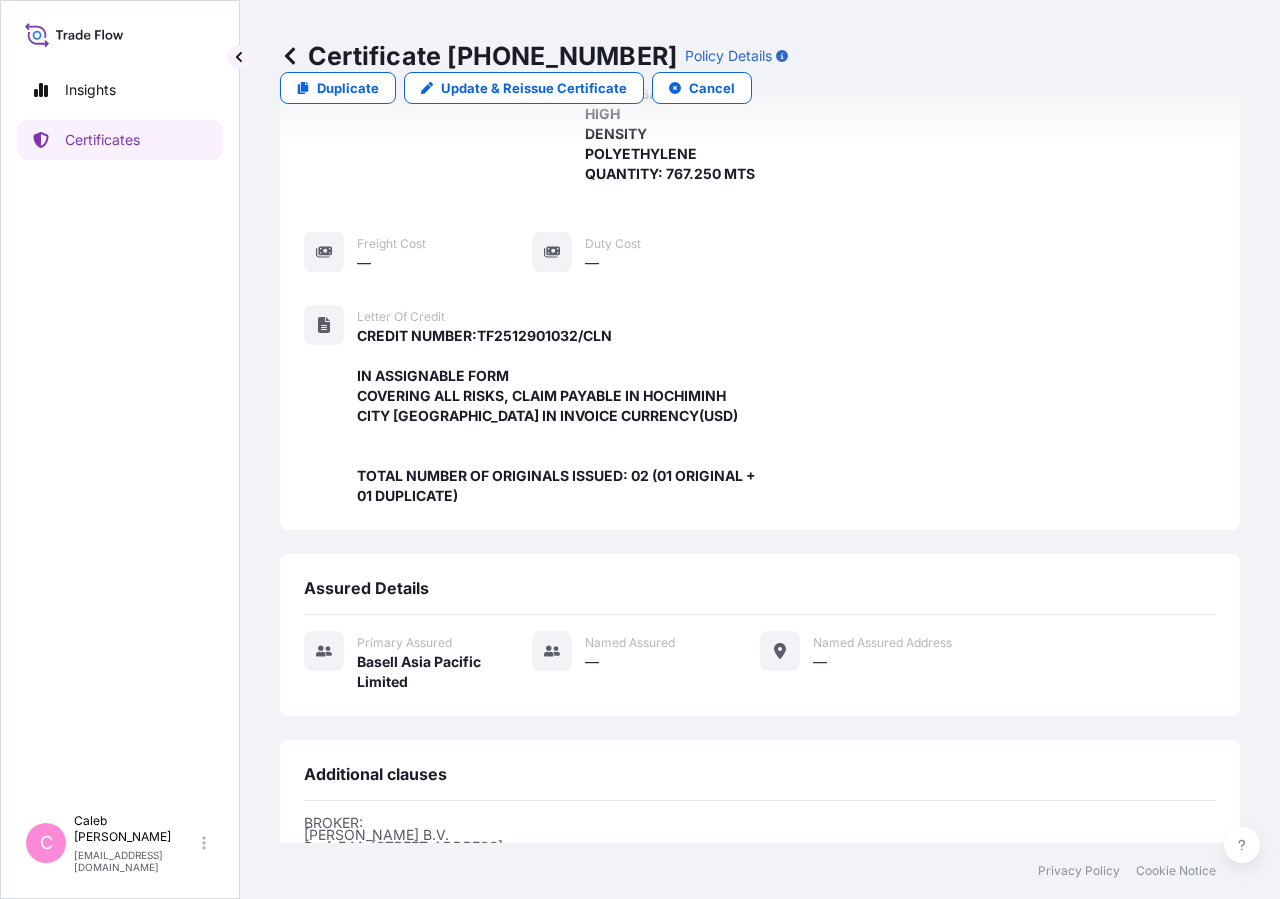scroll, scrollTop: 718, scrollLeft: 0, axis: vertical 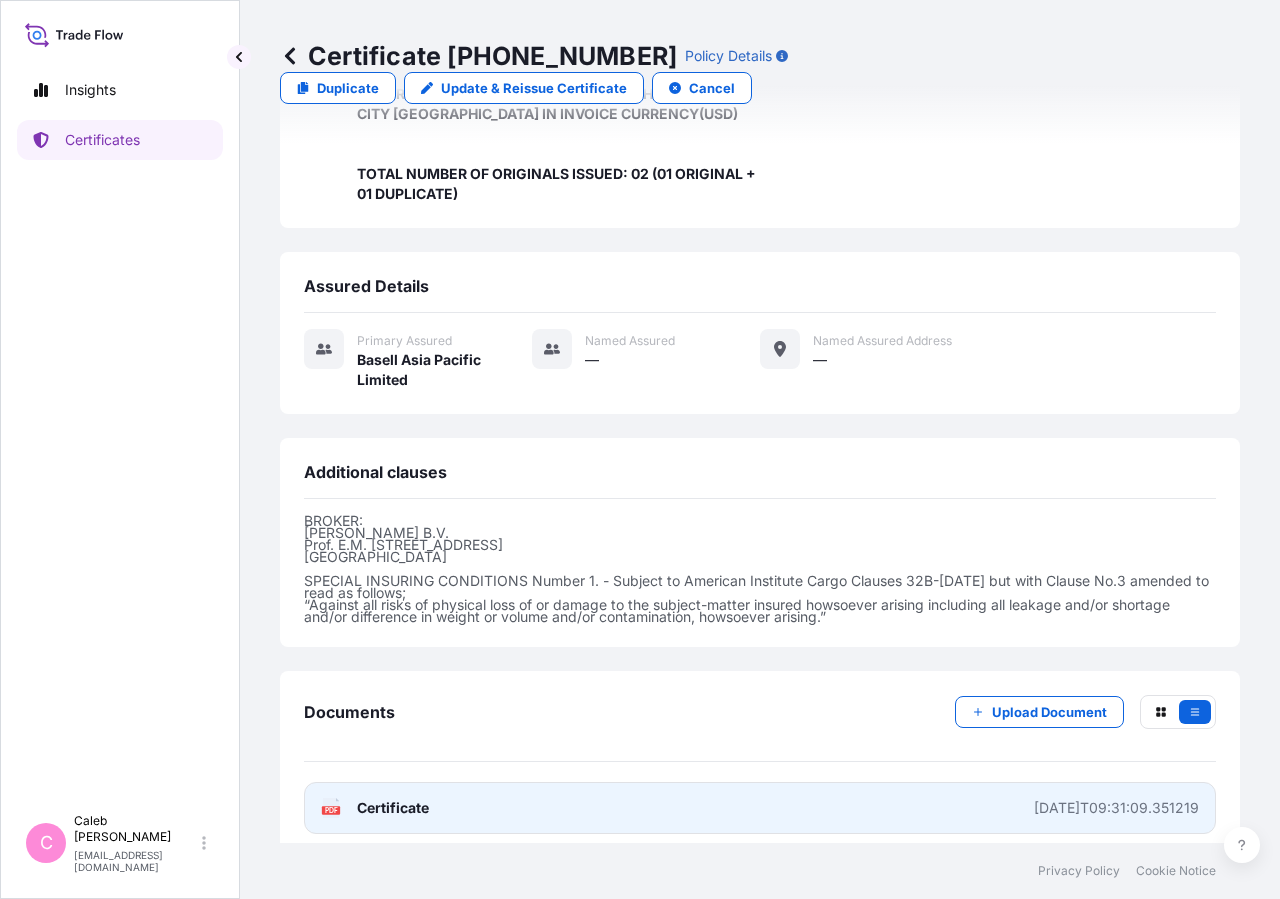 click on "Certificate" at bounding box center (393, 808) 